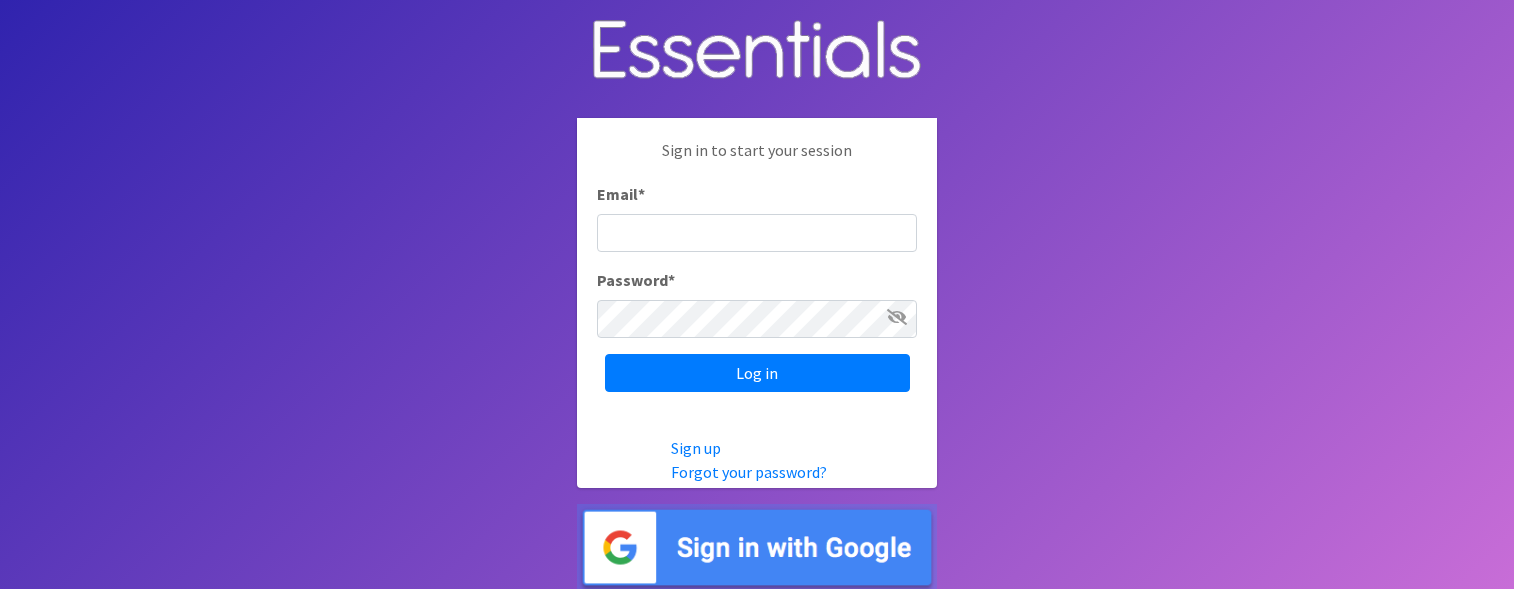 scroll, scrollTop: 0, scrollLeft: 0, axis: both 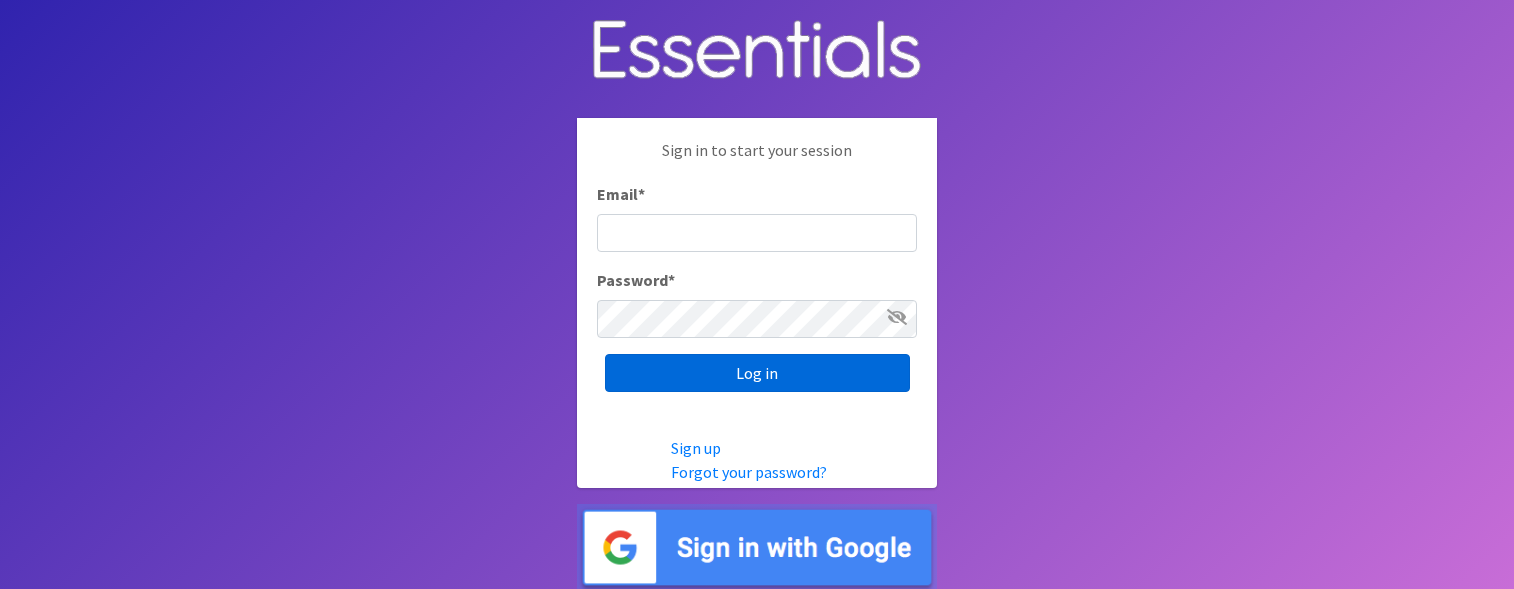 type on "[EMAIL]" 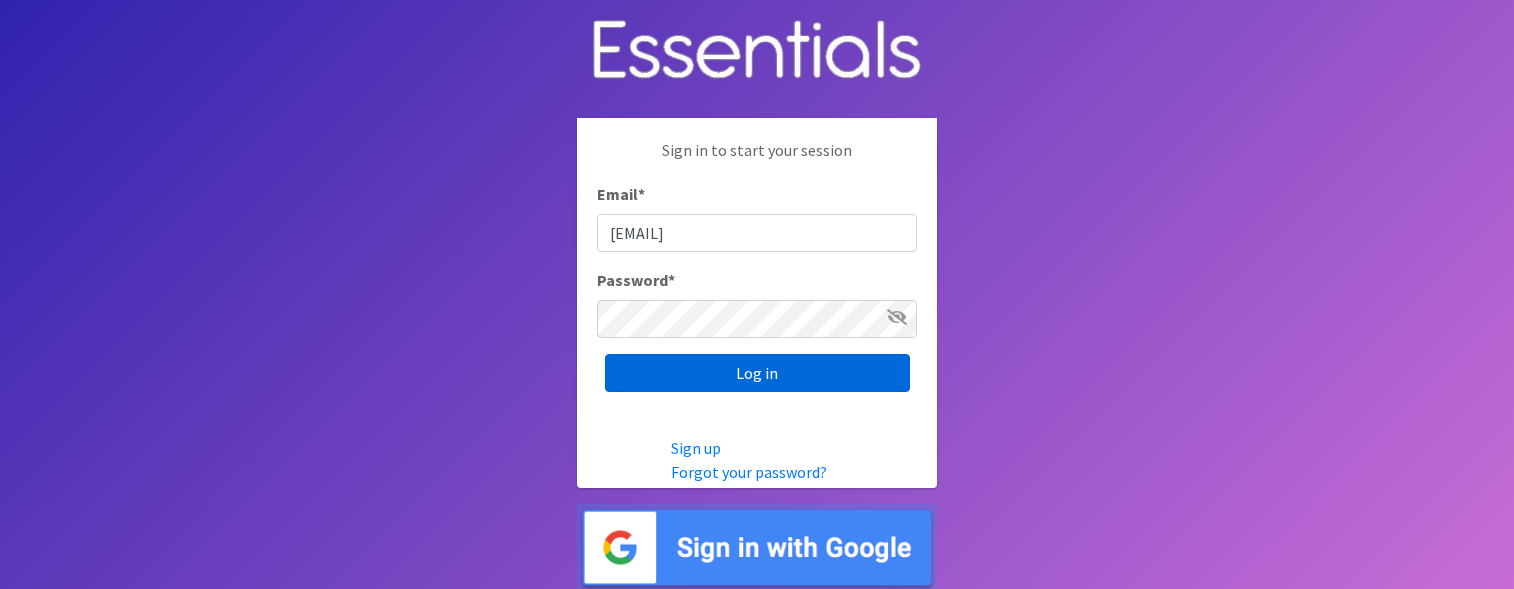 click on "Log in" at bounding box center [757, 373] 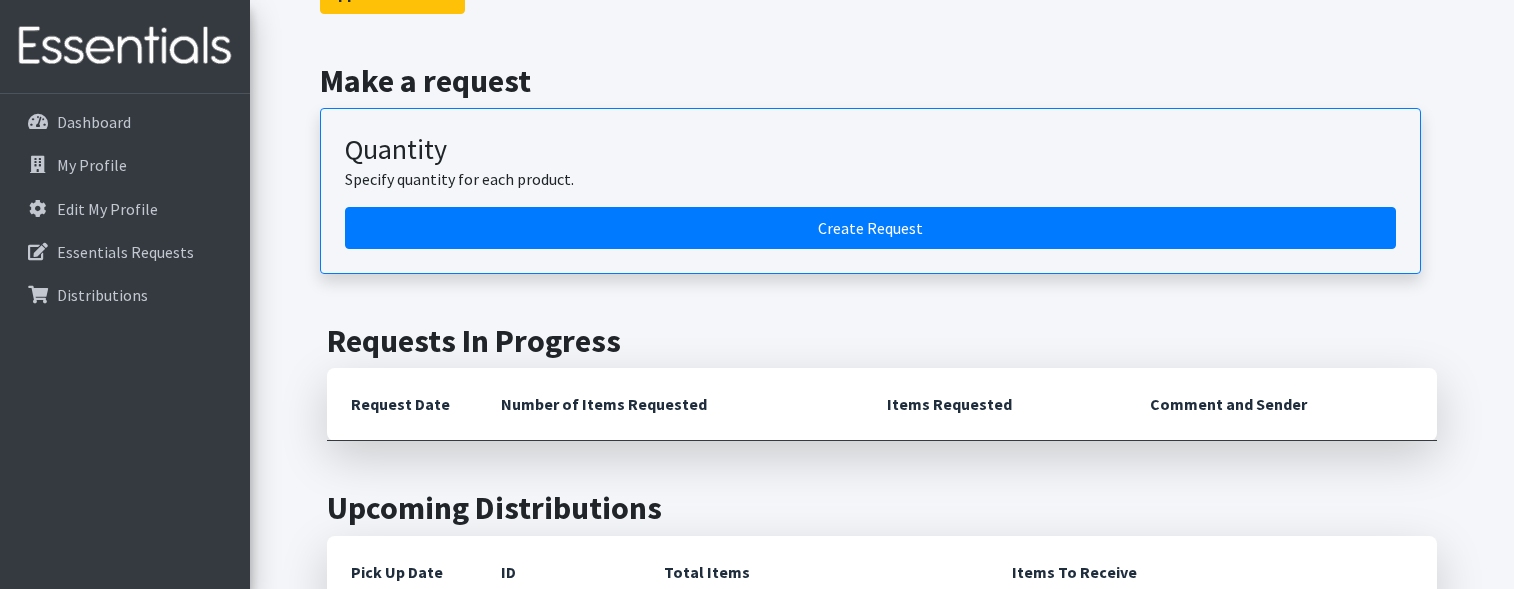 scroll, scrollTop: 100, scrollLeft: 0, axis: vertical 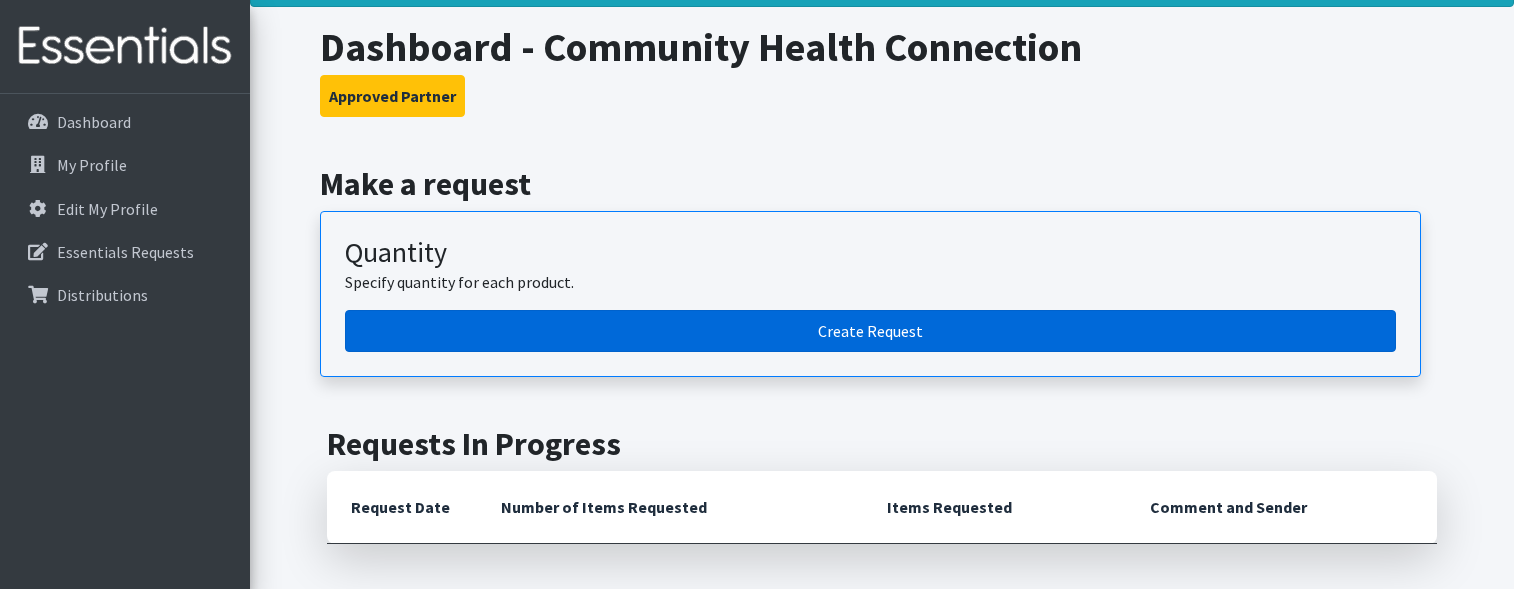 click on "Create Request" at bounding box center [870, 331] 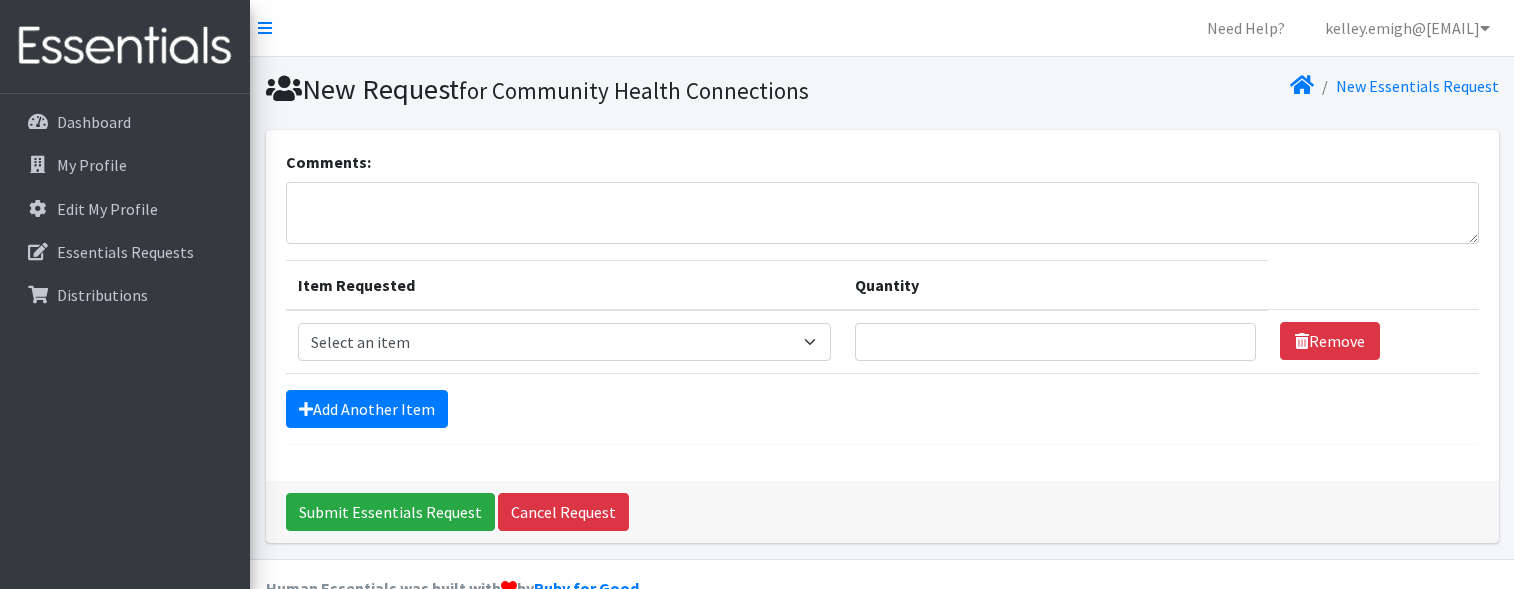 scroll, scrollTop: 0, scrollLeft: 0, axis: both 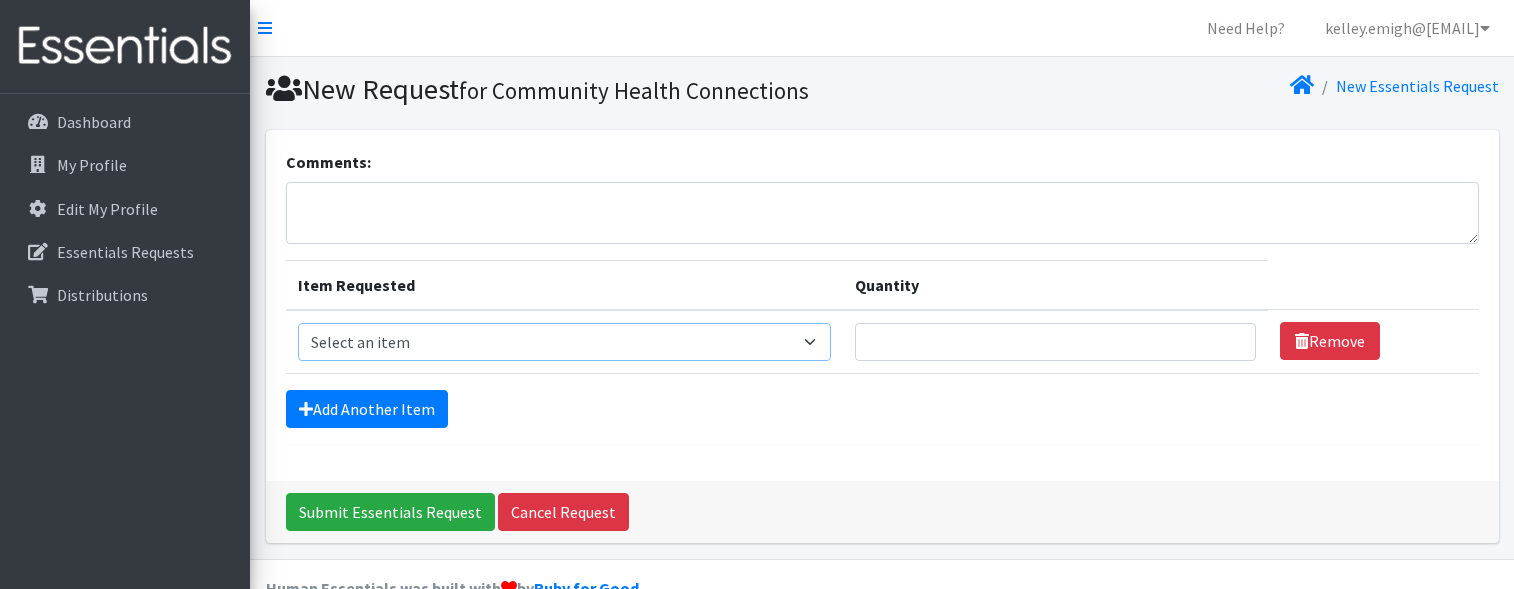 click on "Select an item
Liners (Pack of 100)
Makeup Bag (25)
Pads 1 (Pack of 25)
Pads 2 (Pack of 25)
Pads 3 (Pack of 25)
Pads 4 (Pack of 25)
Pads 5 (Pack of 25) LIMITED QUANTITIES
Tampon Regular (Pack of 25)
Tampon Super (Pack of 25)
Tampons Light (Pack of 25)" at bounding box center [565, 342] 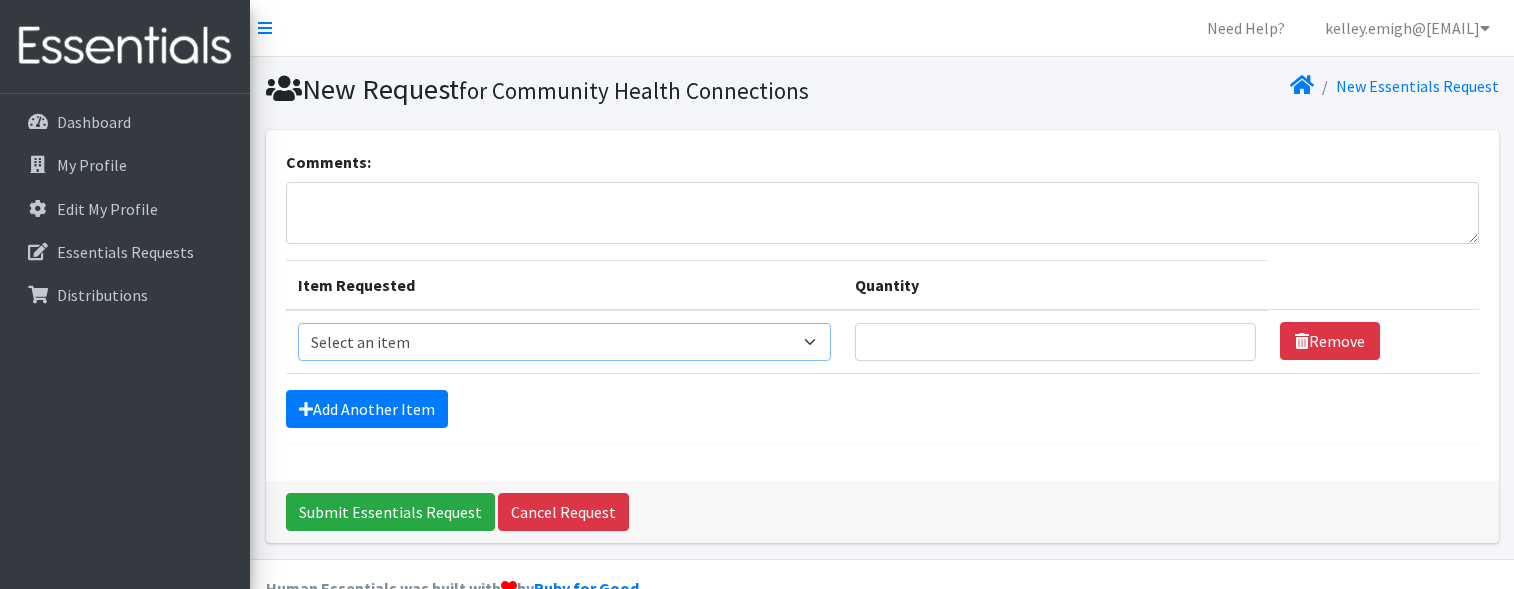 select on "13585" 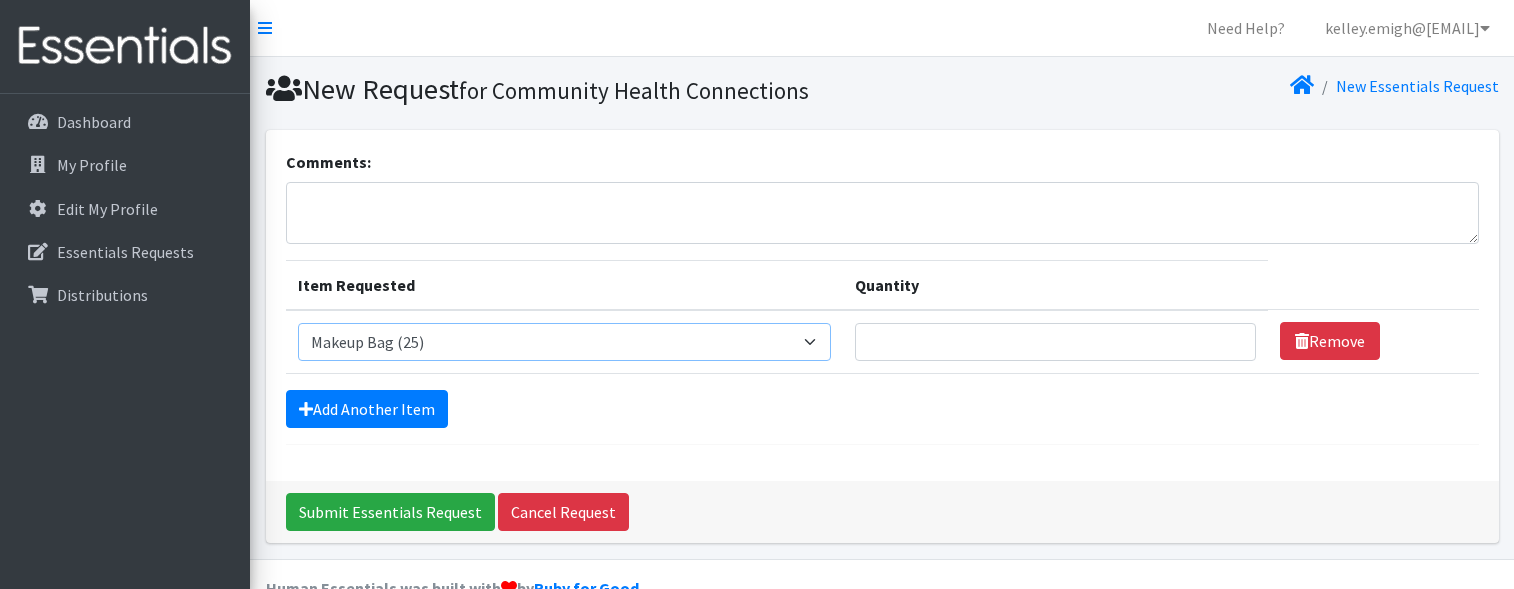 click on "Select an item
Liners (Pack of 100)
Makeup Bag (25)
Pads 1 (Pack of 25)
Pads 2 (Pack of 25)
Pads 3 (Pack of 25)
Pads 4 (Pack of 25)
Pads 5 (Pack of 25) LIMITED QUANTITIES
Tampon Regular (Pack of 25)
Tampon Super (Pack of 25)
Tampons Light (Pack of 25)" at bounding box center [565, 342] 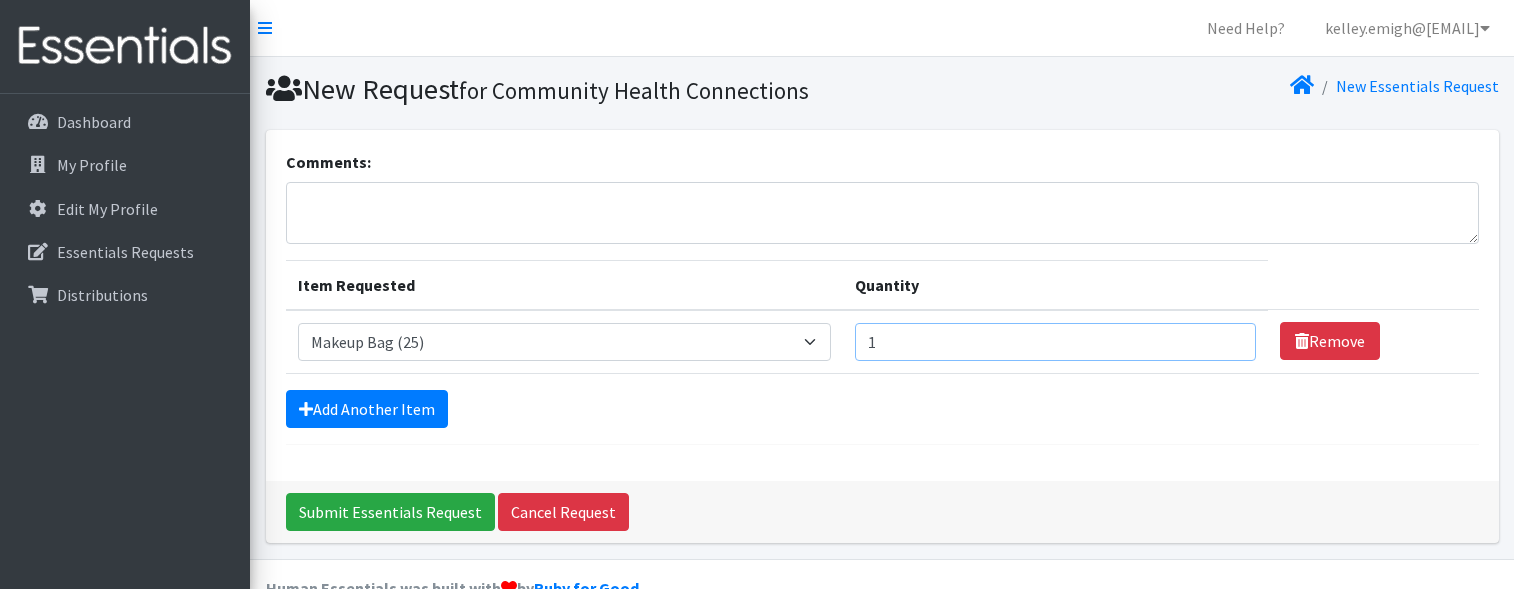 click on "1" at bounding box center (1055, 342) 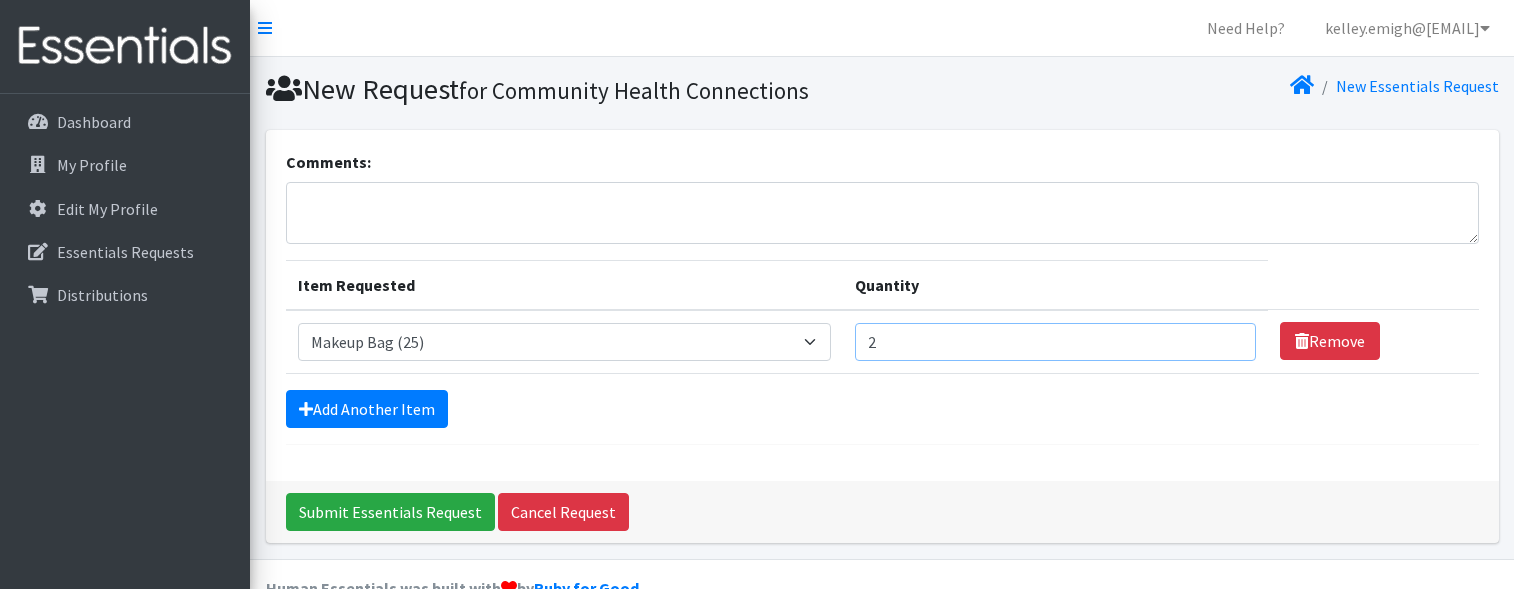 click on "2" at bounding box center (1055, 342) 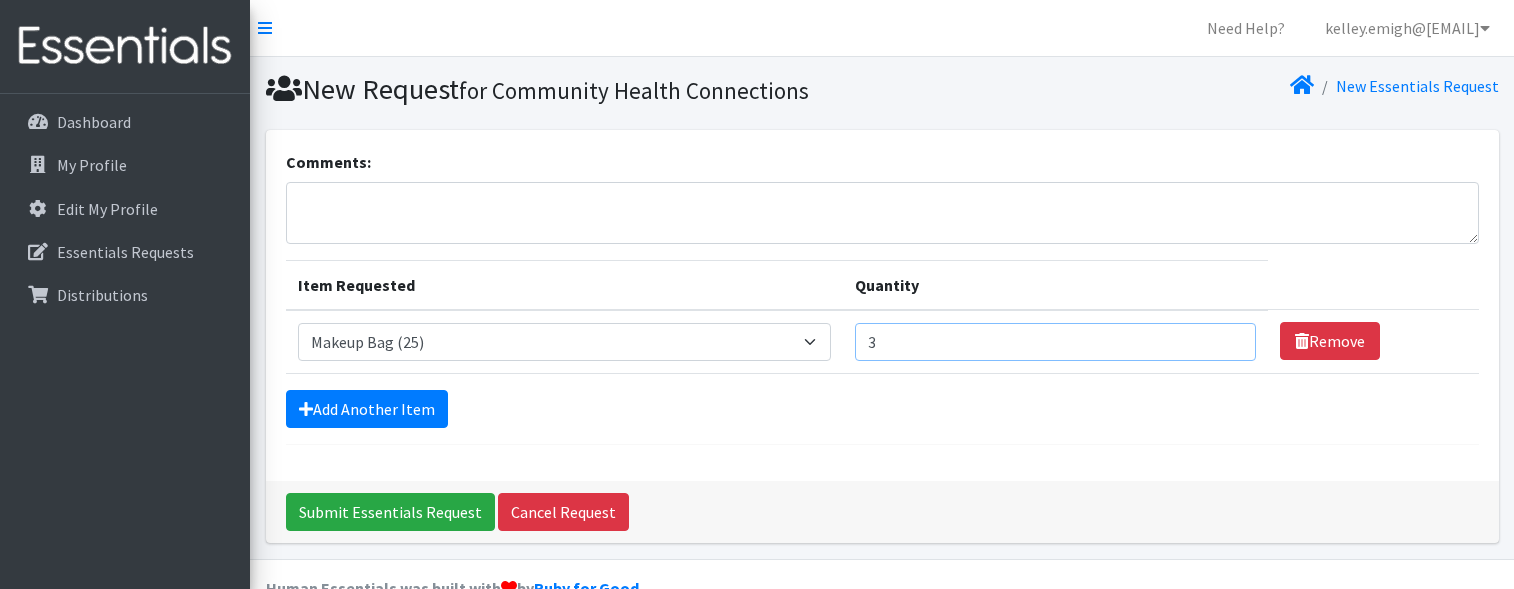 click on "3" at bounding box center [1055, 342] 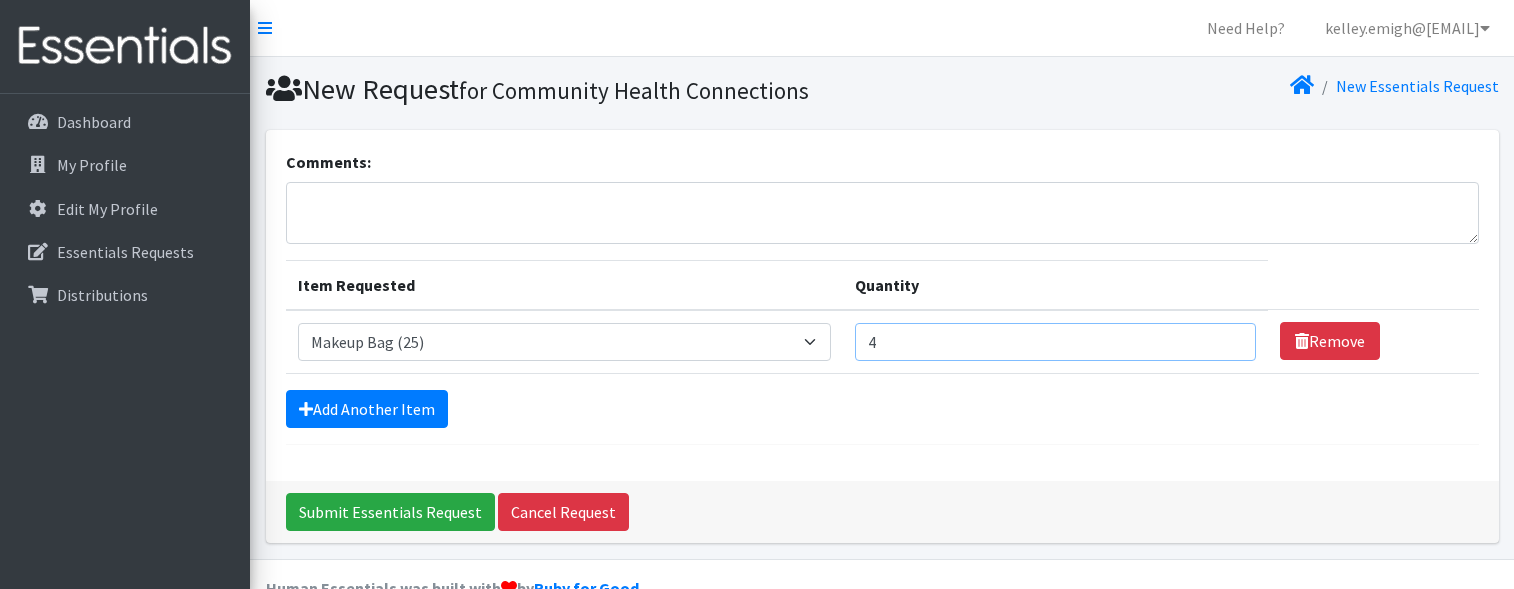 click on "4" at bounding box center (1055, 342) 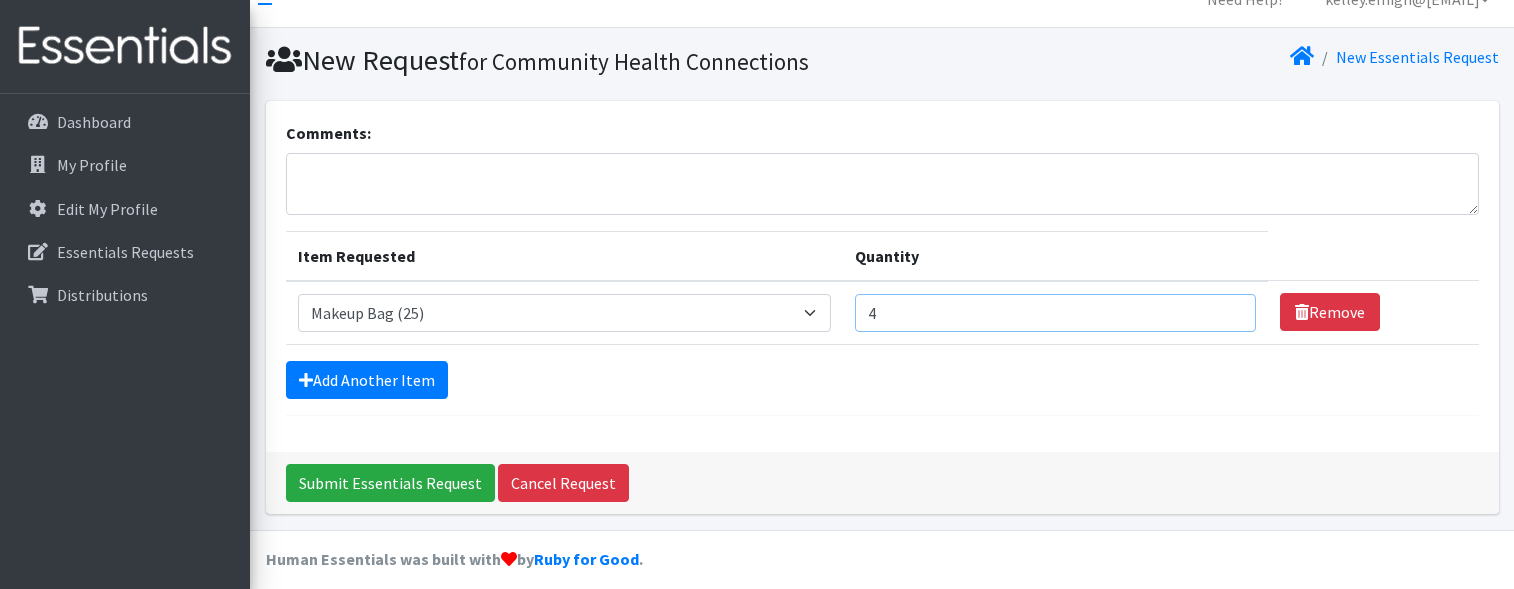 scroll, scrollTop: 45, scrollLeft: 0, axis: vertical 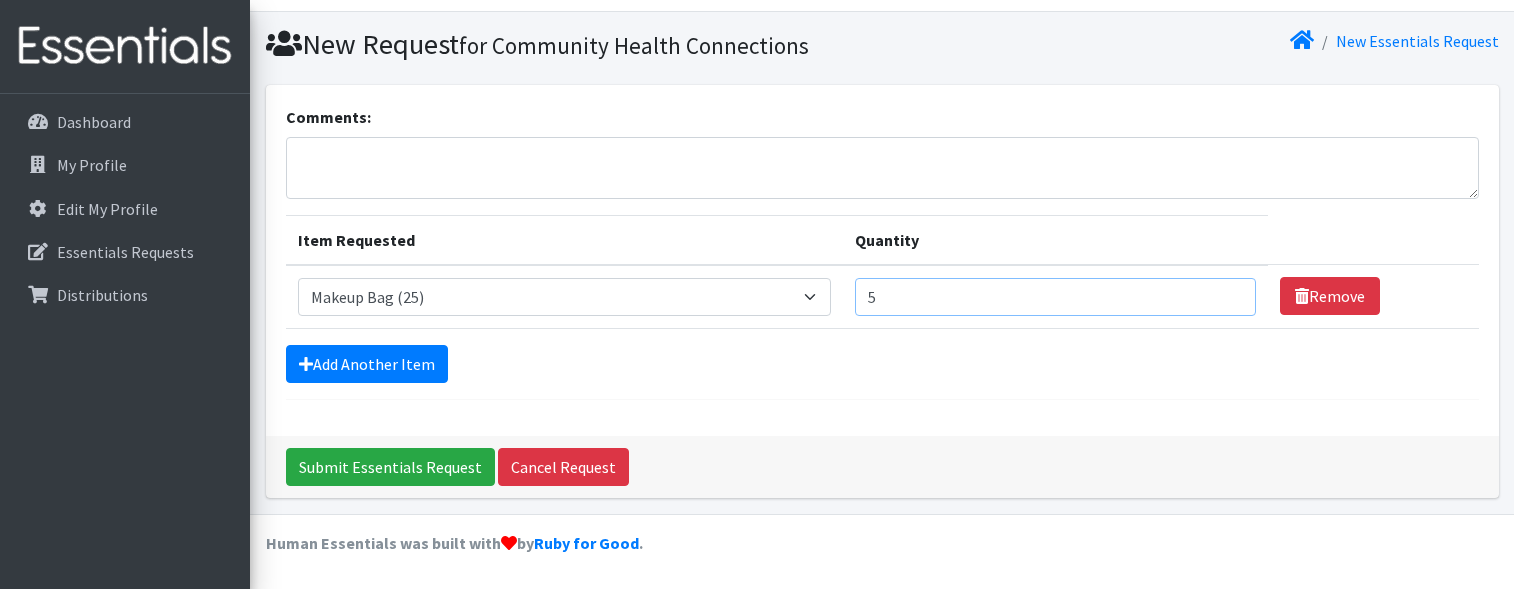 click on "5" at bounding box center [1055, 297] 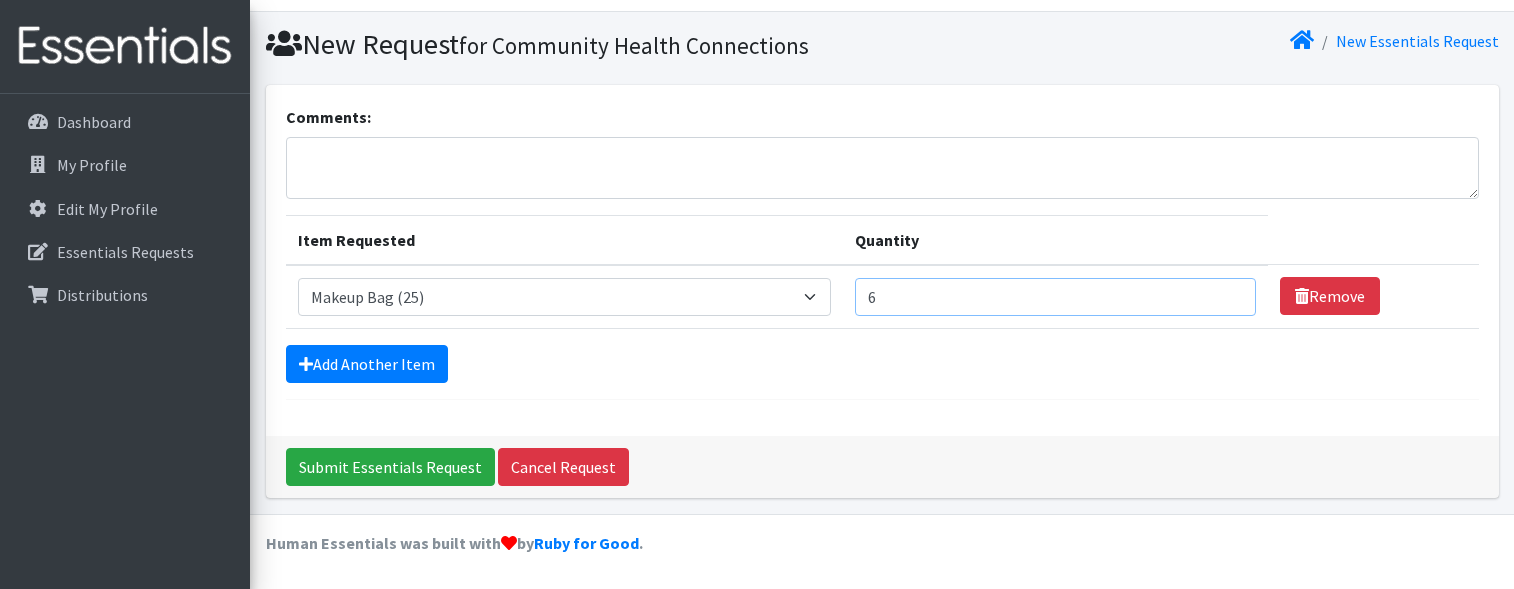 click on "6" at bounding box center [1055, 297] 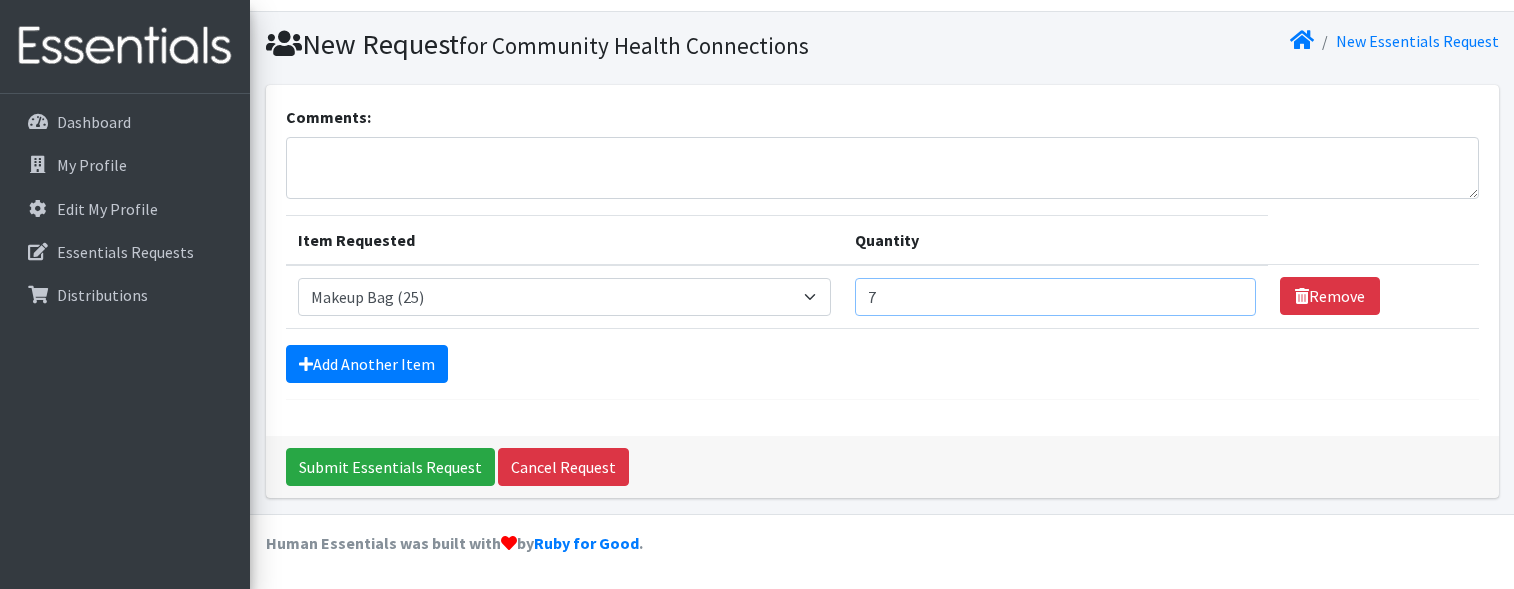 click on "7" at bounding box center [1055, 297] 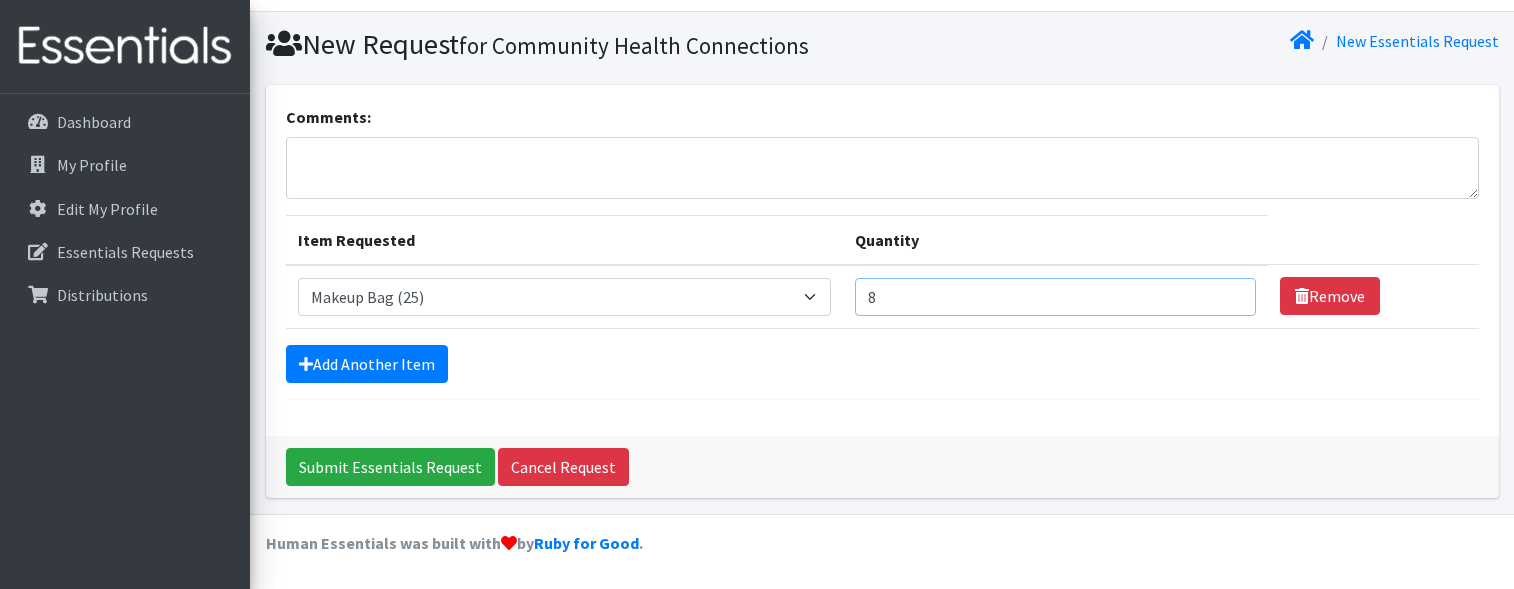 type on "8" 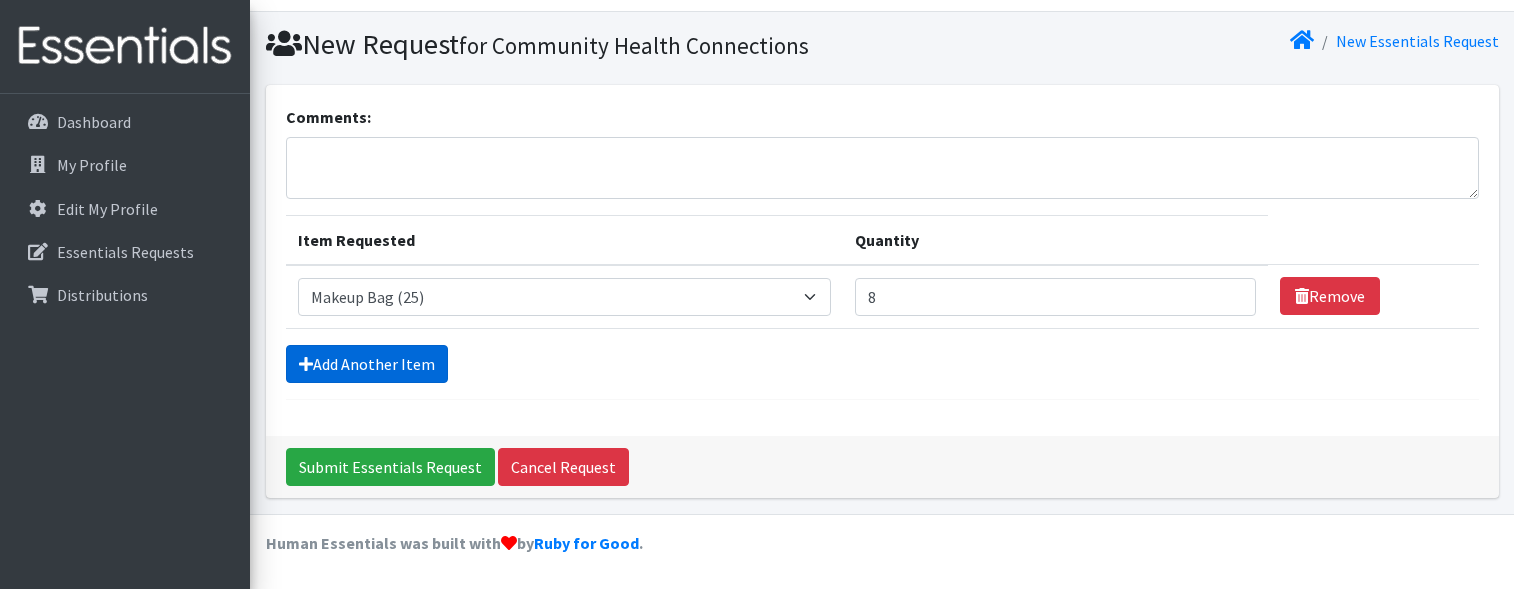 drag, startPoint x: 358, startPoint y: 360, endPoint x: 669, endPoint y: 434, distance: 319.68265 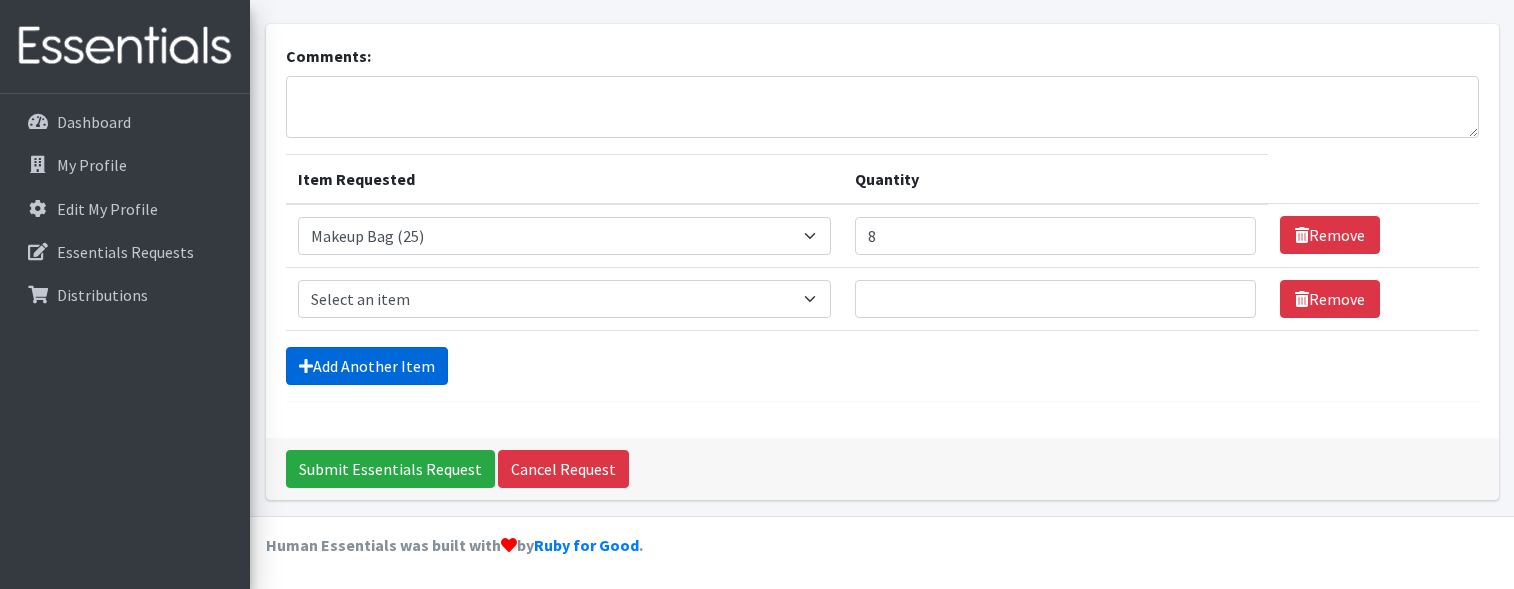 scroll, scrollTop: 108, scrollLeft: 0, axis: vertical 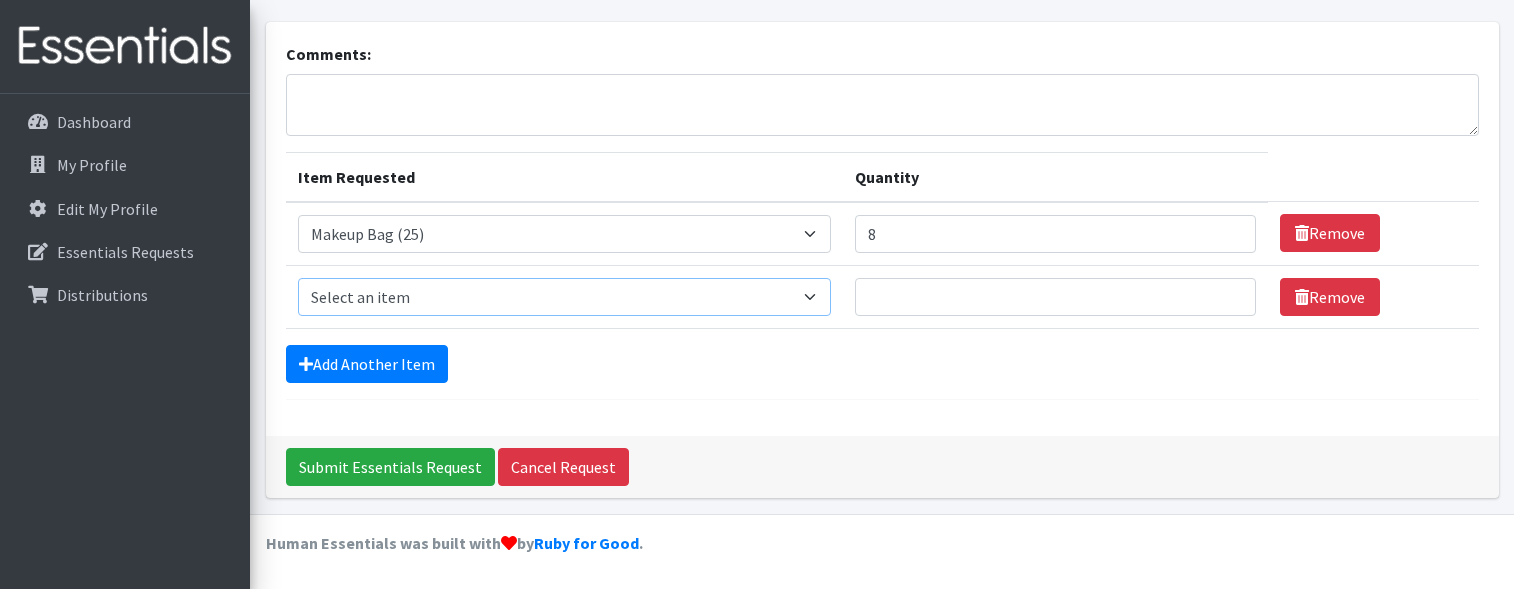 click on "Select an item
Liners (Pack of 100)
Makeup Bag (25)
Pads 1 (Pack of 25)
Pads 2 (Pack of 25)
Pads 3 (Pack of 25)
Pads 4 (Pack of 25)
Pads 5 (Pack of 25) LIMITED QUANTITIES
Tampon Regular (Pack of 25)
Tampon Super (Pack of 25)
Tampons Light (Pack of 25)" at bounding box center [565, 297] 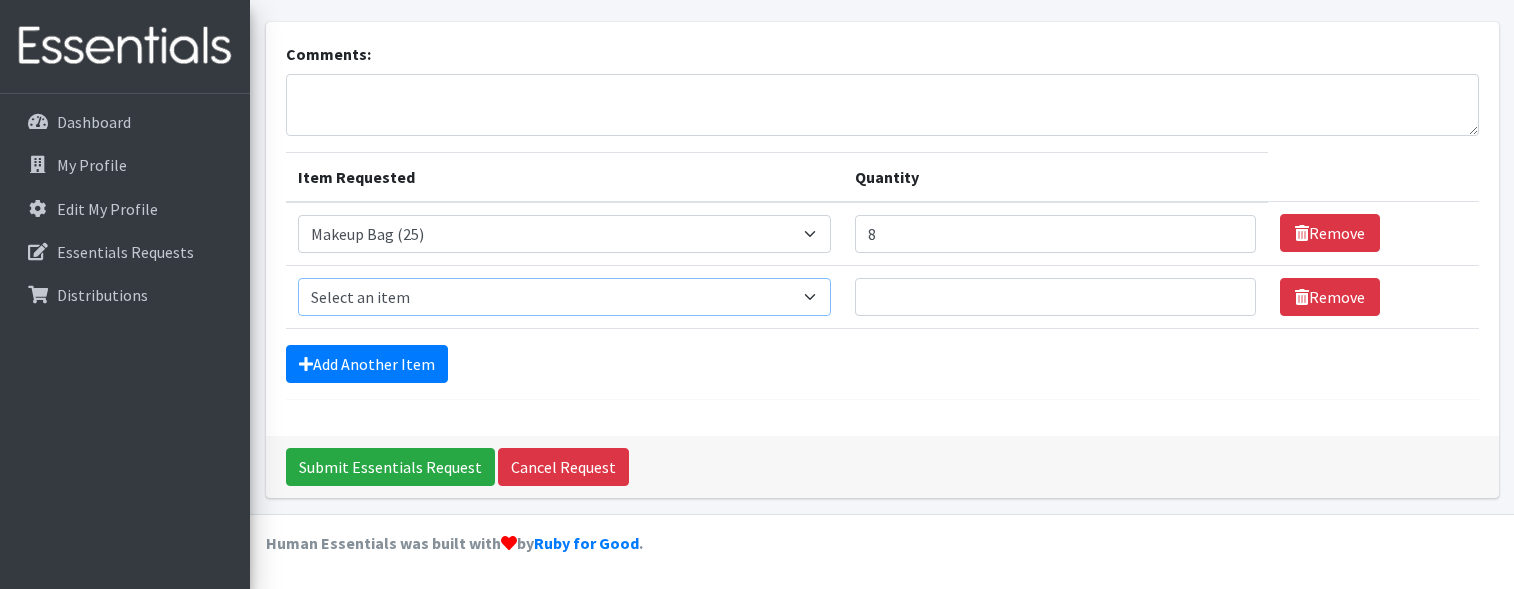 select on "13530" 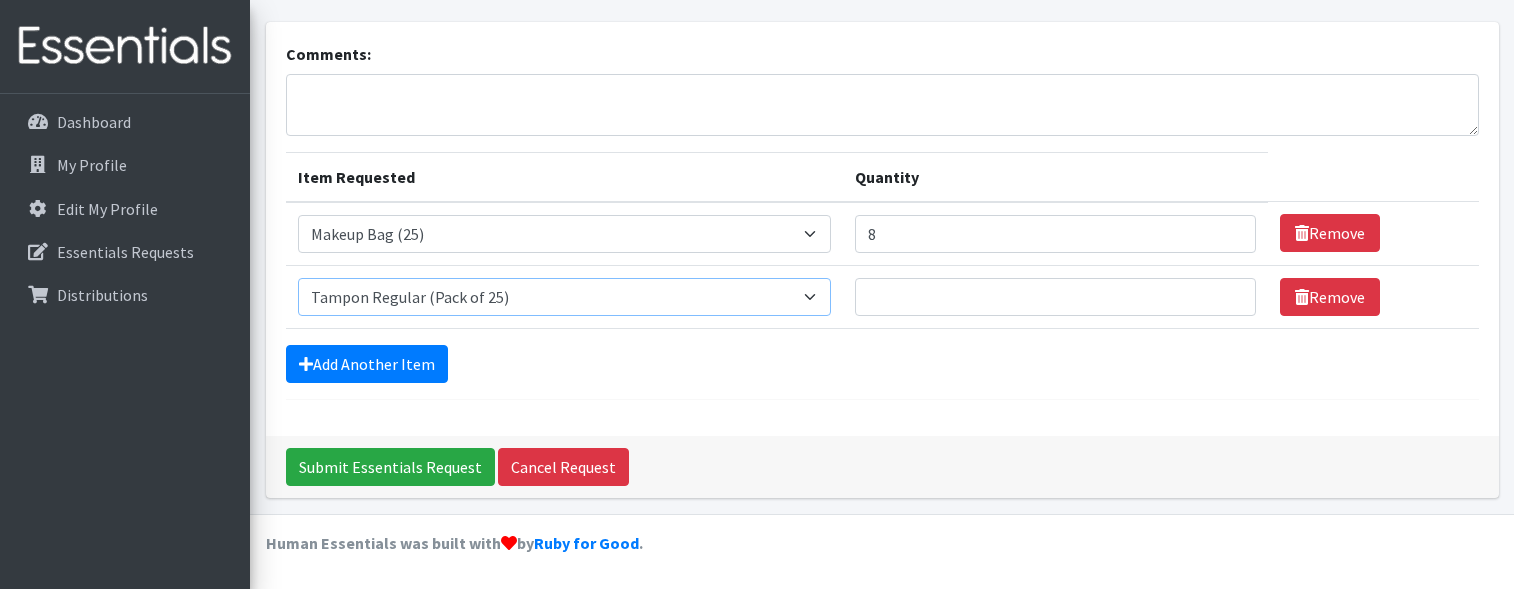 click on "Select an item
Liners (Pack of 100)
Makeup Bag (25)
Pads 1 (Pack of 25)
Pads 2 (Pack of 25)
Pads 3 (Pack of 25)
Pads 4 (Pack of 25)
Pads 5 (Pack of 25) LIMITED QUANTITIES
Tampon Regular (Pack of 25)
Tampon Super (Pack of 25)
Tampons Light (Pack of 25)" at bounding box center [565, 297] 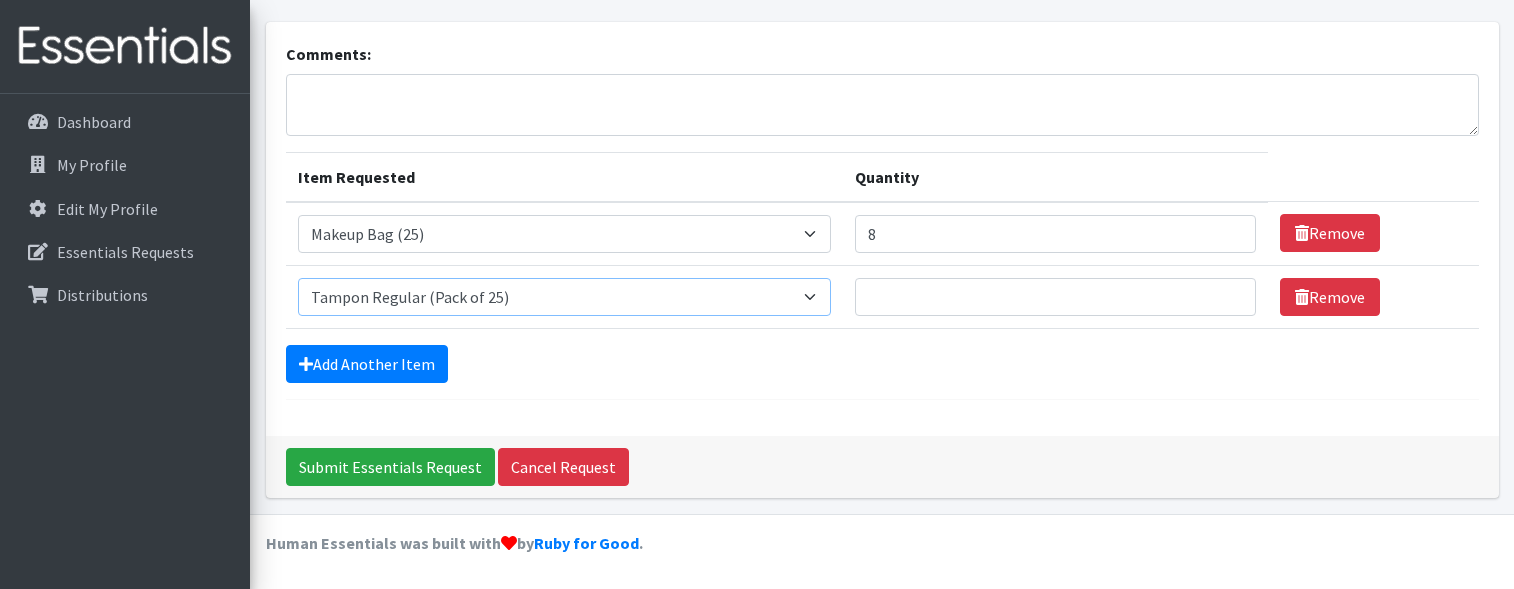 click on "Select an item
Liners (Pack of 100)
Makeup Bag (25)
Pads 1 (Pack of 25)
Pads 2 (Pack of 25)
Pads 3 (Pack of 25)
Pads 4 (Pack of 25)
Pads 5 (Pack of 25) LIMITED QUANTITIES
Tampon Regular (Pack of 25)
Tampon Super (Pack of 25)
Tampons Light (Pack of 25)" at bounding box center [565, 297] 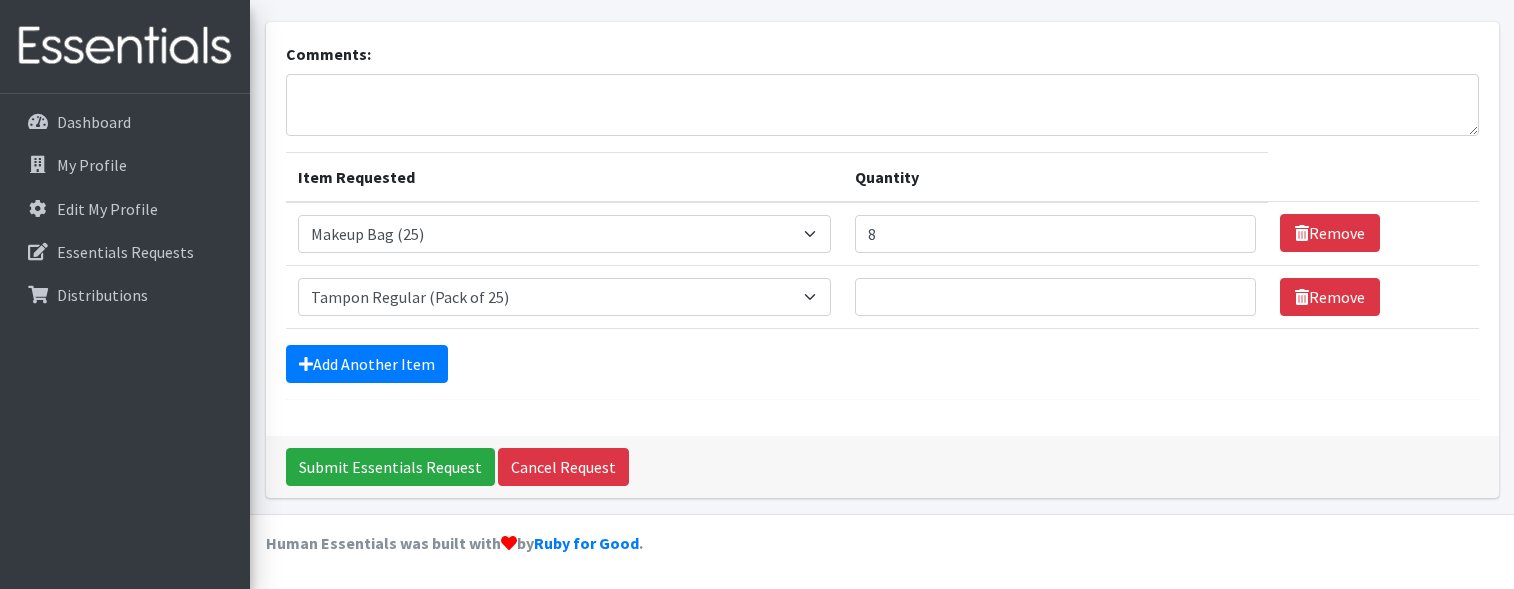 click on "Comments:
Item Requested
Quantity
Item Requested
Select an item
Liners (Pack of 100)
Makeup Bag (25)
Pads 1 (Pack of 25)
Pads 2 (Pack of 25)
Pads 3 (Pack of 25)
Pads 4 (Pack of 25)
Pads 5 (Pack of 25) LIMITED QUANTITIES
Tampon Regular (Pack of 25)
Tampon Super (Pack of 25)
Tampons Light (Pack of 25)
Quantity
8
Remove
Item Requested
Select an item
Liners (Pack of 100)
Makeup Bag (25)
Pads 1 (Pack of 25)
Pads 2 (Pack of 25)
Pads 3 (Pack of 25)
Pads 4 (Pack of 25)
Pads 5 (Pack of 25) LIMITED QUANTITIES
Tampon Regular (Pack of 25)
Tampon Super (Pack of 25)
Tampons Light (Pack of 25)
Quantity" at bounding box center (882, 229) 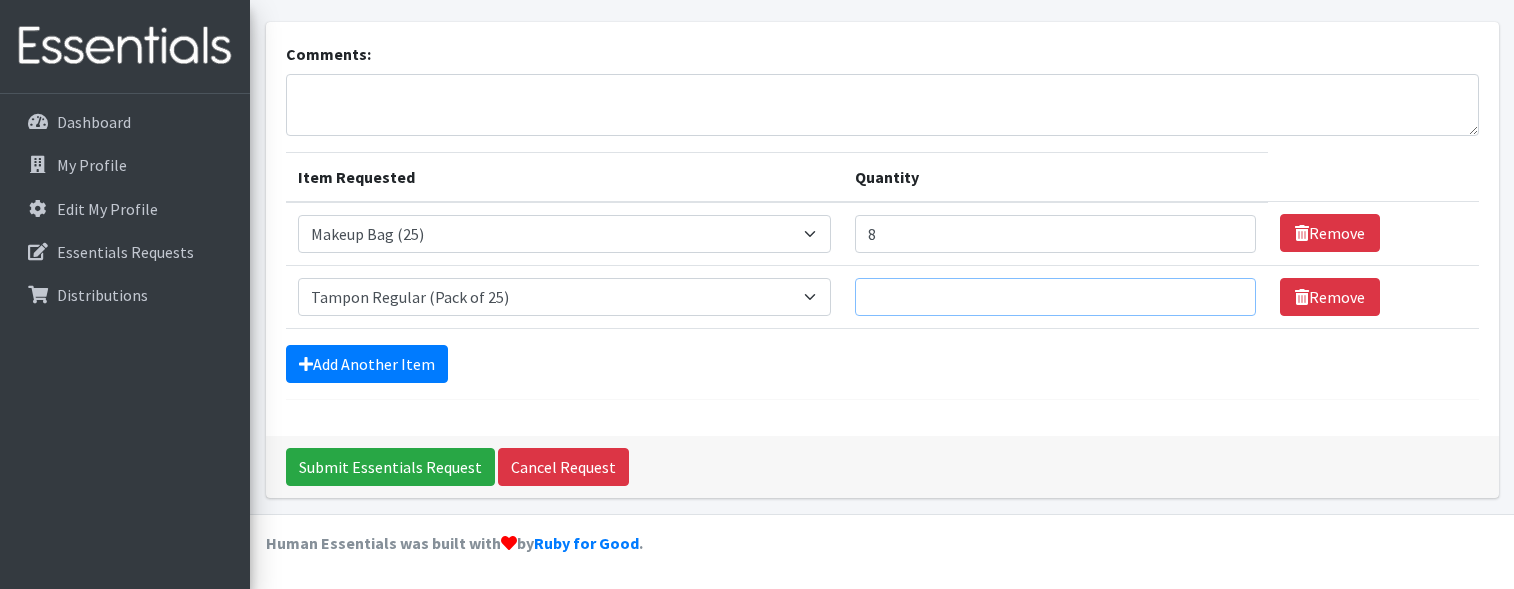 click on "Quantity" at bounding box center (1055, 297) 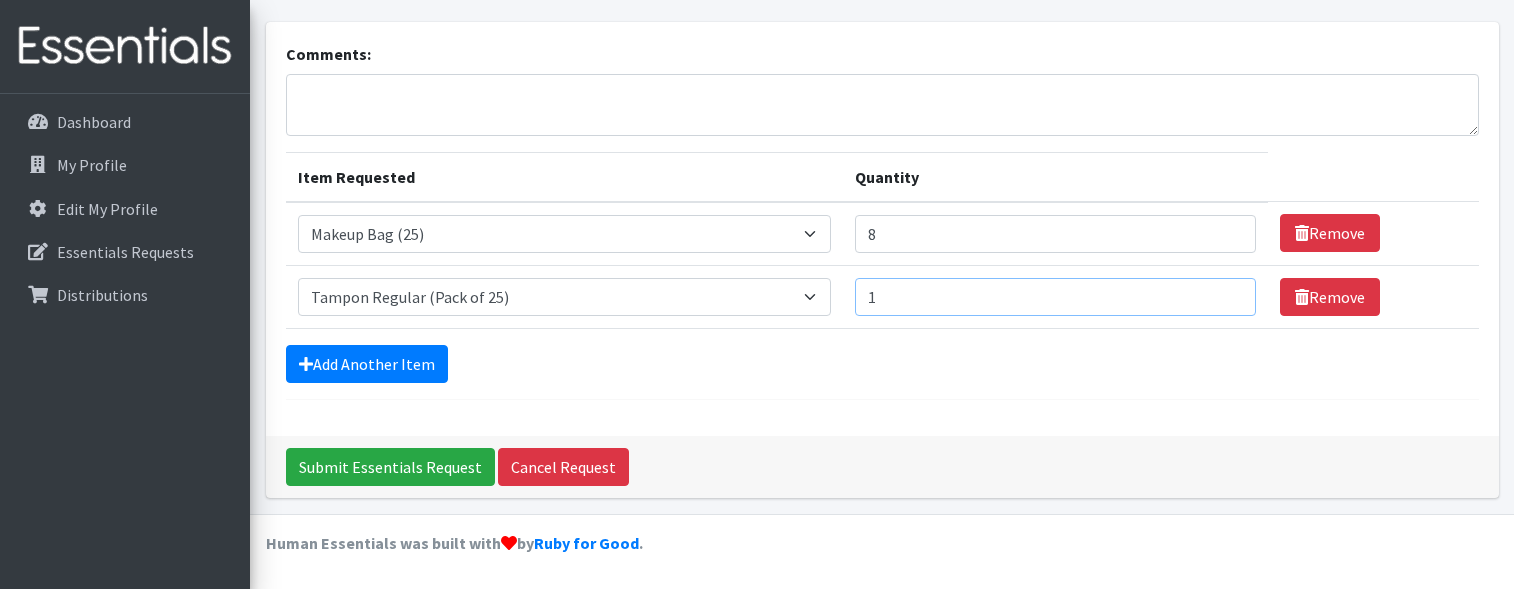 click on "1" at bounding box center [1055, 297] 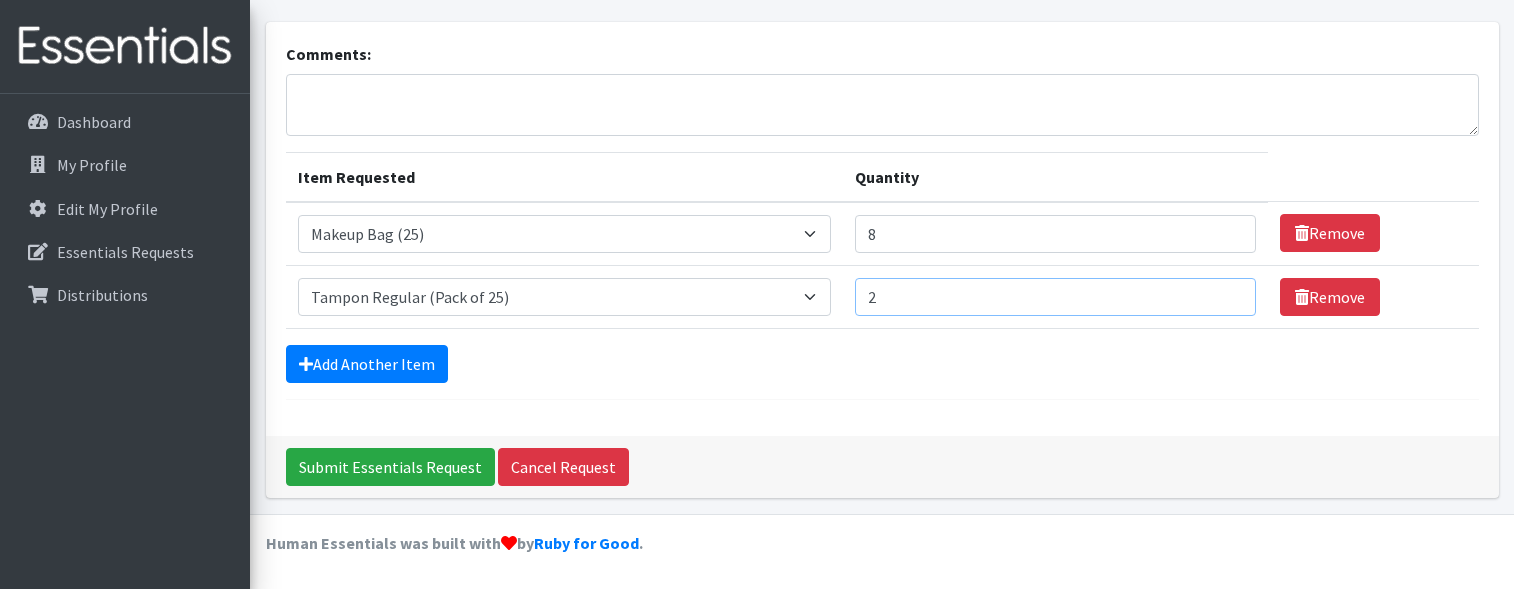 click on "2" at bounding box center [1055, 297] 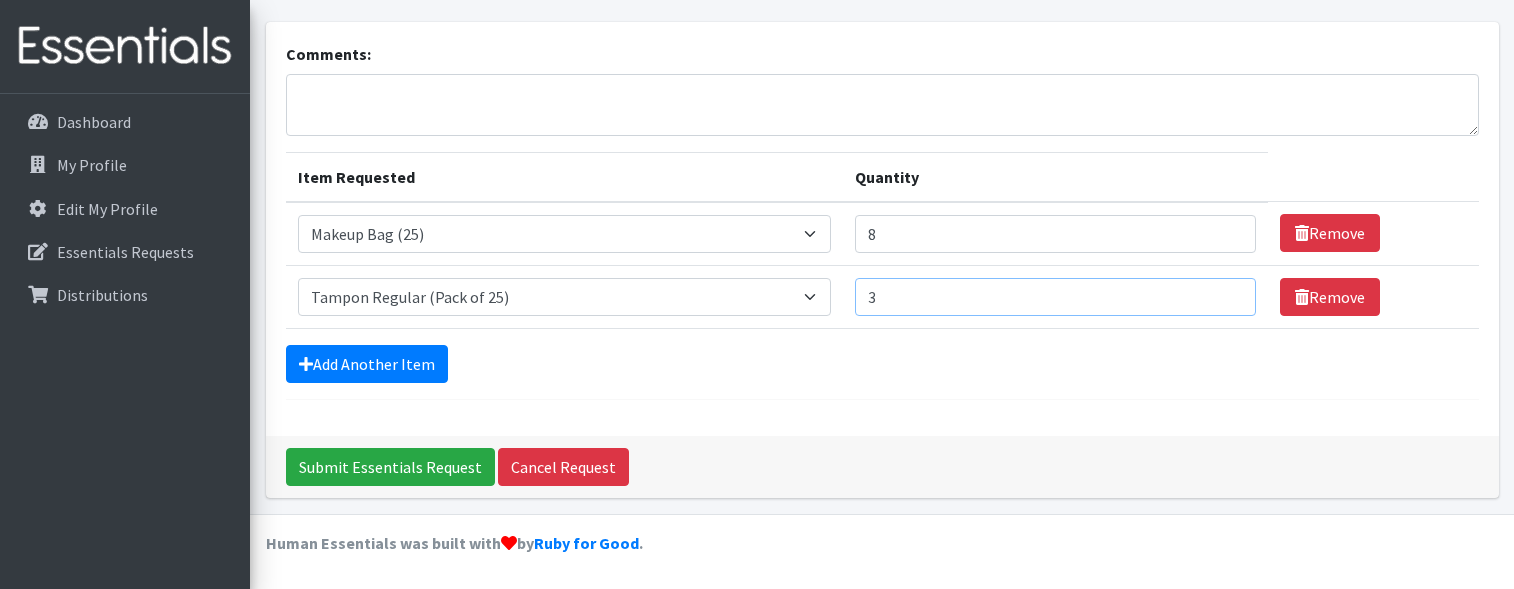 click on "3" at bounding box center [1055, 297] 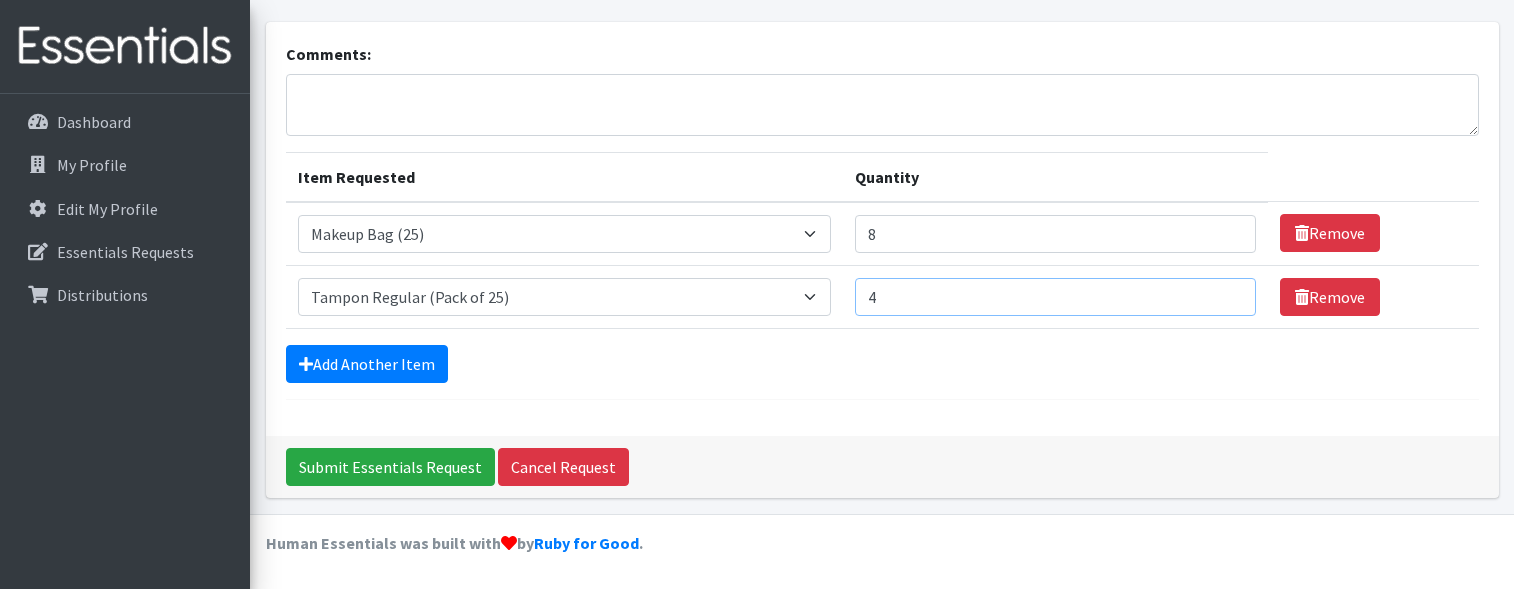 click on "4" at bounding box center (1055, 297) 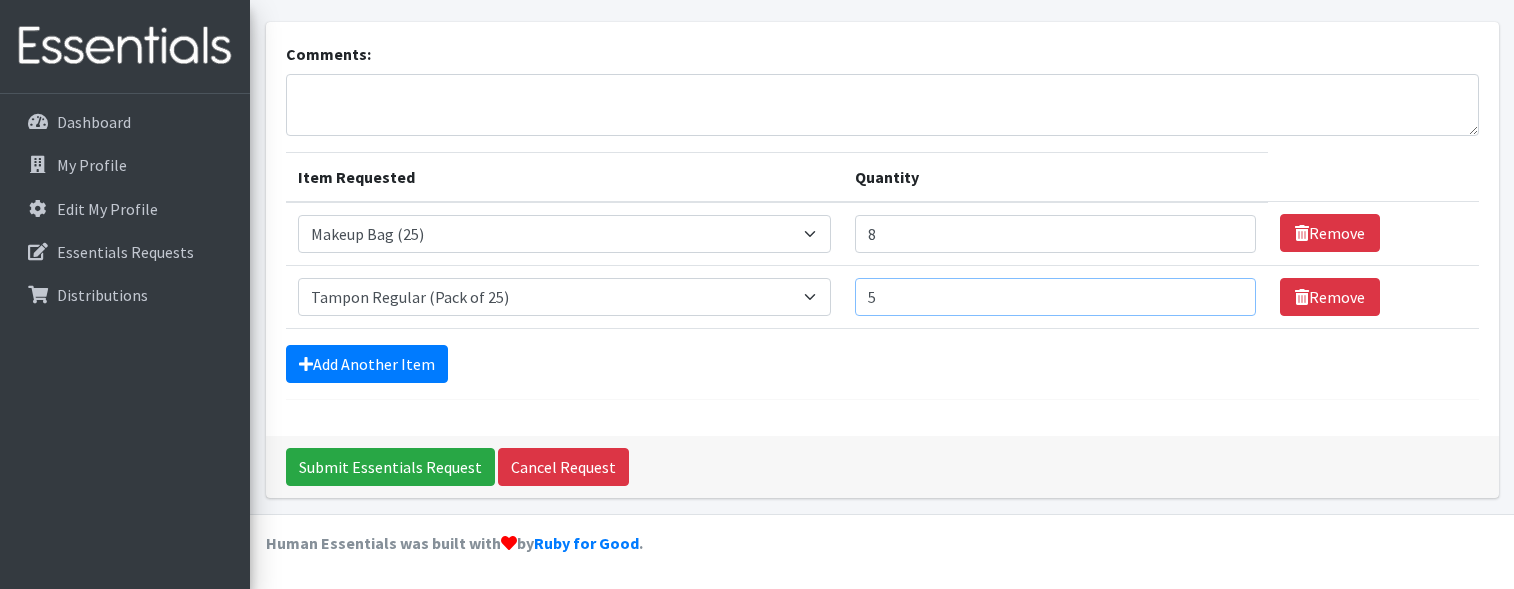 click on "5" at bounding box center [1055, 297] 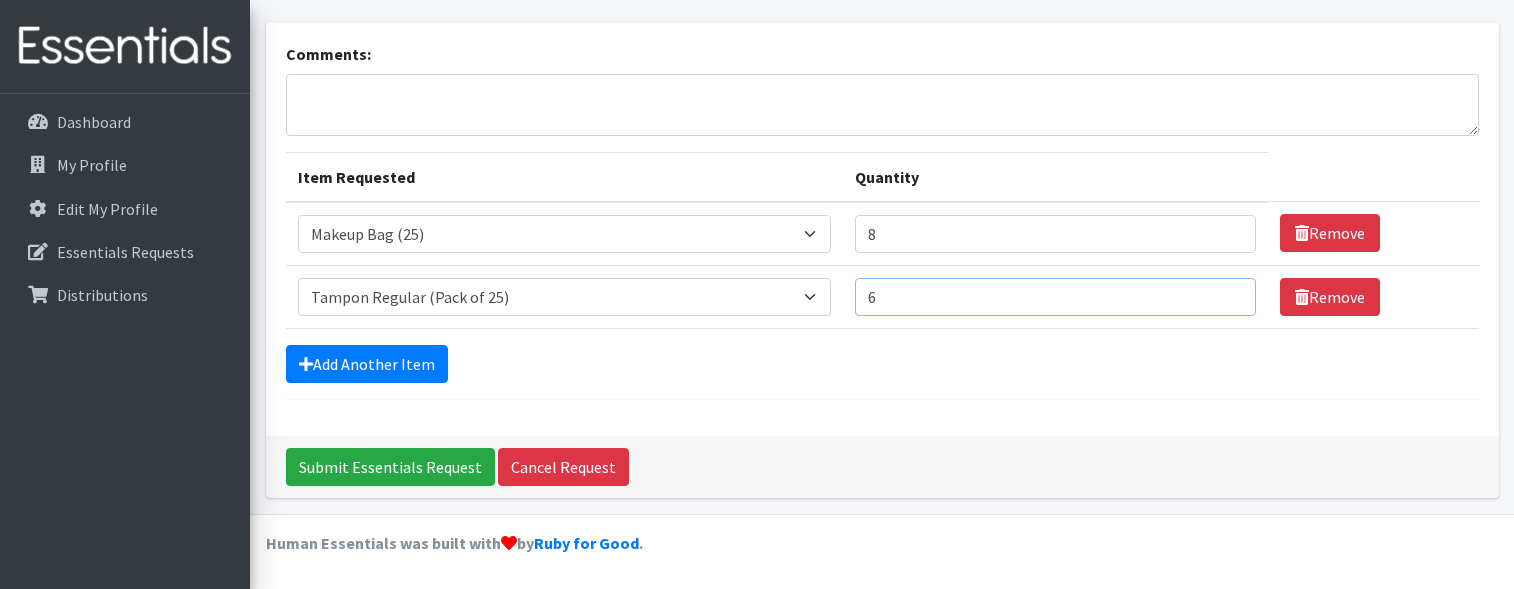 click on "6" at bounding box center (1055, 297) 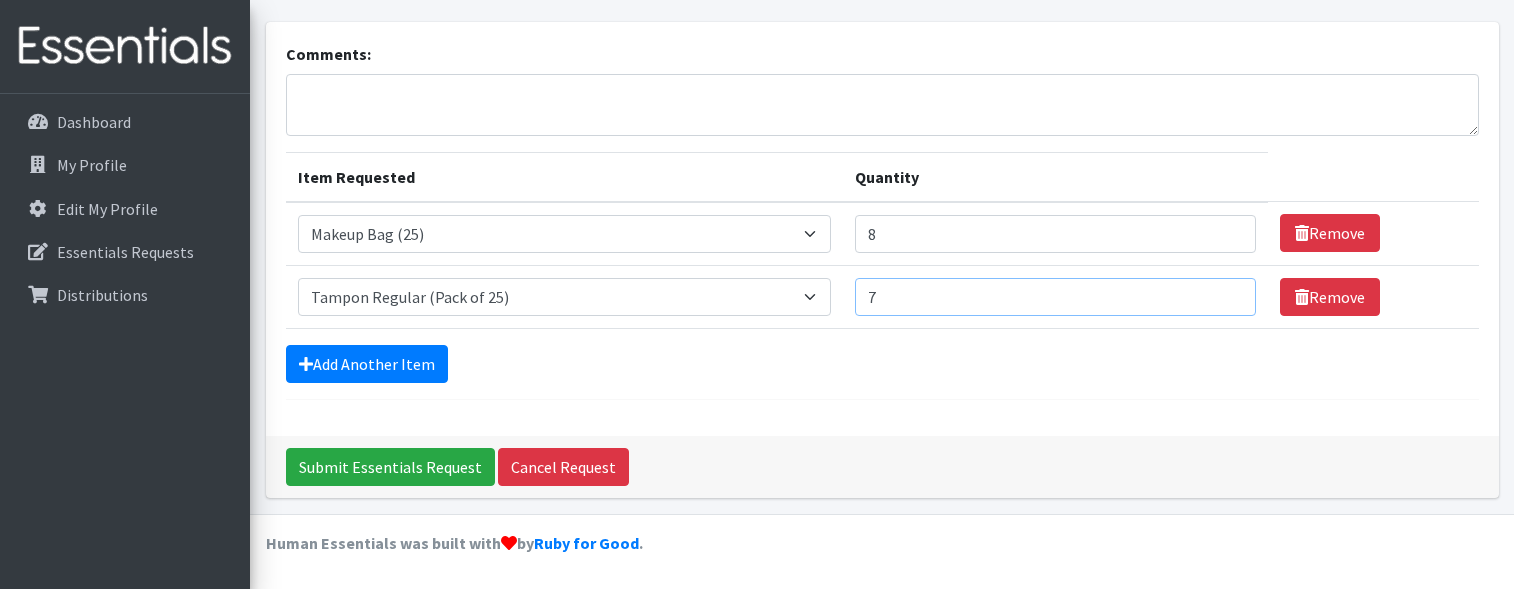 click on "7" at bounding box center [1055, 297] 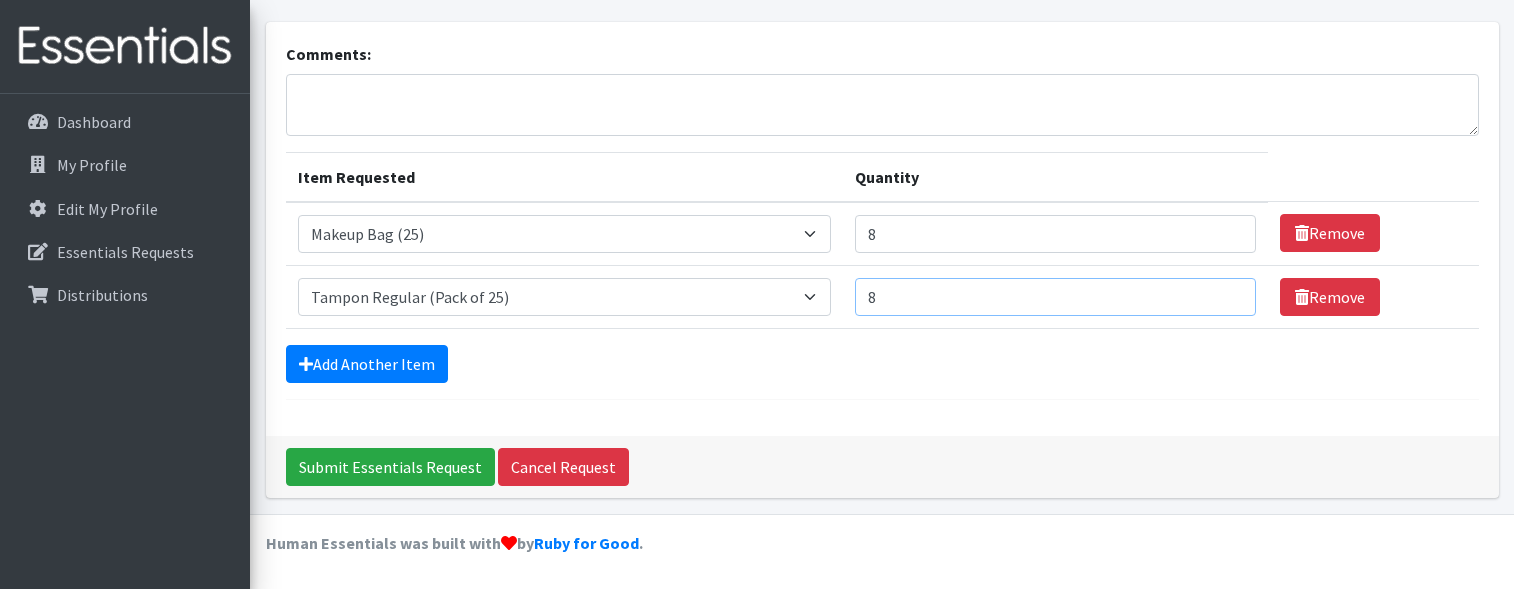 click on "8" at bounding box center [1055, 297] 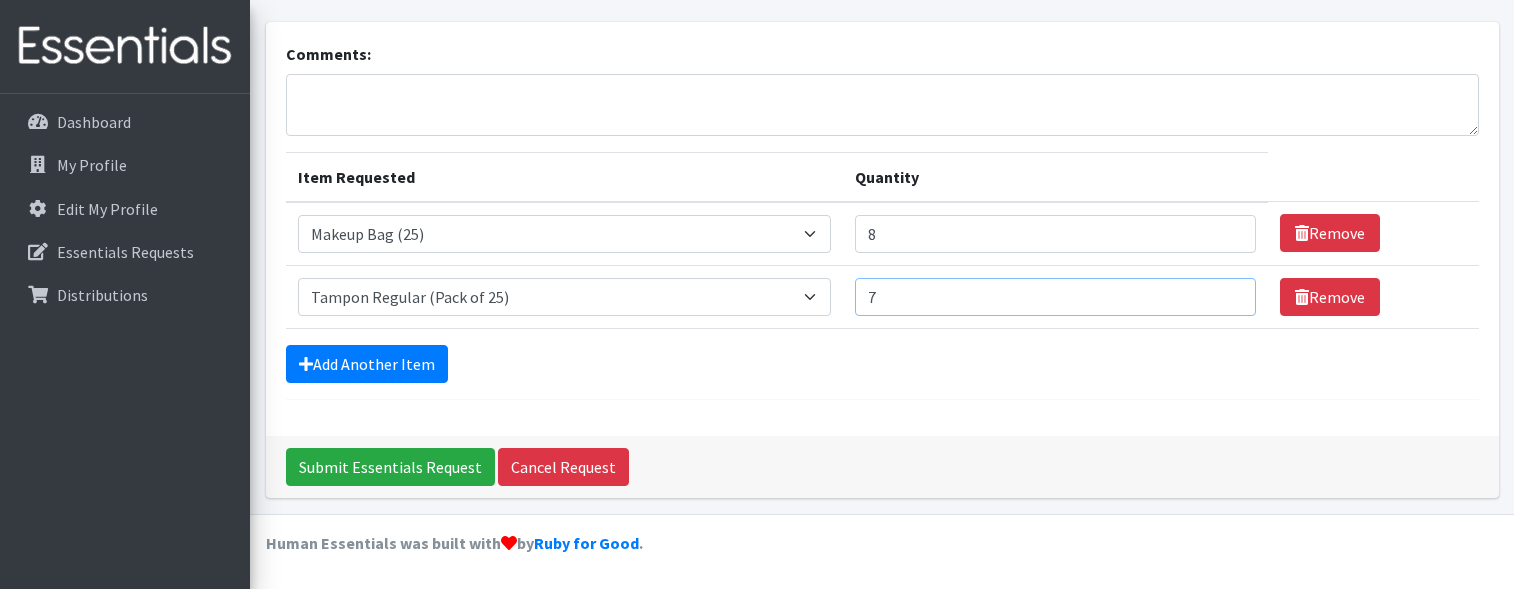 click on "7" at bounding box center (1055, 297) 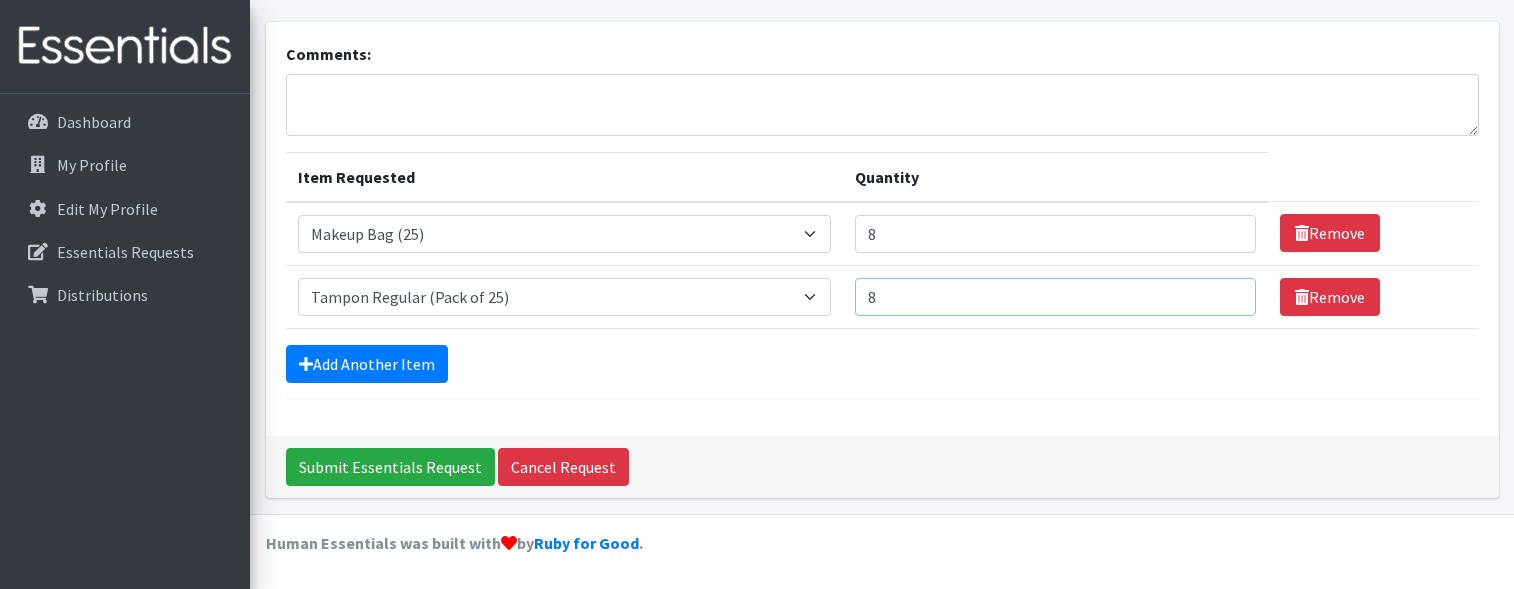 click on "8" at bounding box center (1055, 297) 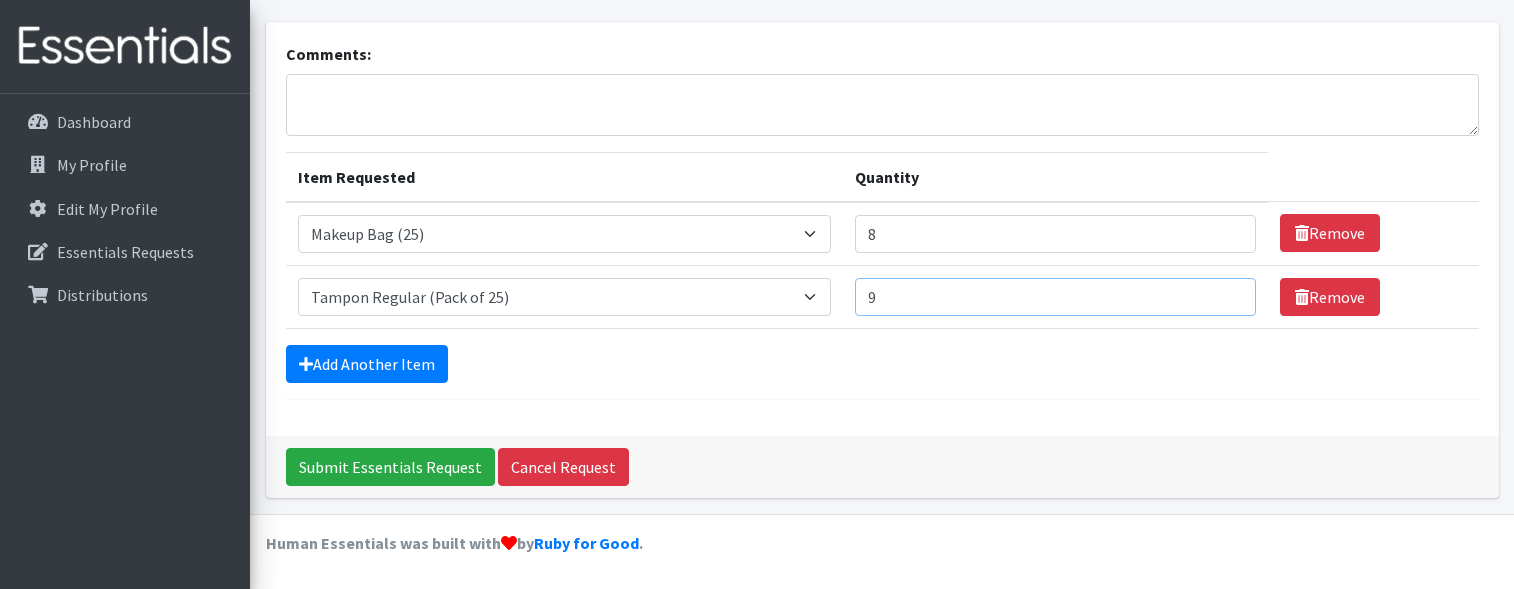 click on "9" at bounding box center (1055, 297) 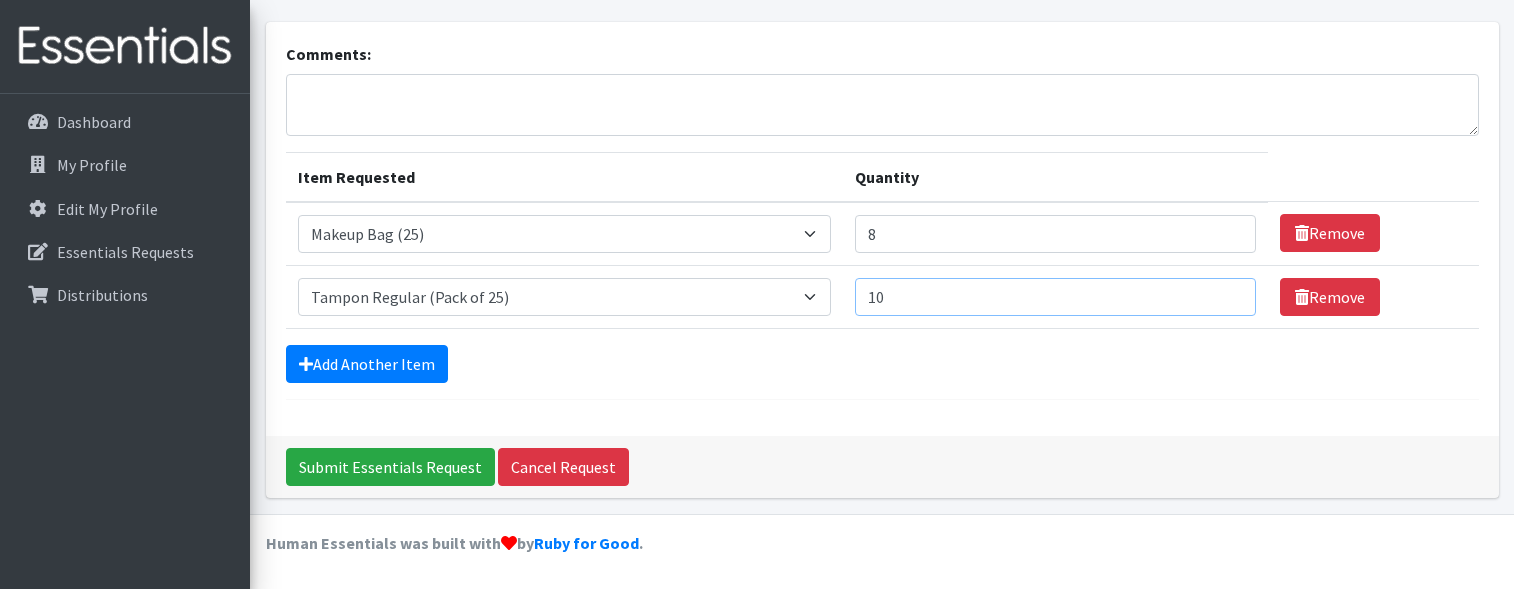 click on "10" at bounding box center (1055, 297) 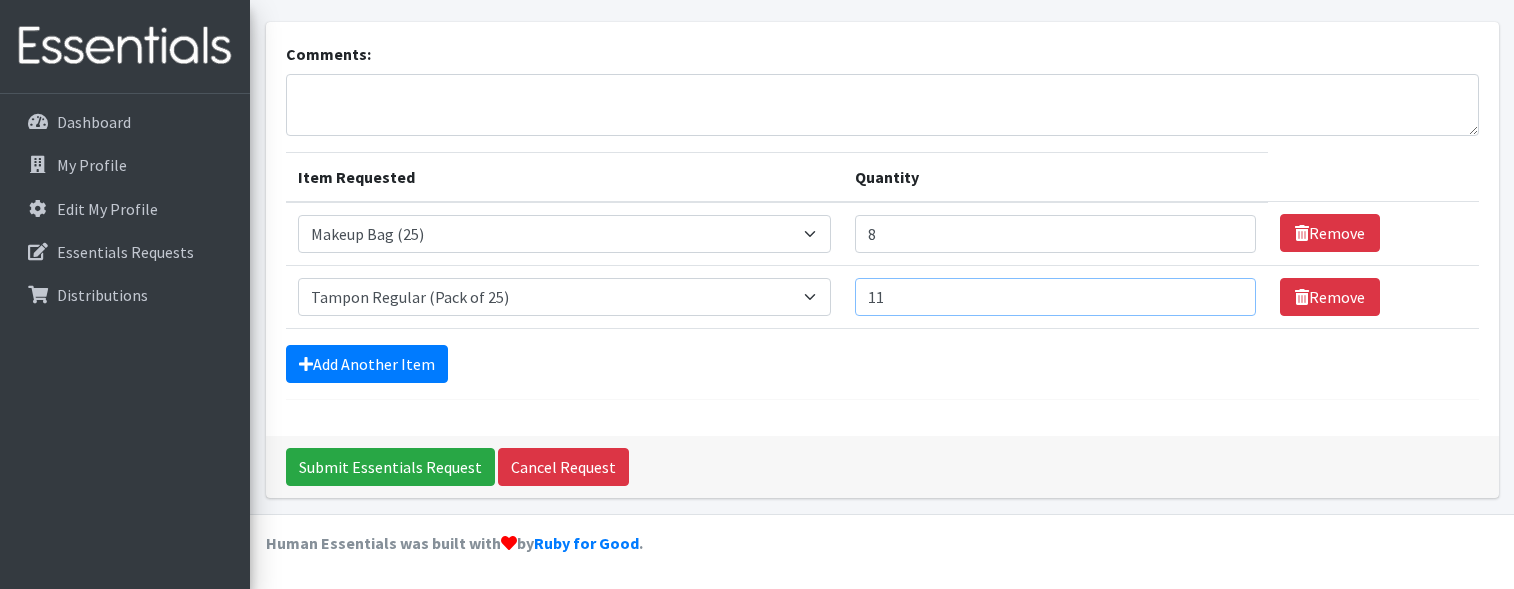 click on "11" at bounding box center [1055, 297] 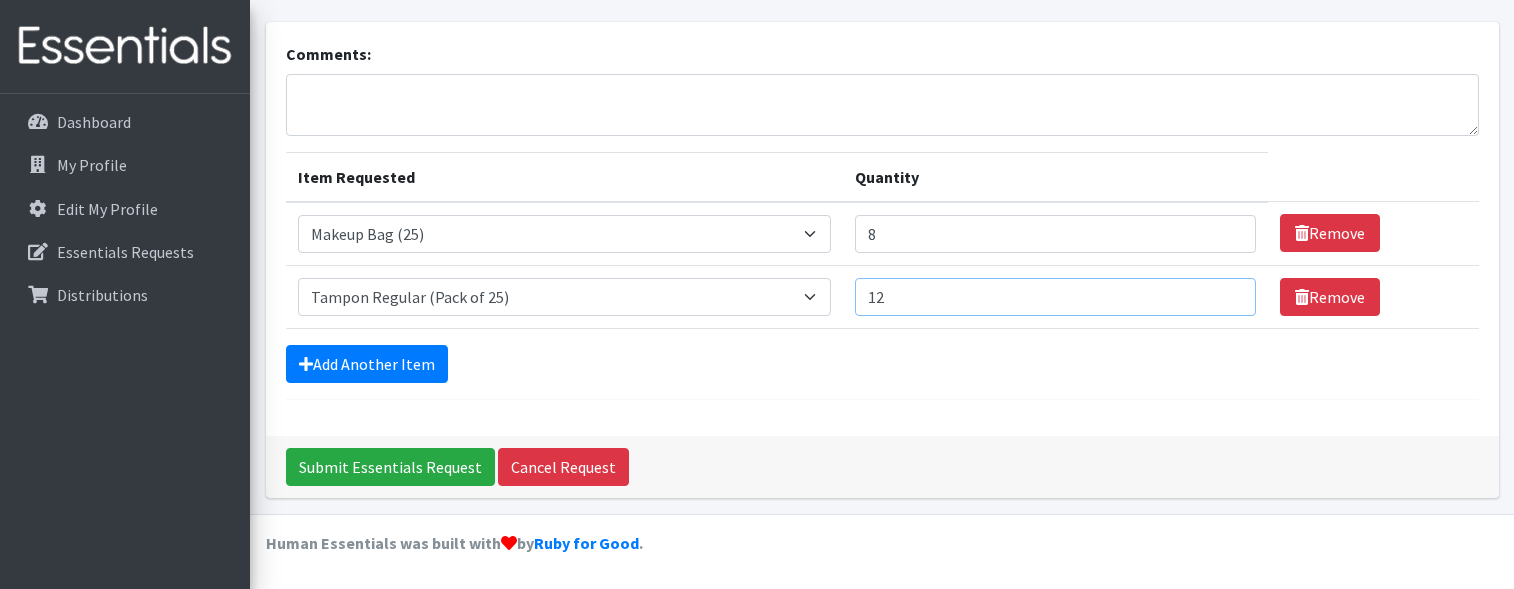 click on "12" at bounding box center [1055, 297] 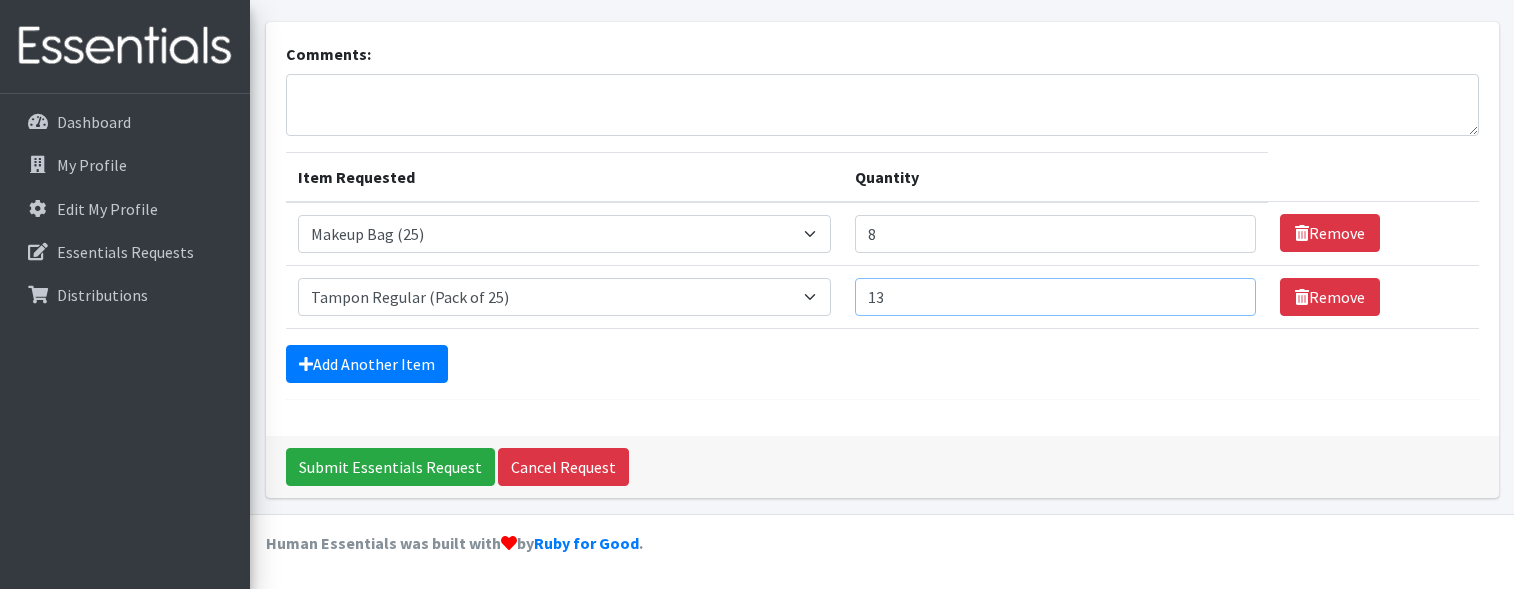 click on "13" at bounding box center (1055, 297) 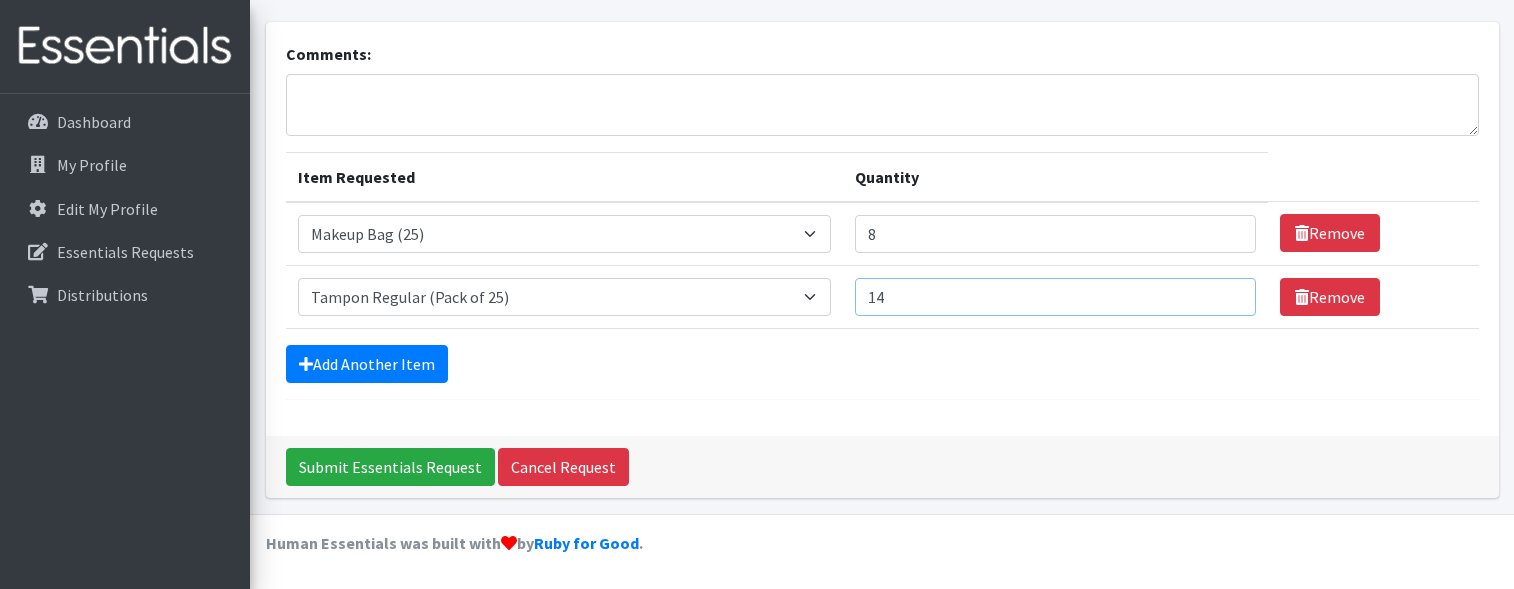 click on "14" at bounding box center [1055, 297] 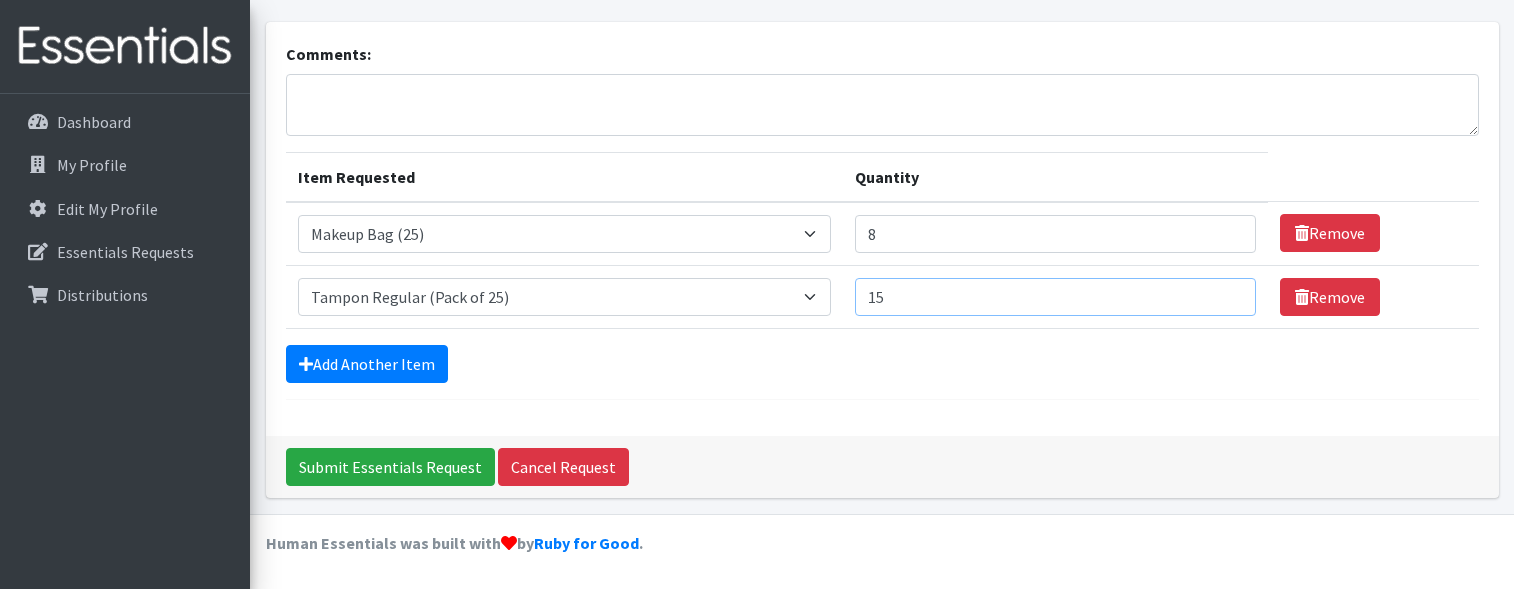 click on "15" at bounding box center [1055, 297] 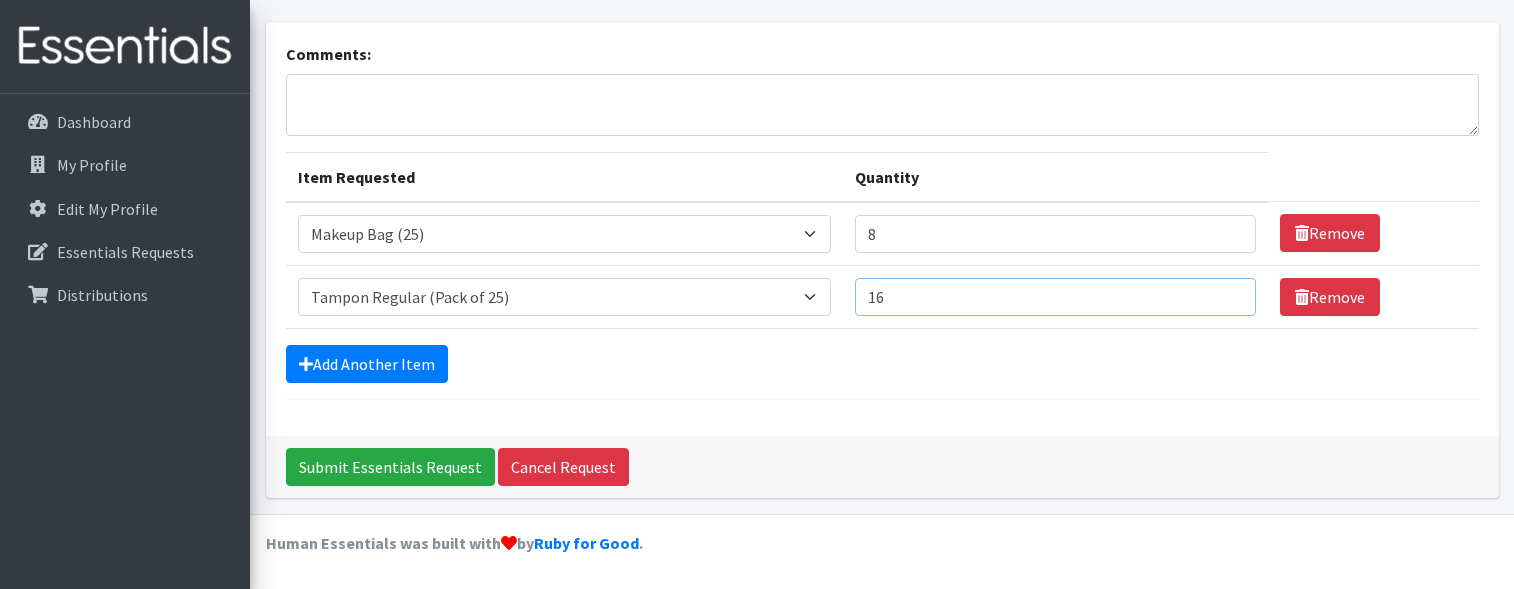 click on "16" at bounding box center [1055, 297] 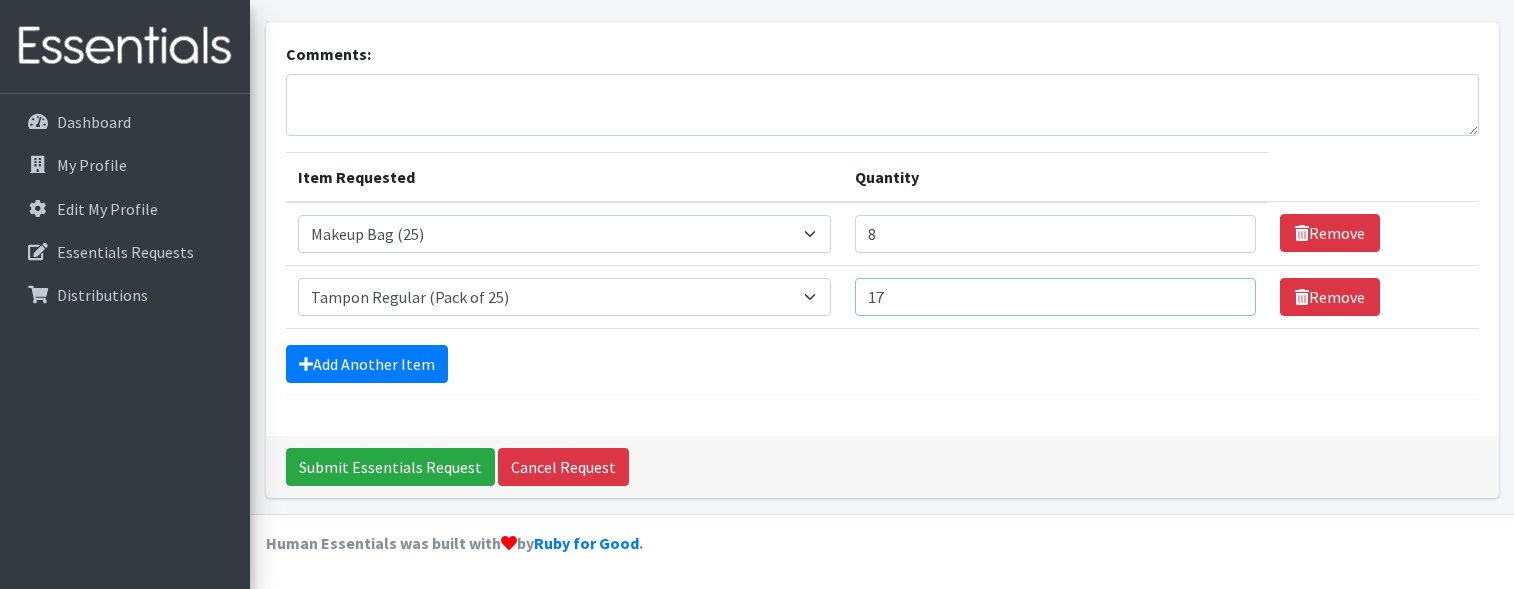 click on "17" at bounding box center (1055, 297) 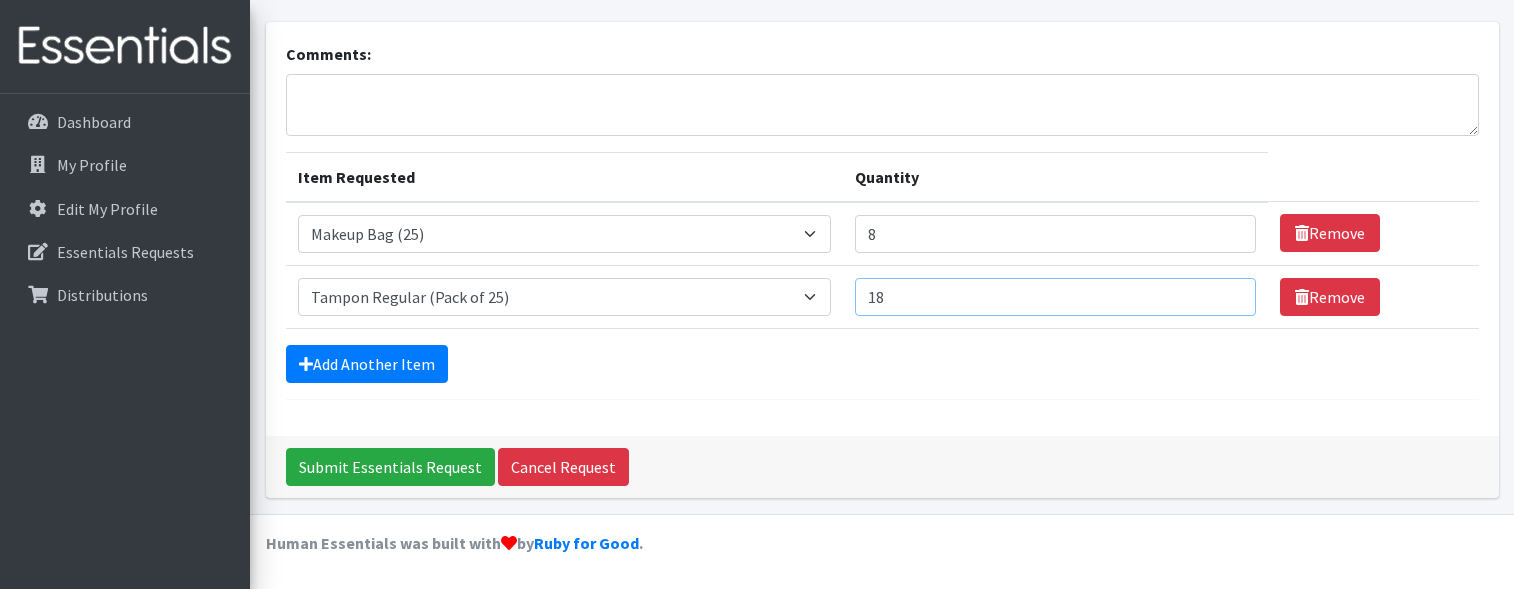 click on "18" at bounding box center [1055, 297] 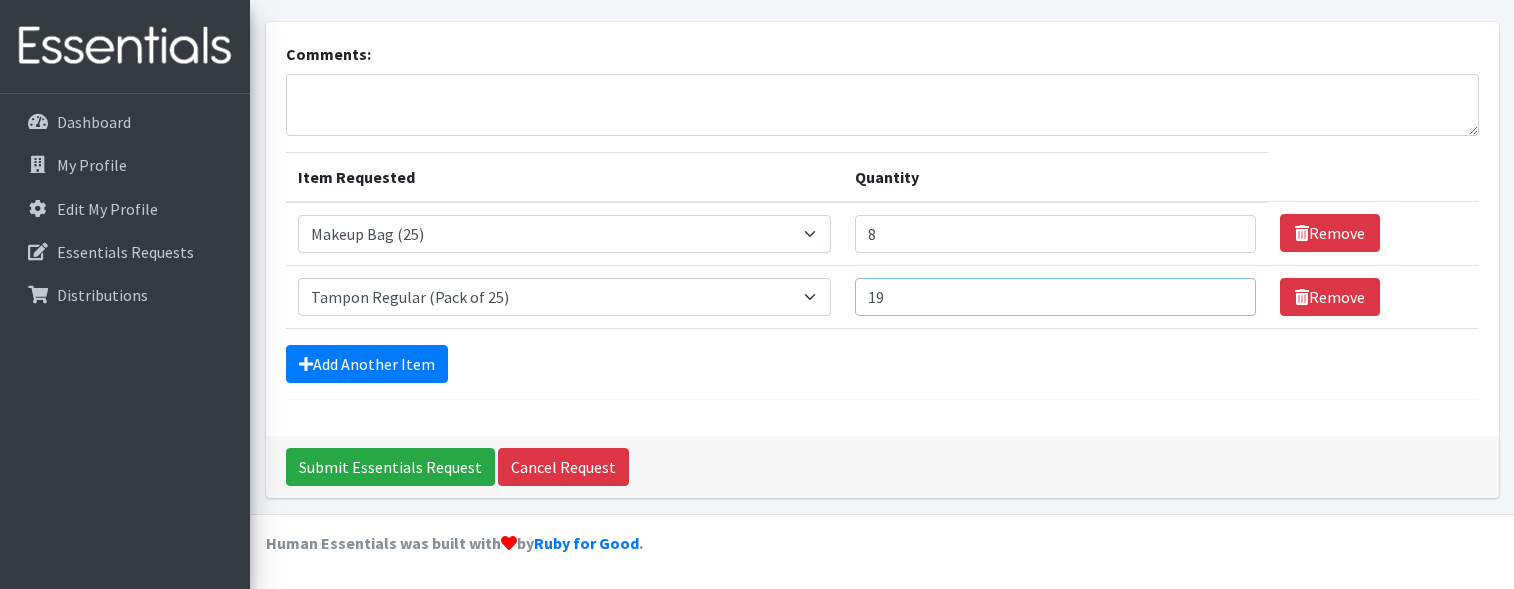 click on "19" at bounding box center [1055, 297] 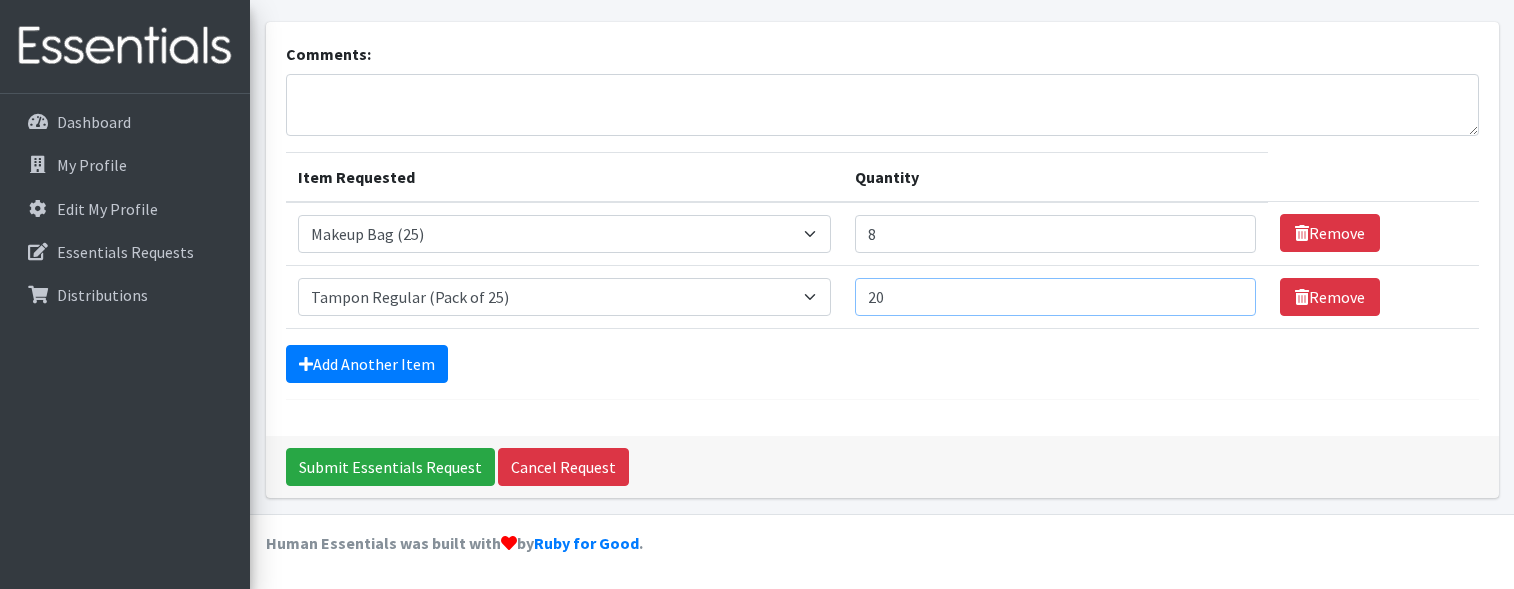 type on "20" 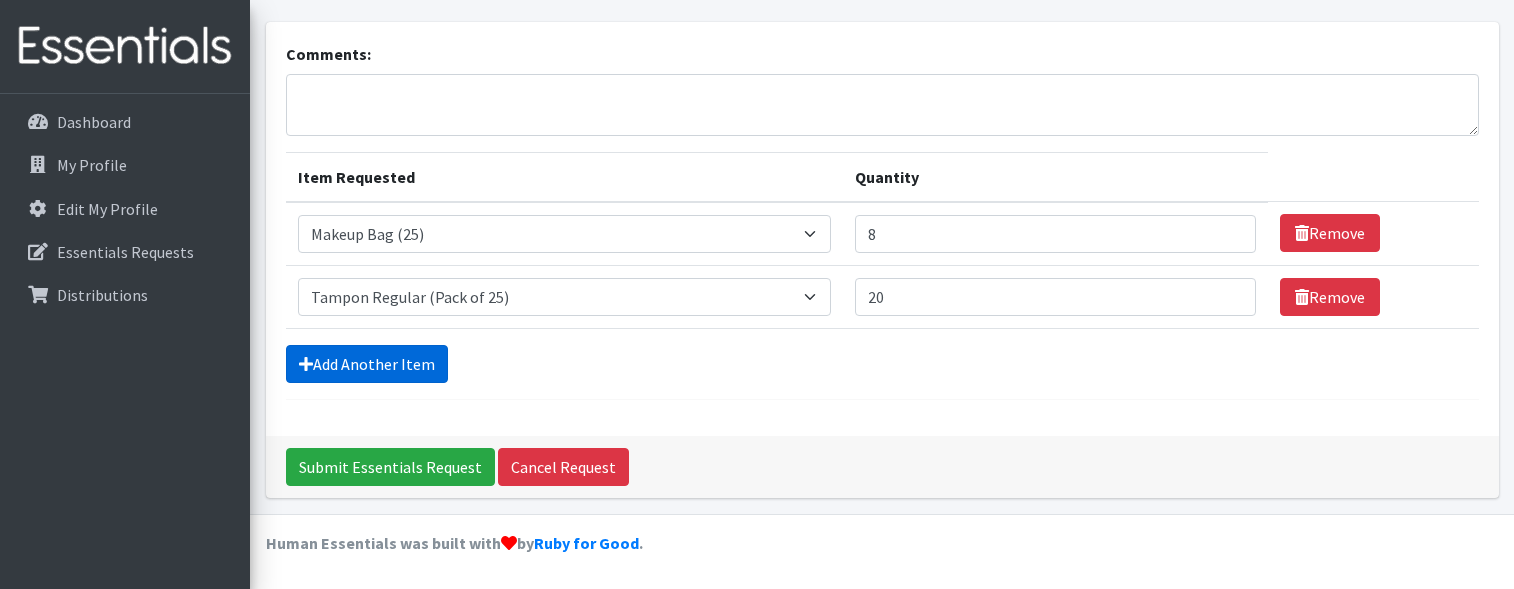 drag, startPoint x: 382, startPoint y: 360, endPoint x: 639, endPoint y: 453, distance: 273.30936 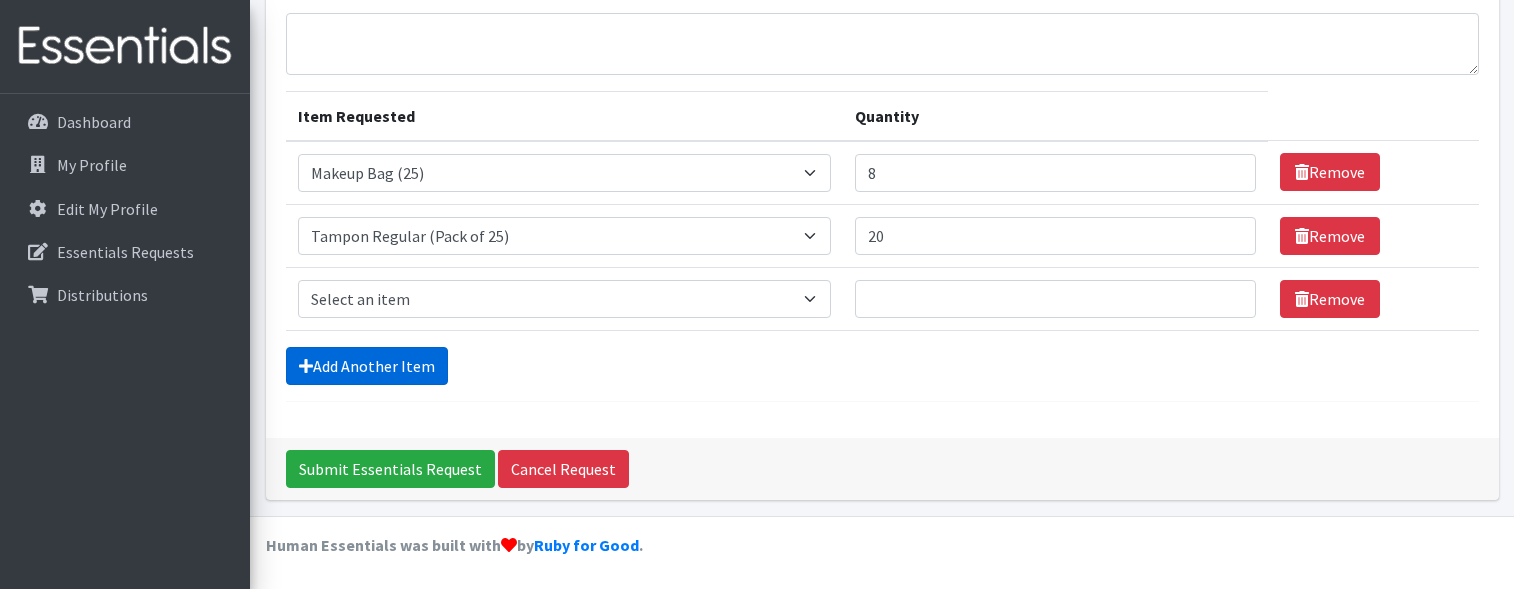 scroll, scrollTop: 171, scrollLeft: 0, axis: vertical 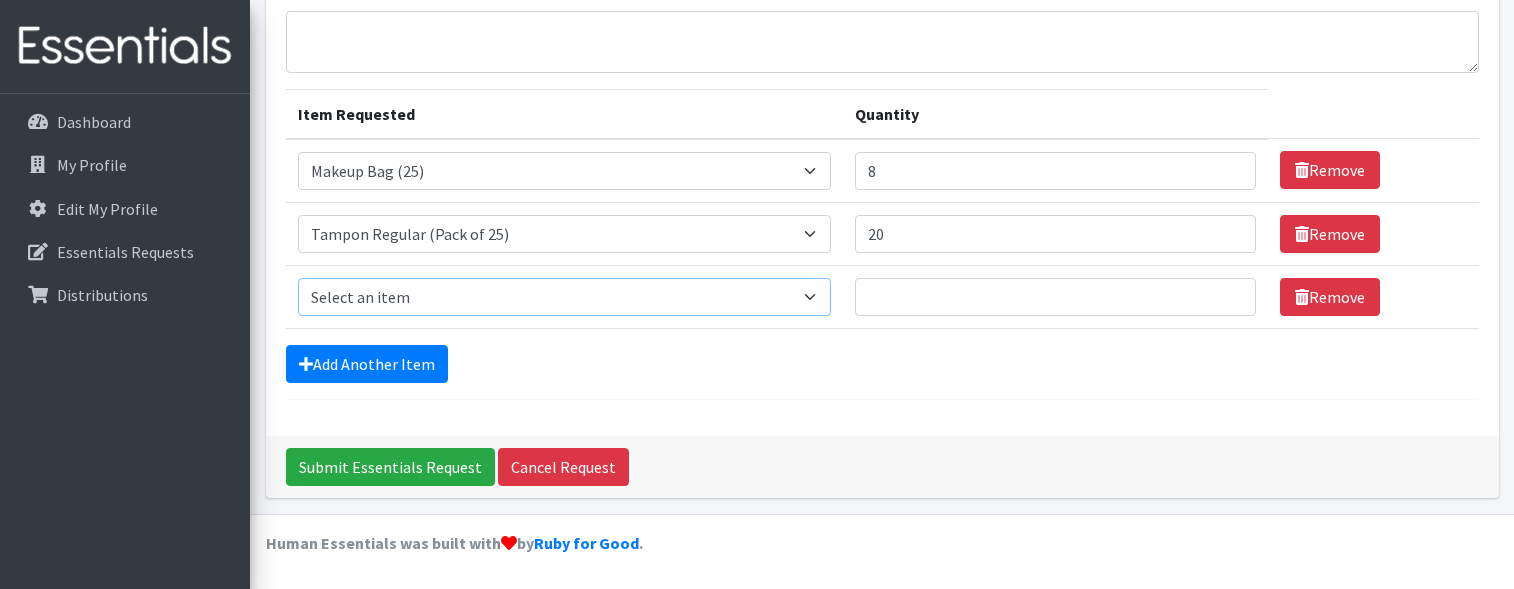 click on "Select an item
Liners (Pack of 100)
Makeup Bag (25)
Pads 1 (Pack of 25)
Pads 2 (Pack of 25)
Pads 3 (Pack of 25)
Pads 4 (Pack of 25)
Pads 5 (Pack of 25) LIMITED QUANTITIES
Tampon Regular (Pack of 25)
Tampon Super (Pack of 25)
Tampons Light (Pack of 25)" at bounding box center (565, 297) 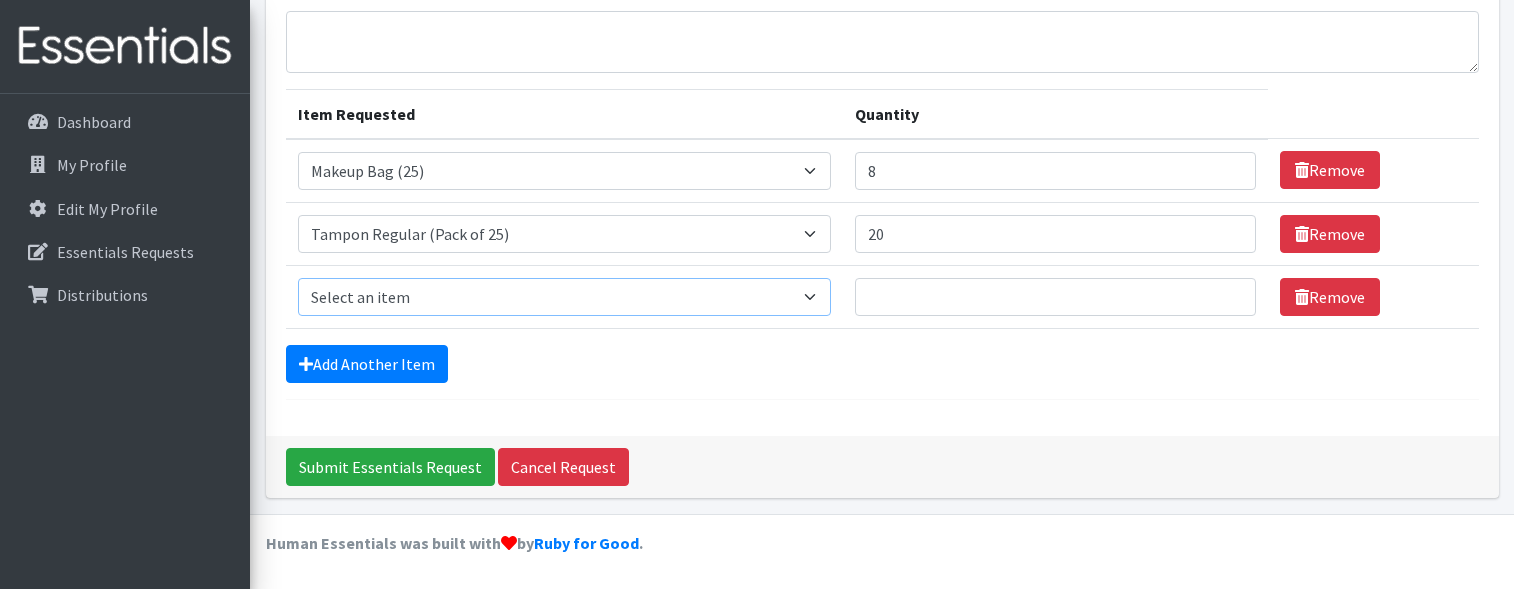 select on "13531" 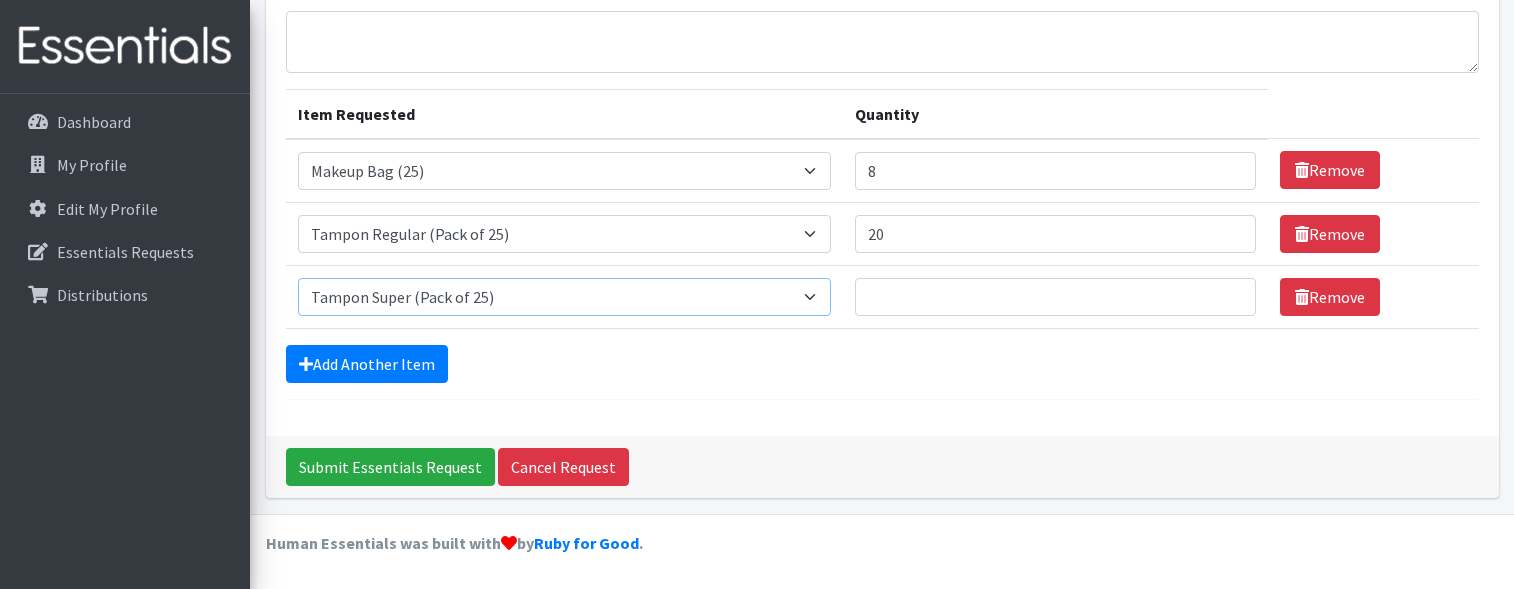 click on "Select an item
Liners (Pack of 100)
Makeup Bag (25)
Pads 1 (Pack of 25)
Pads 2 (Pack of 25)
Pads 3 (Pack of 25)
Pads 4 (Pack of 25)
Pads 5 (Pack of 25) LIMITED QUANTITIES
Tampon Regular (Pack of 25)
Tampon Super (Pack of 25)
Tampons Light (Pack of 25)" at bounding box center (565, 297) 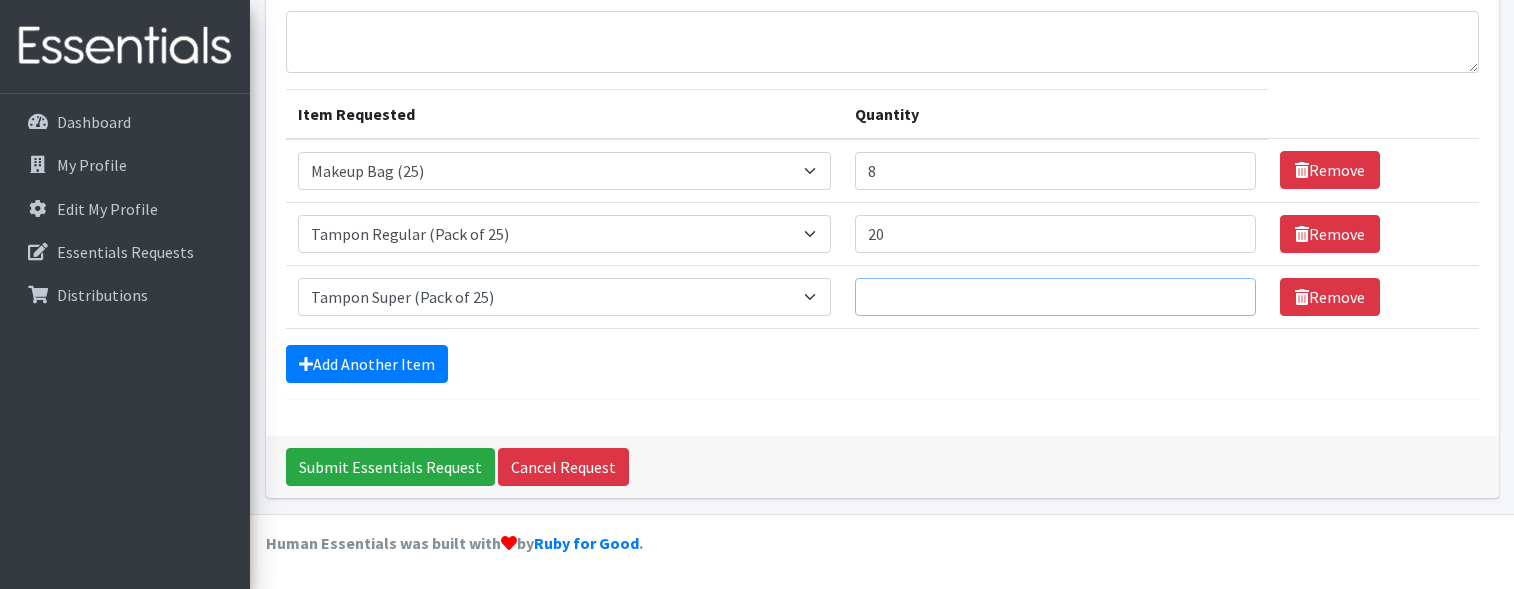 click on "Quantity" at bounding box center (1055, 297) 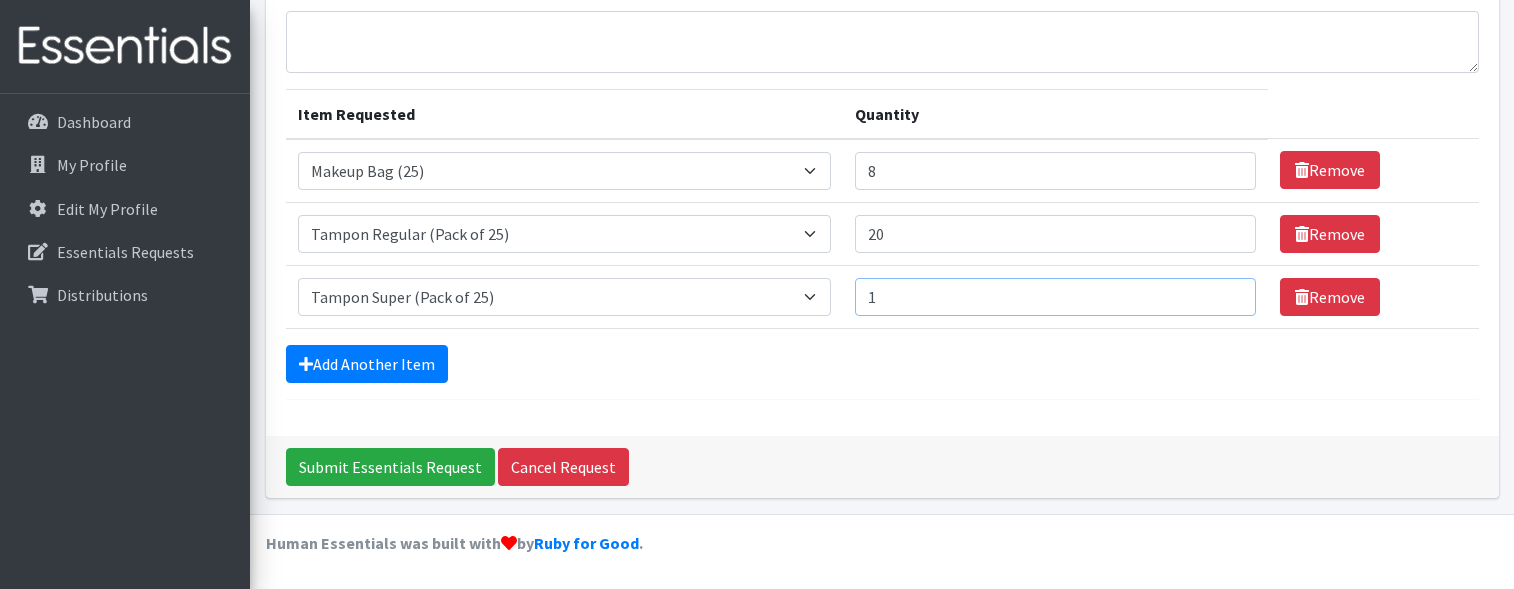 click on "1" at bounding box center [1055, 297] 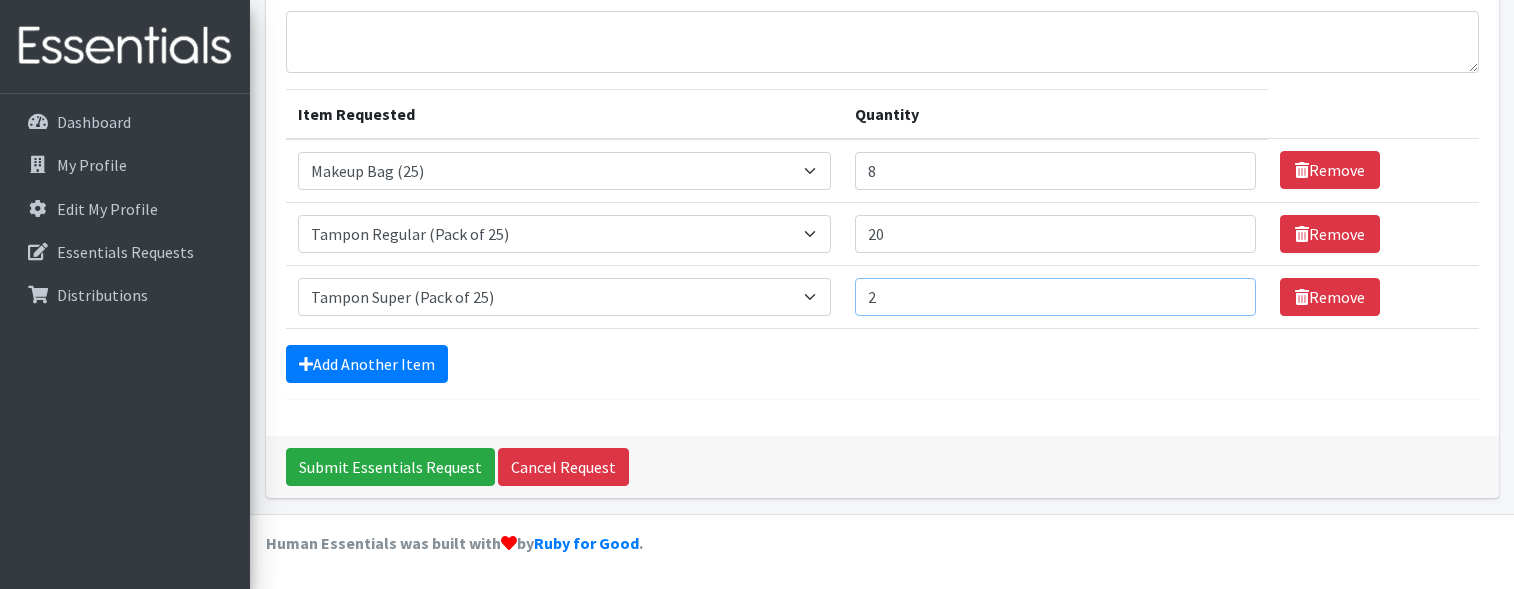 click on "2" at bounding box center [1055, 297] 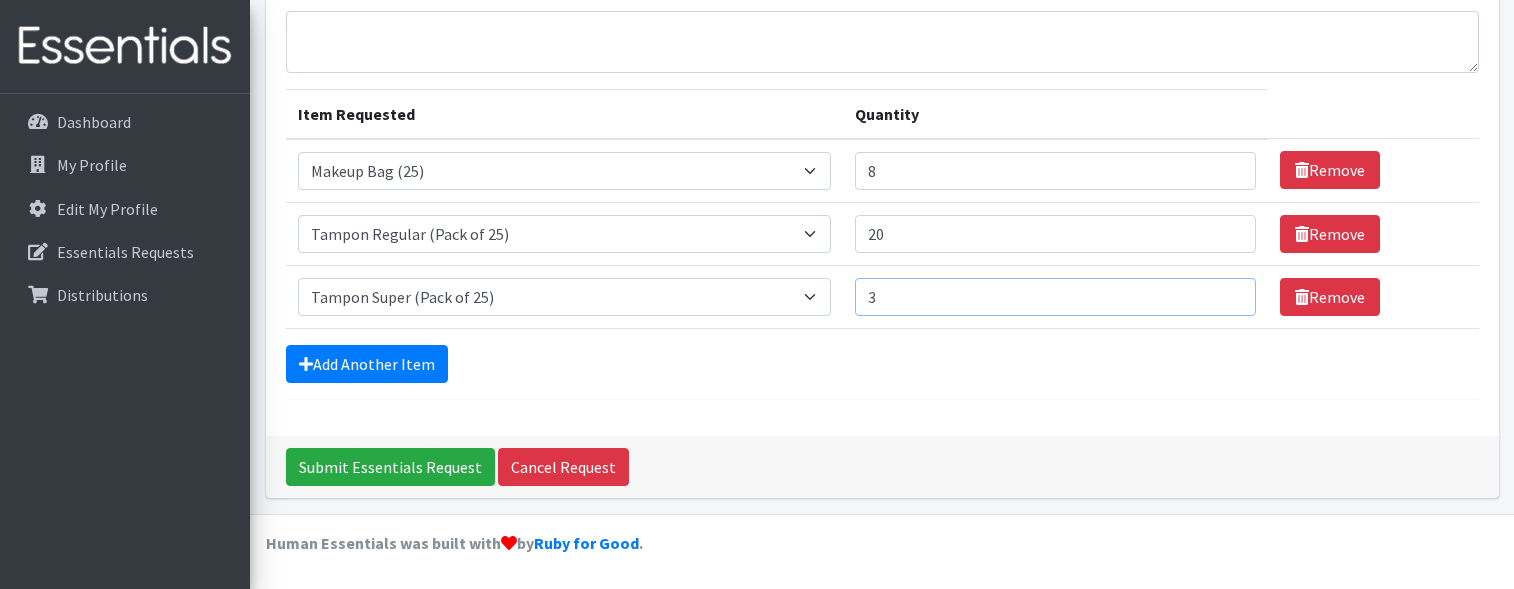 click on "3" at bounding box center (1055, 297) 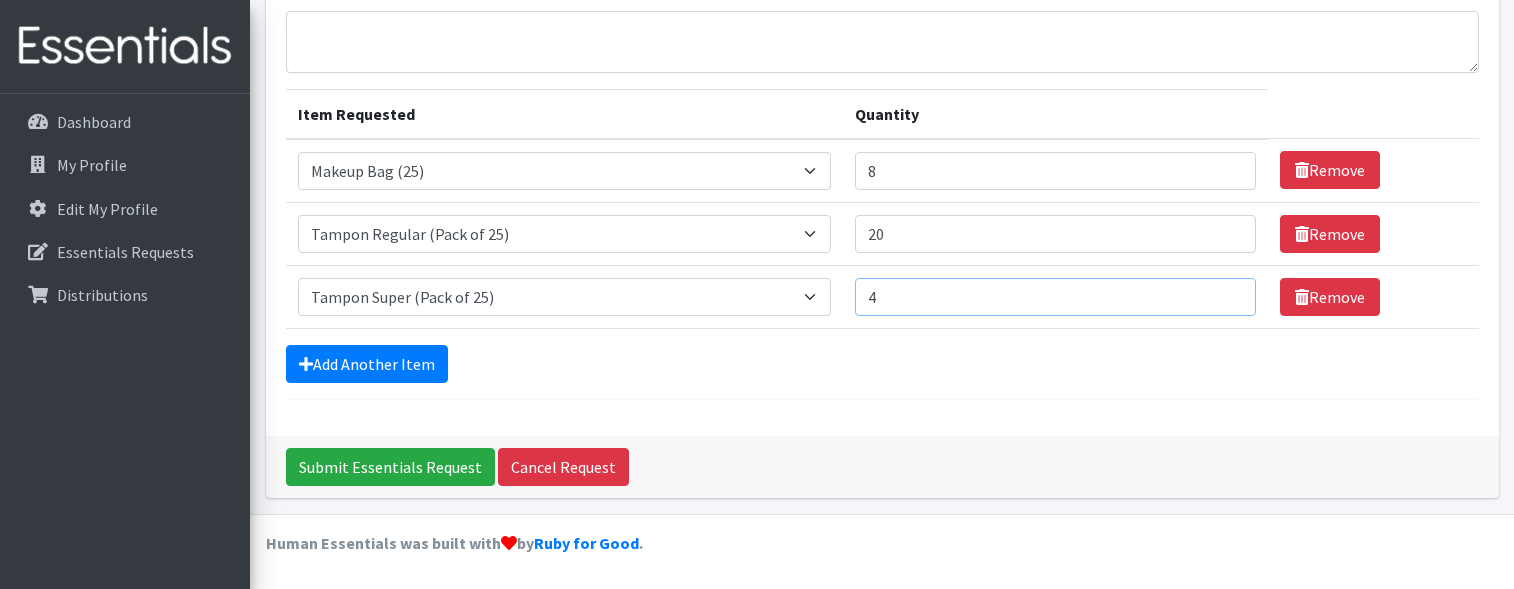 click on "4" at bounding box center (1055, 297) 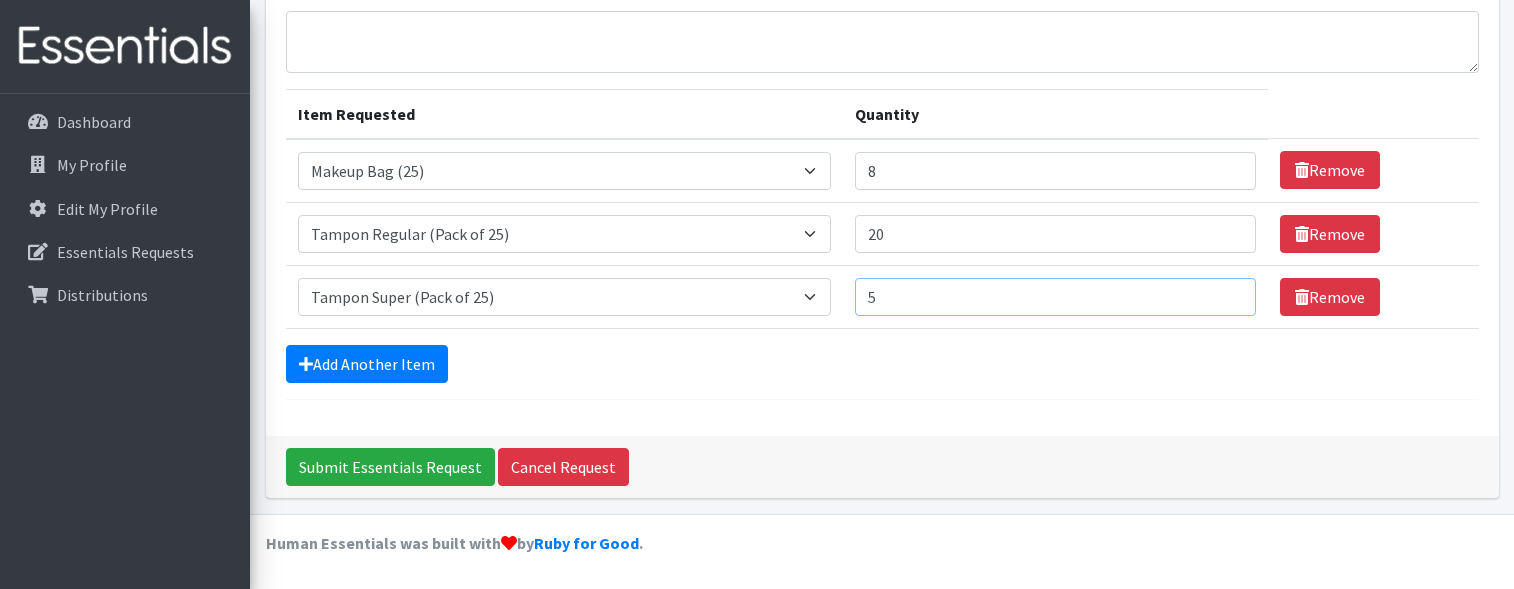 click on "5" at bounding box center (1055, 297) 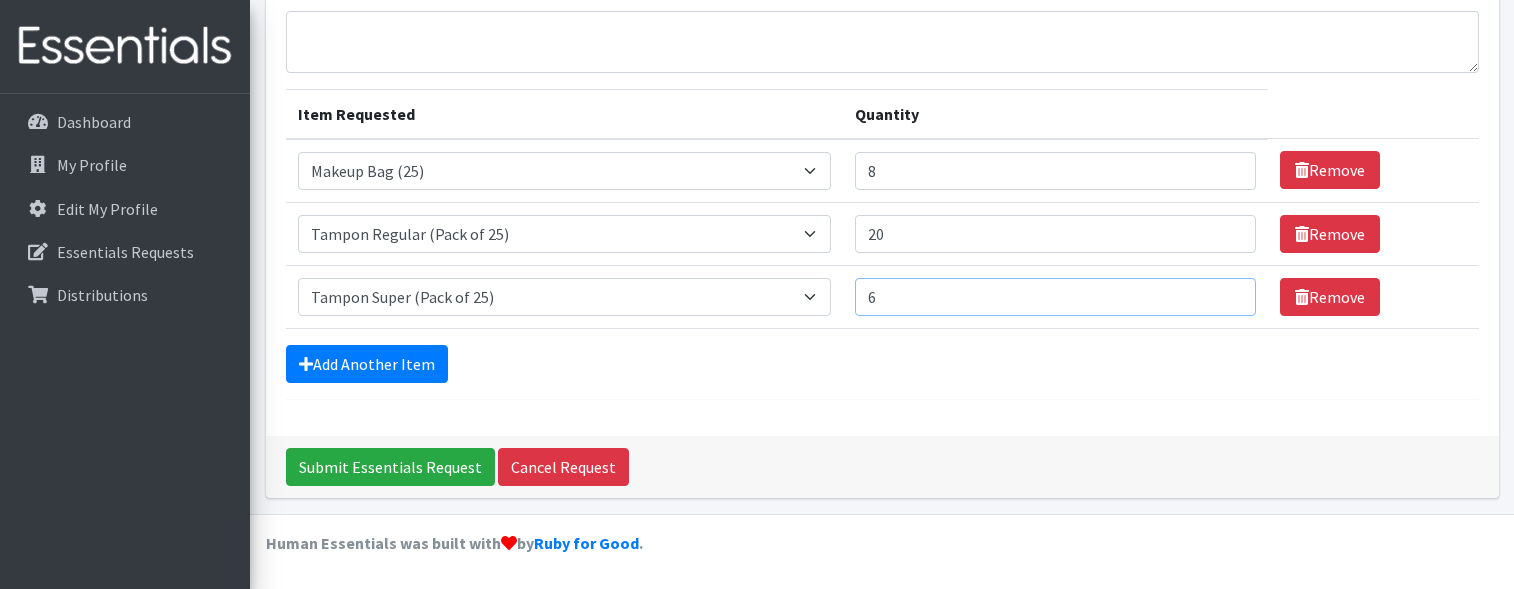 click on "6" at bounding box center [1055, 297] 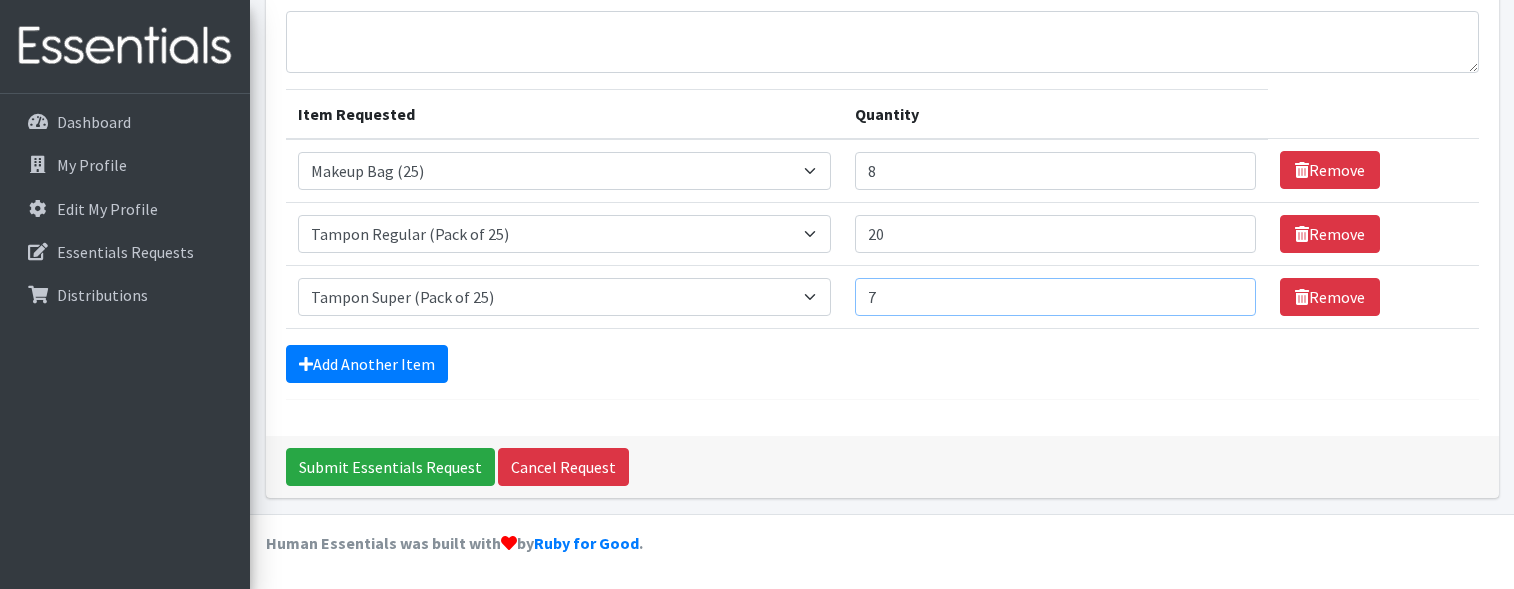 click on "7" at bounding box center [1055, 297] 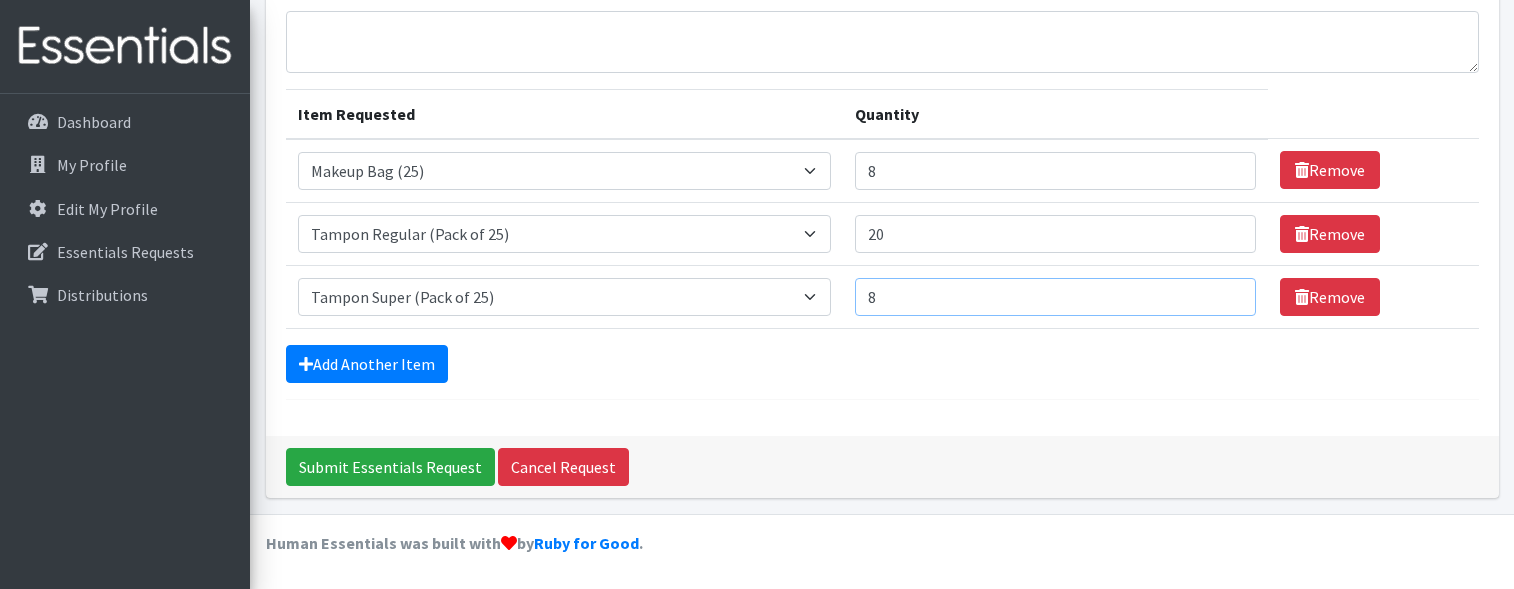click on "8" at bounding box center (1055, 297) 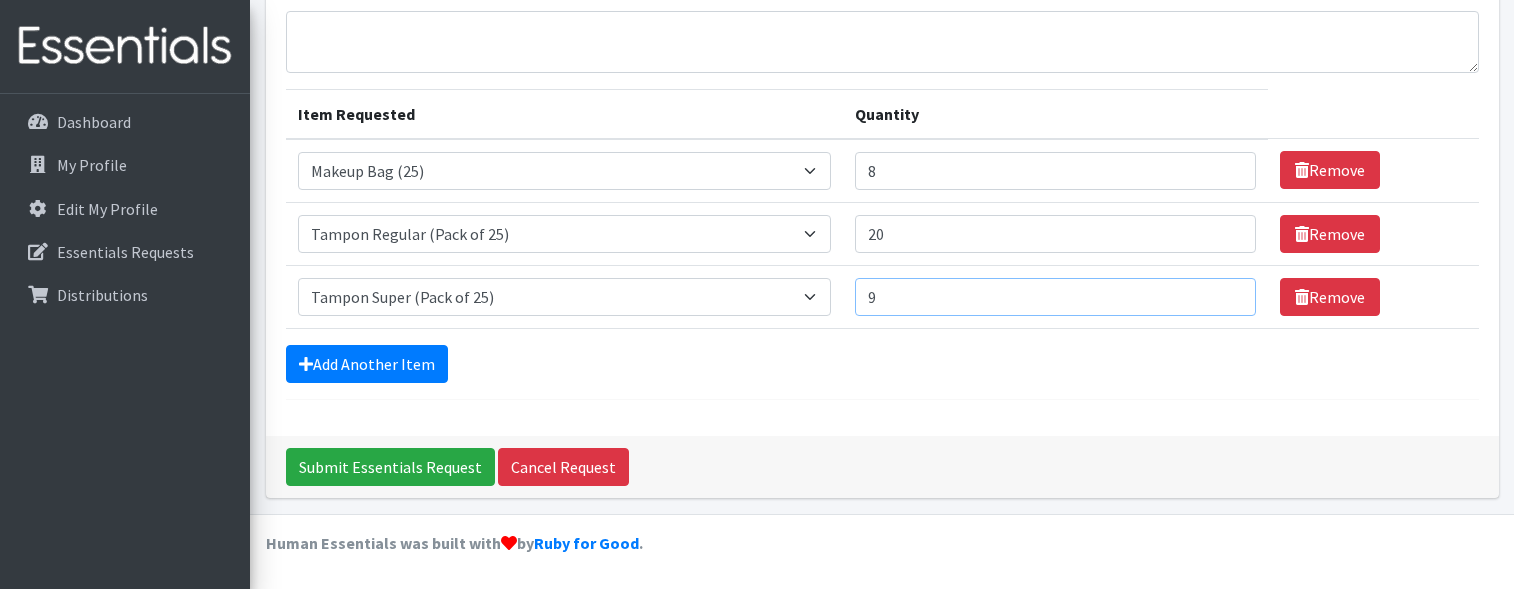 click on "9" at bounding box center [1055, 297] 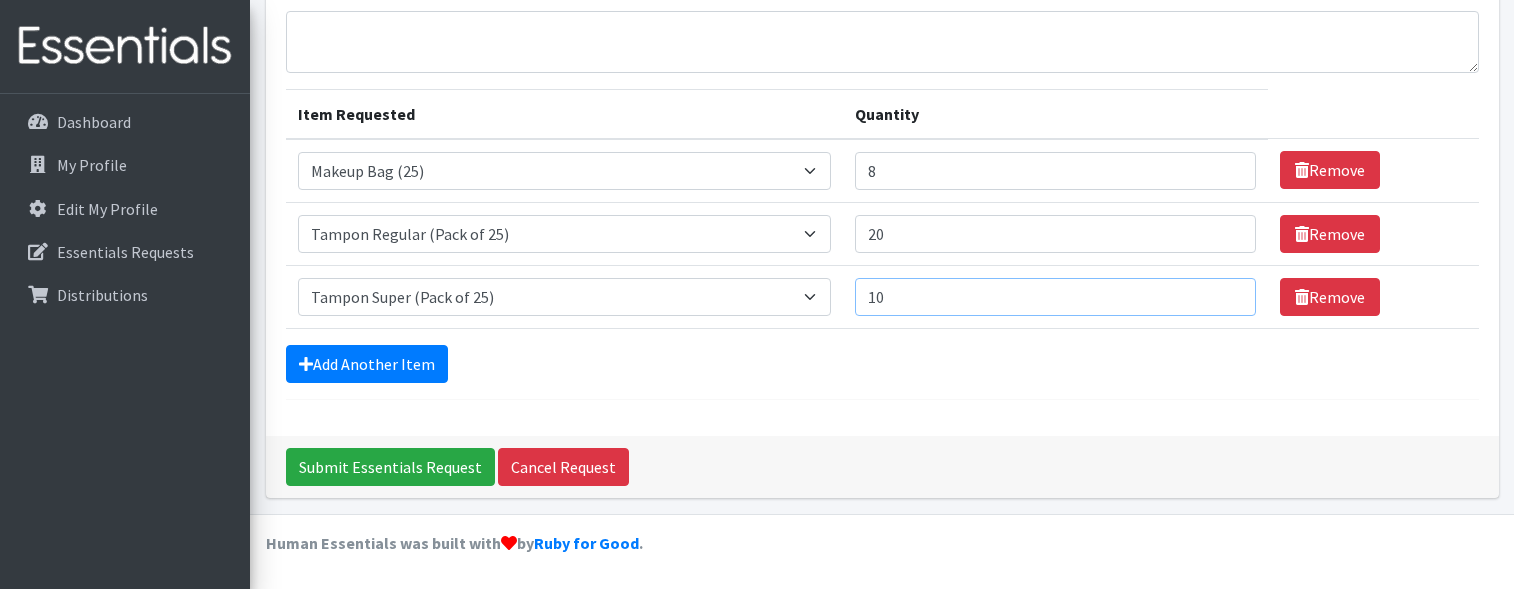 click on "10" at bounding box center (1055, 297) 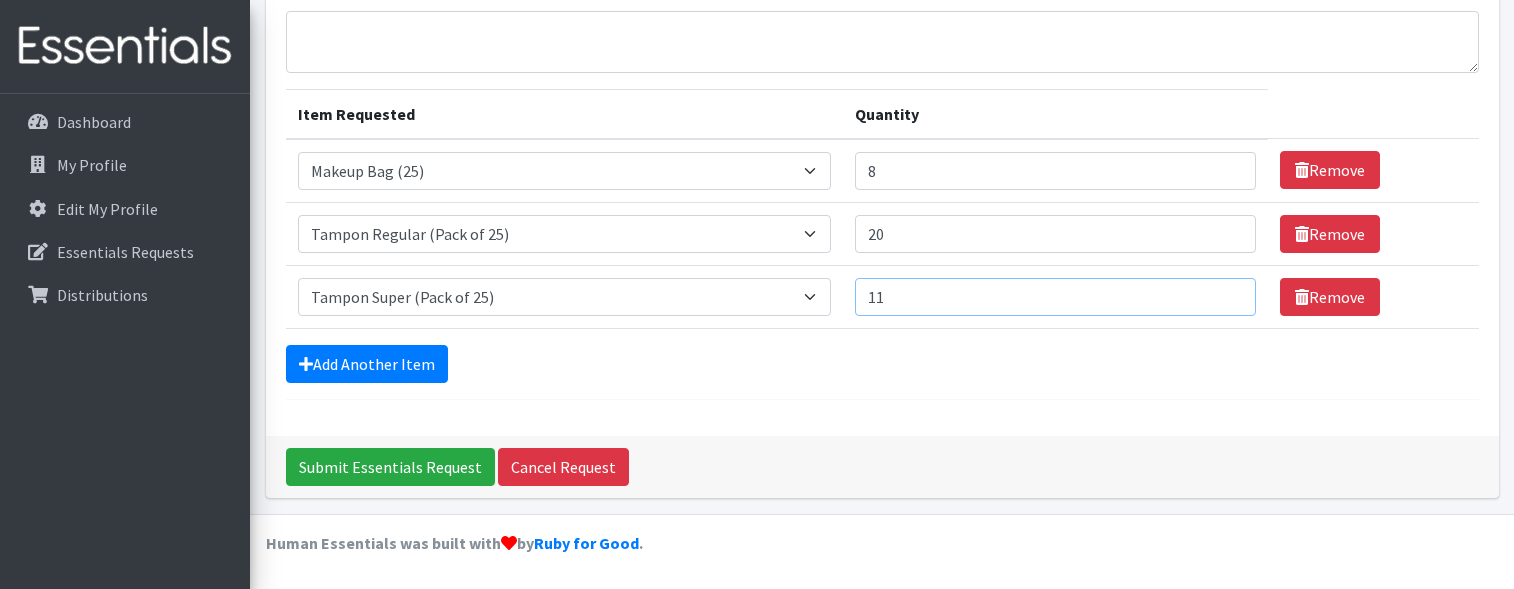 click on "11" at bounding box center [1055, 297] 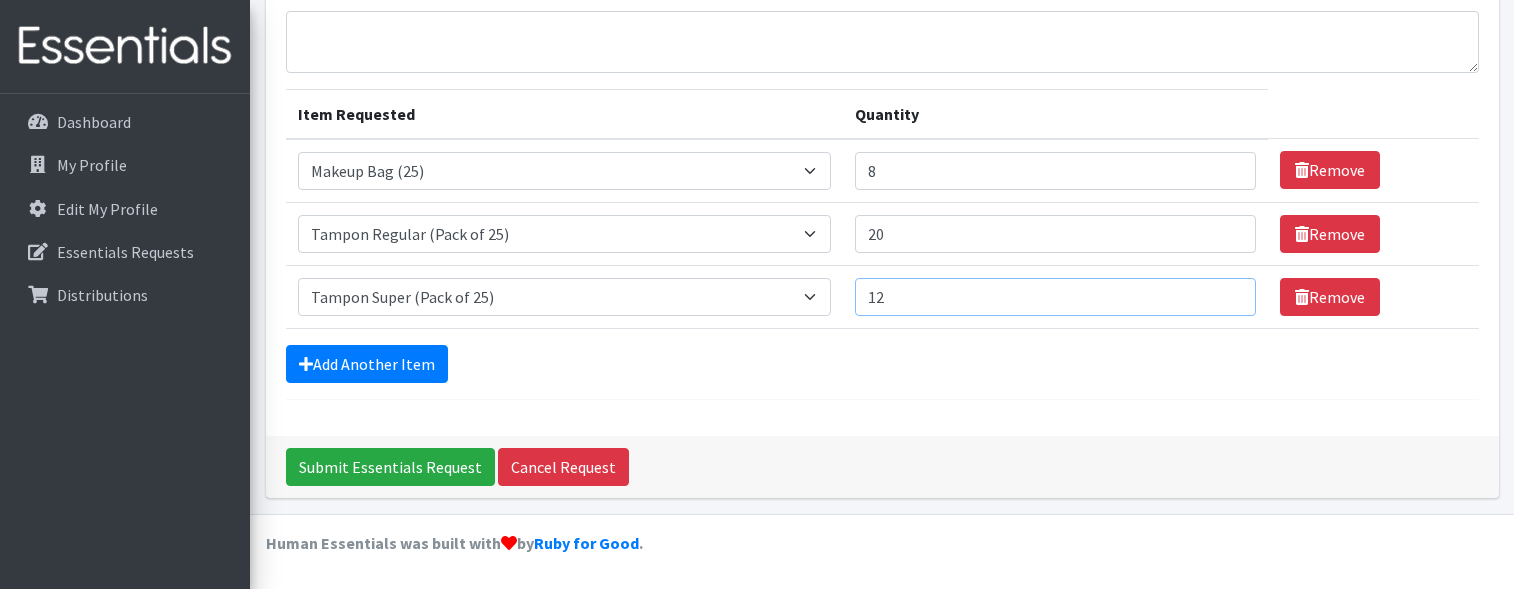 click on "12" at bounding box center (1055, 297) 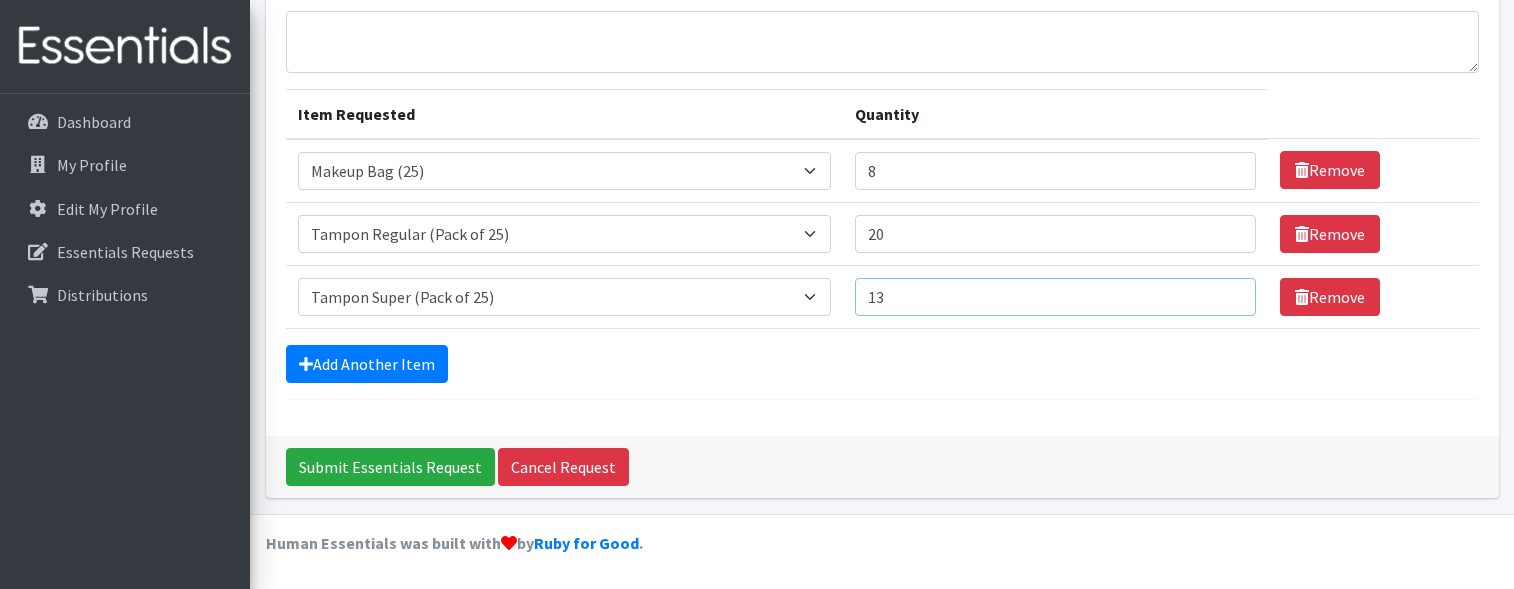 click on "13" at bounding box center [1055, 297] 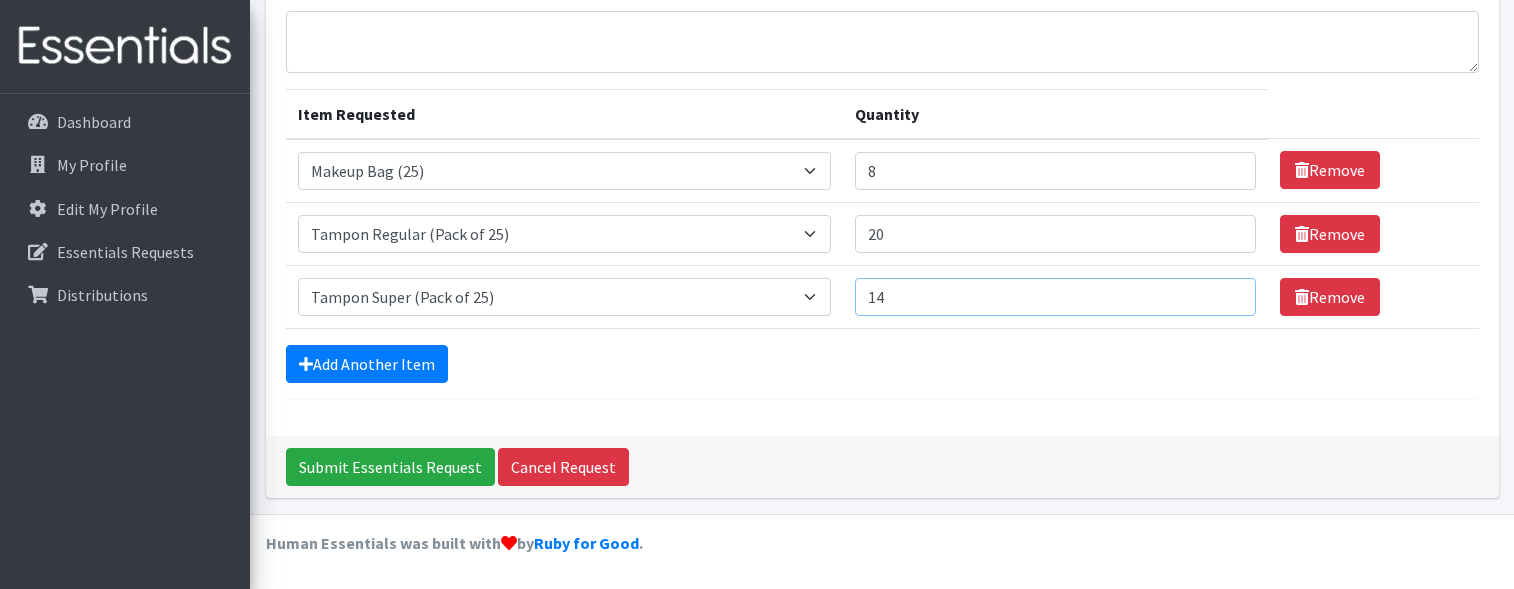 click on "14" at bounding box center (1055, 297) 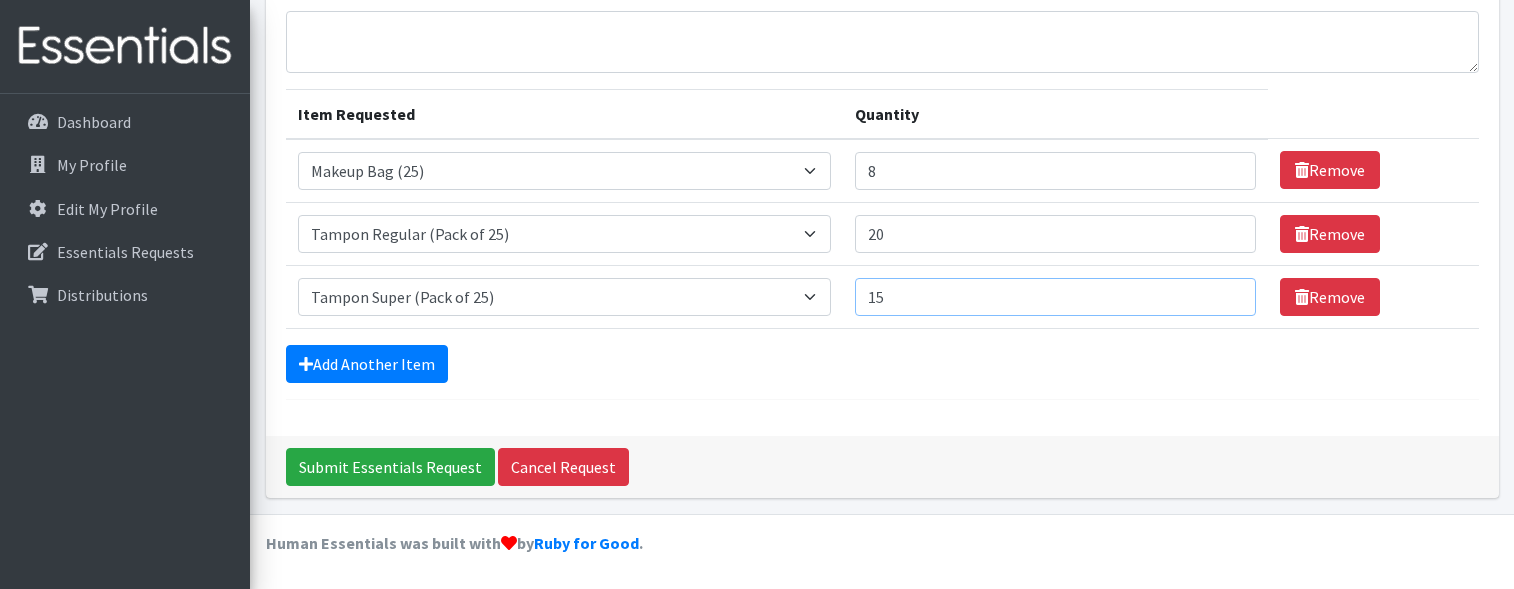 click on "15" at bounding box center (1055, 297) 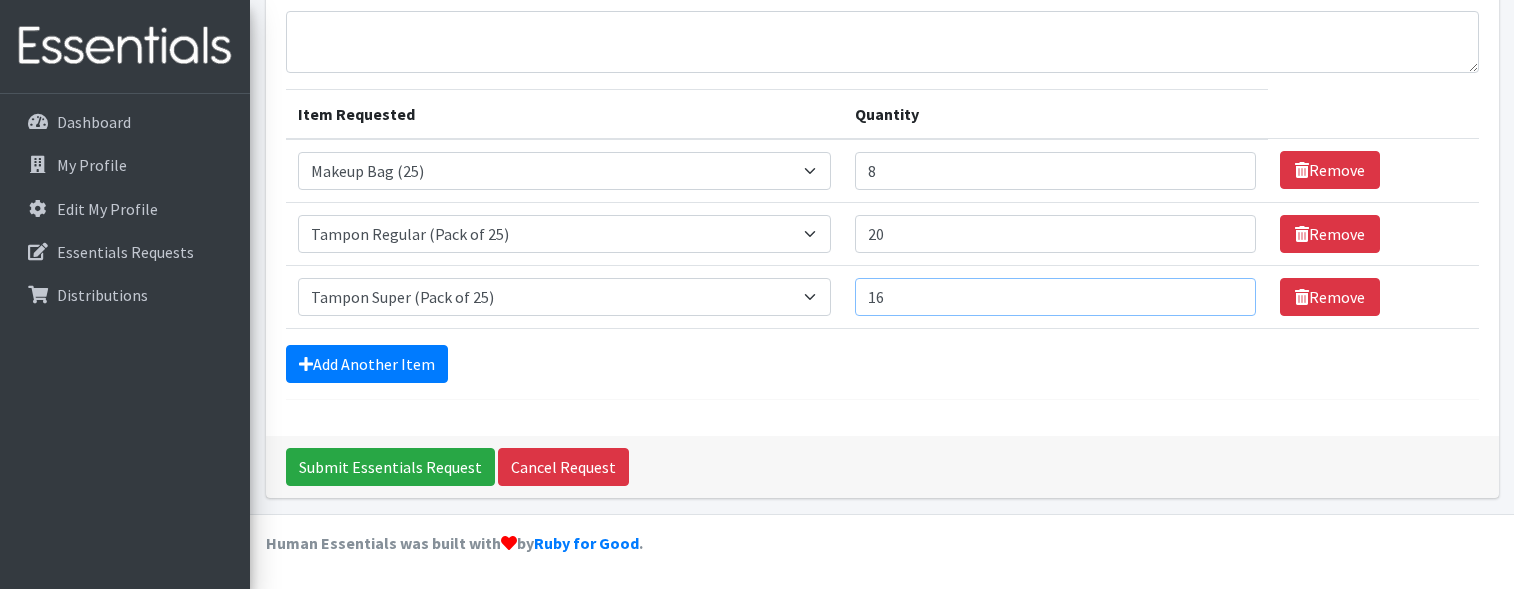 click on "16" at bounding box center (1055, 297) 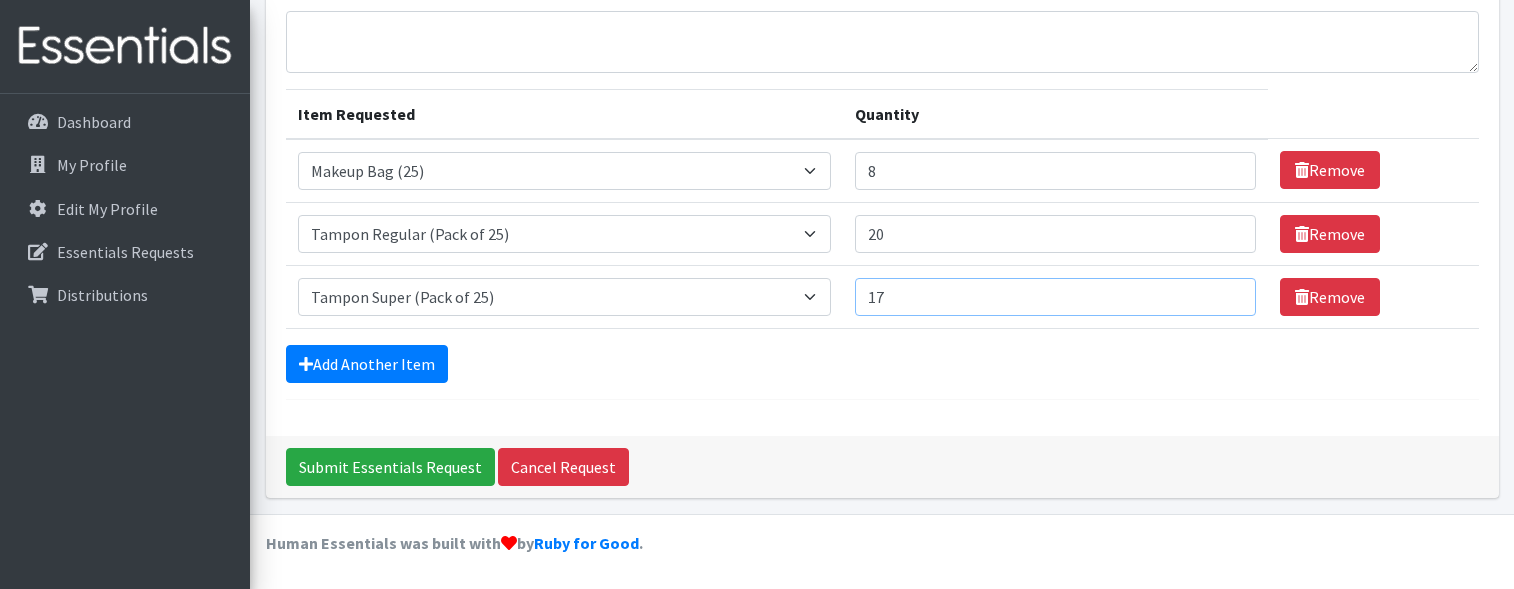 click on "17" at bounding box center [1055, 297] 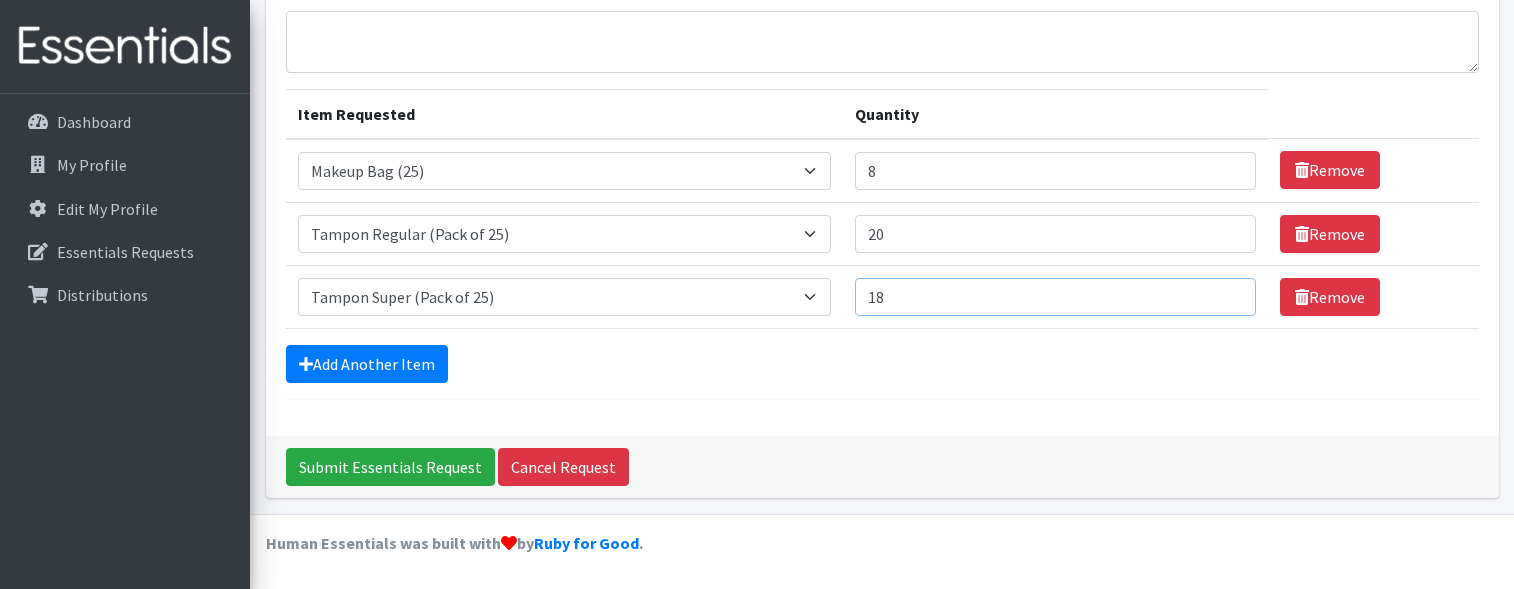 click on "18" at bounding box center (1055, 297) 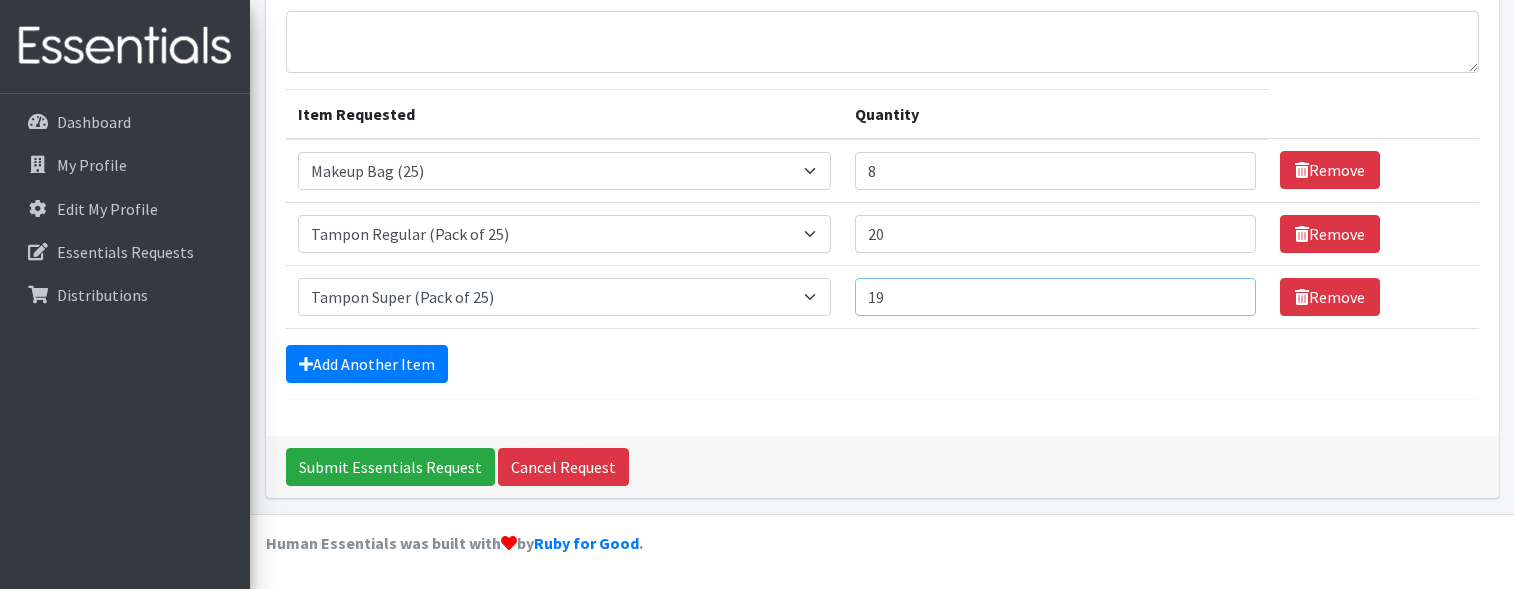 click on "19" at bounding box center (1055, 297) 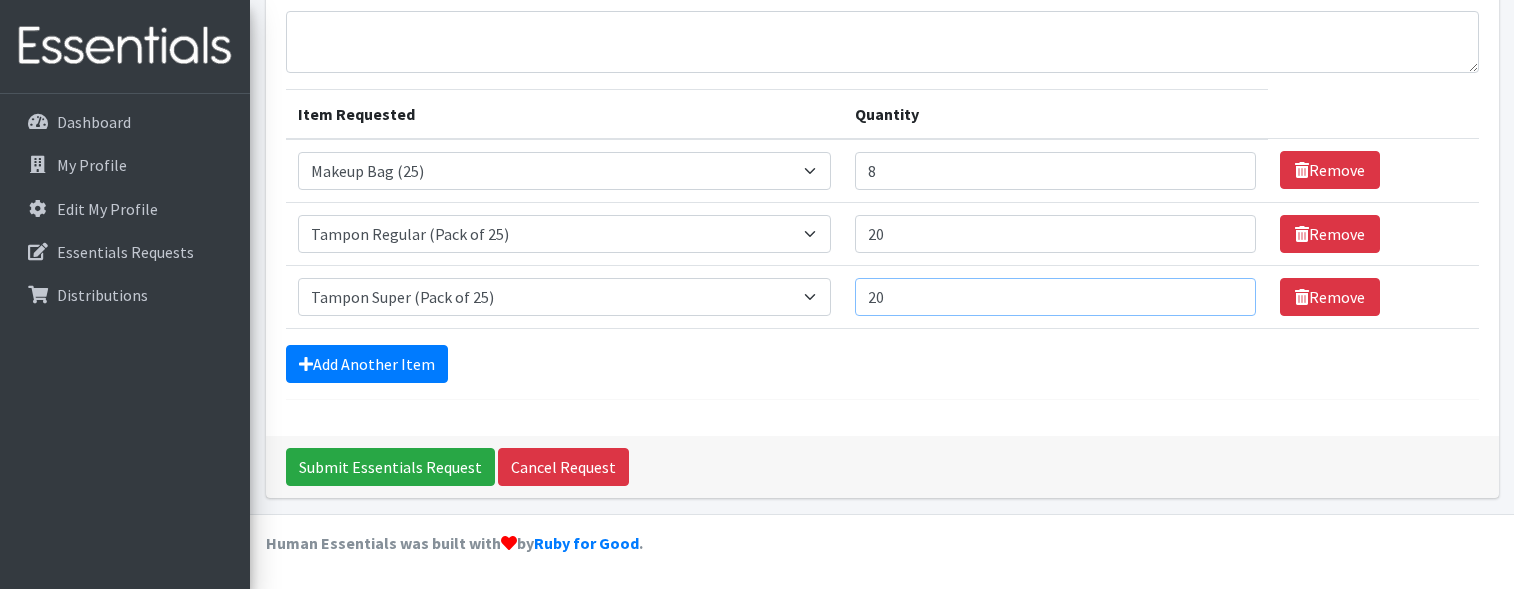 type on "20" 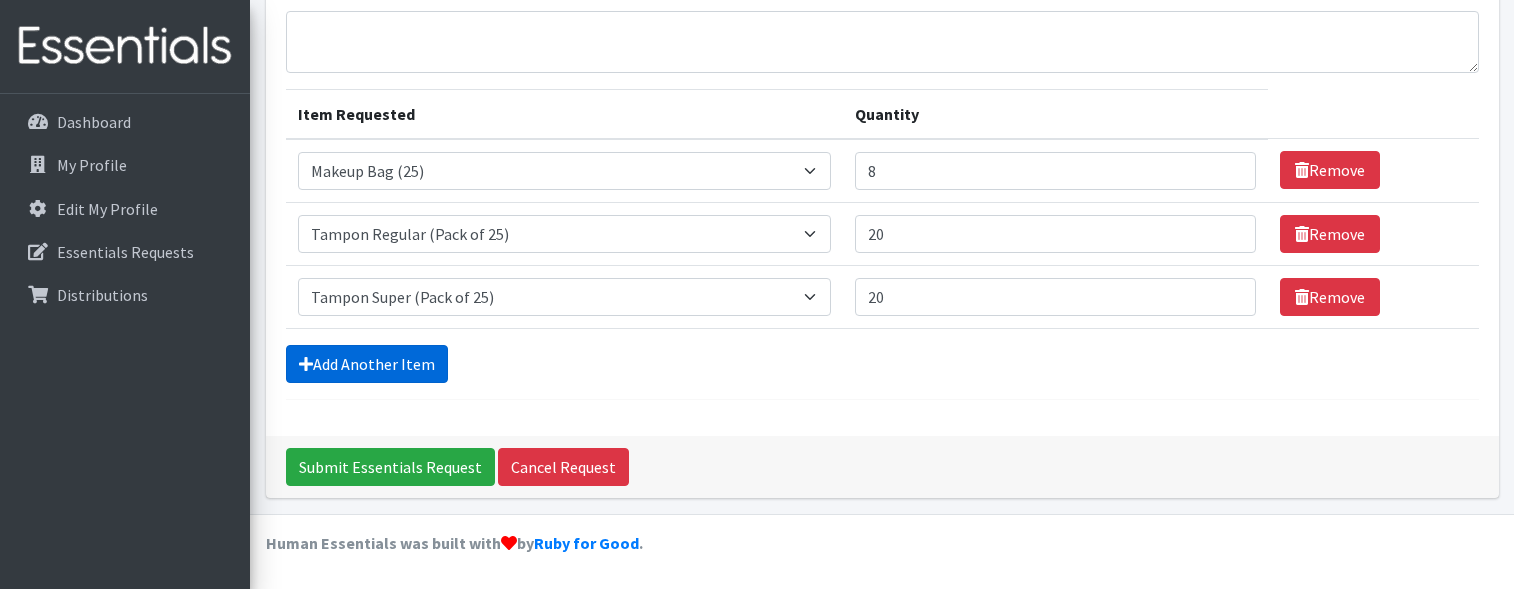 click on "Add Another Item" at bounding box center [367, 364] 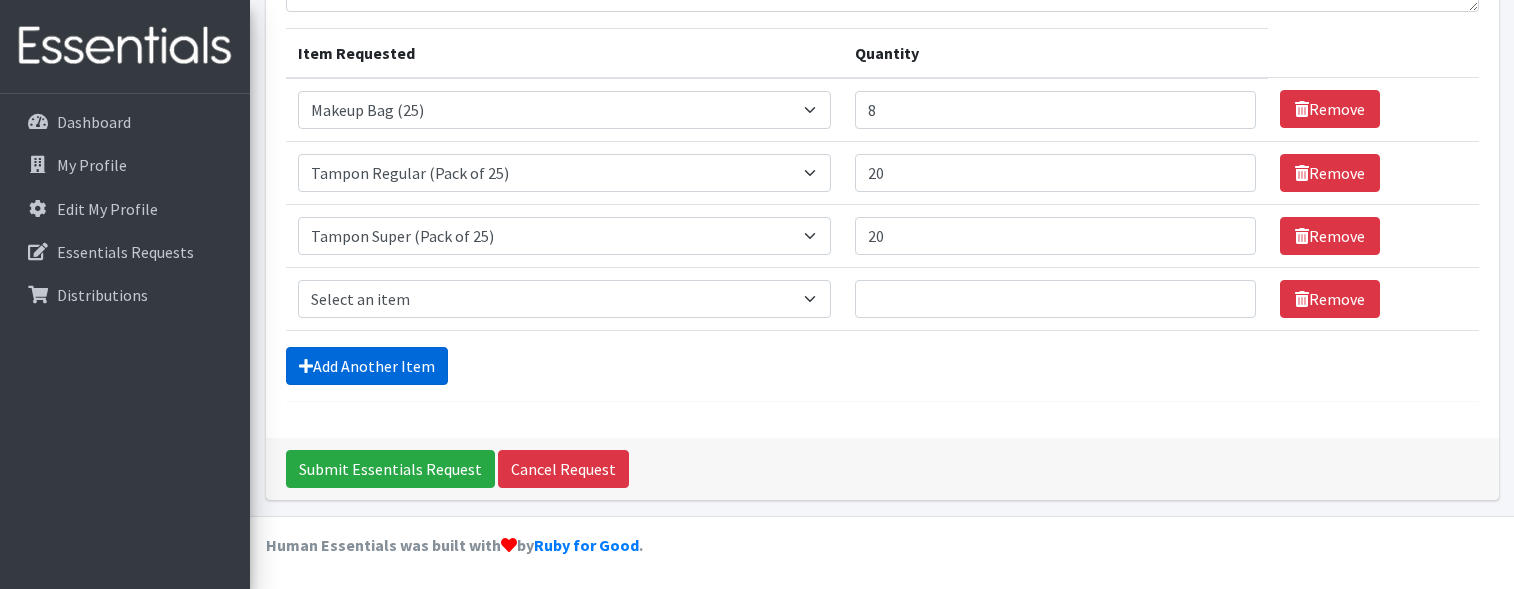 scroll, scrollTop: 234, scrollLeft: 0, axis: vertical 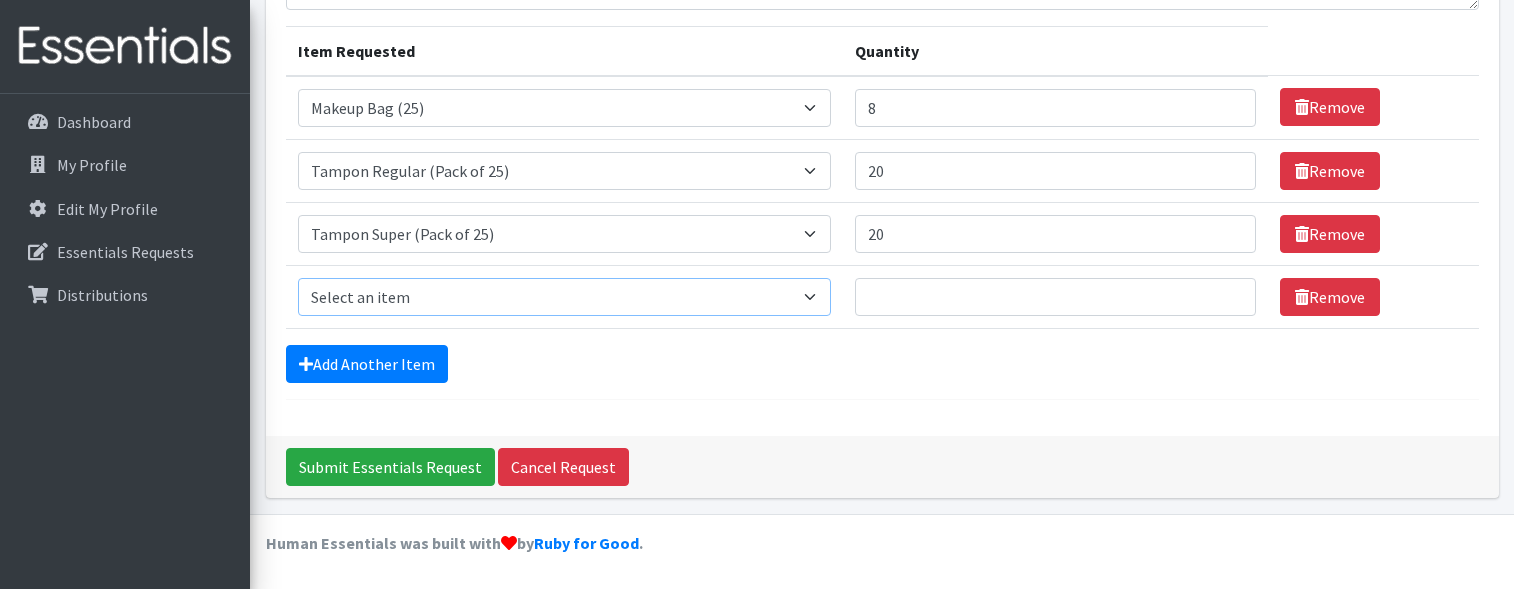 click on "Select an item
Liners (Pack of 100)
Makeup Bag (25)
Pads 1 (Pack of 25)
Pads 2 (Pack of 25)
Pads 3 (Pack of 25)
Pads 4 (Pack of 25)
Pads 5 (Pack of 25) LIMITED QUANTITIES
Tampon Regular (Pack of 25)
Tampon Super (Pack of 25)
Tampons Light (Pack of 25)" at bounding box center (565, 297) 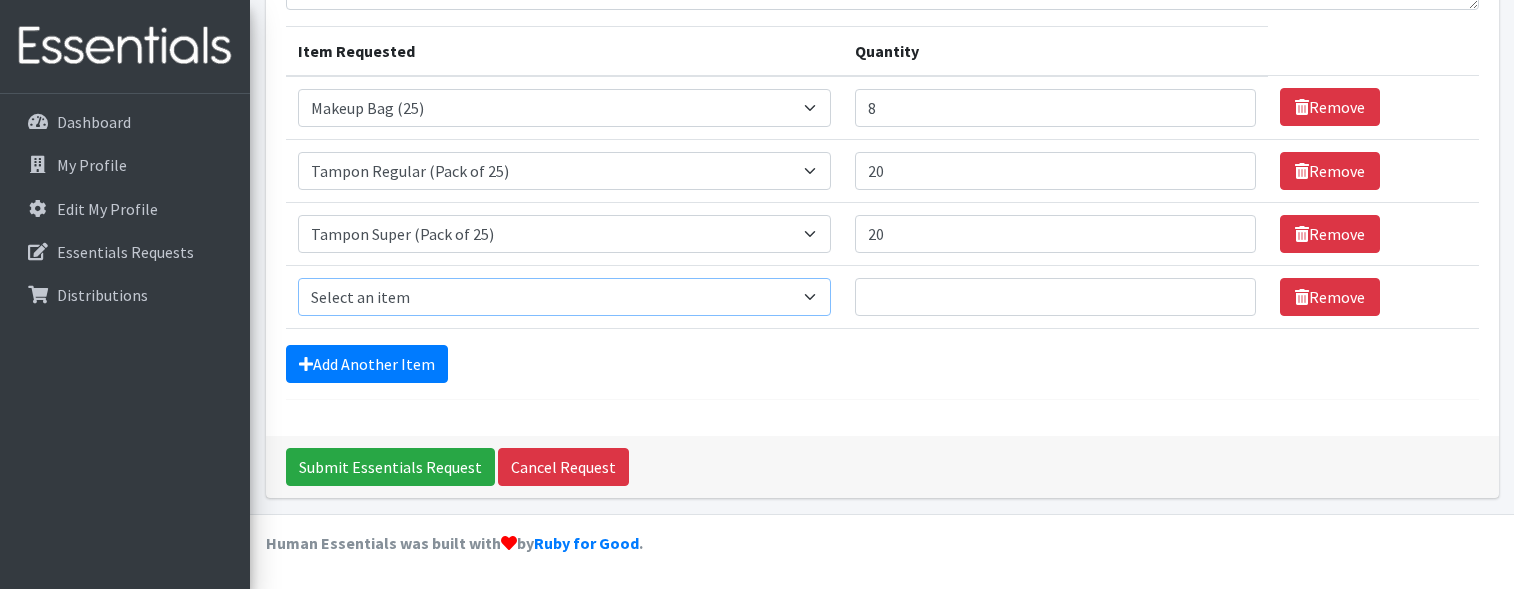 select on "13447" 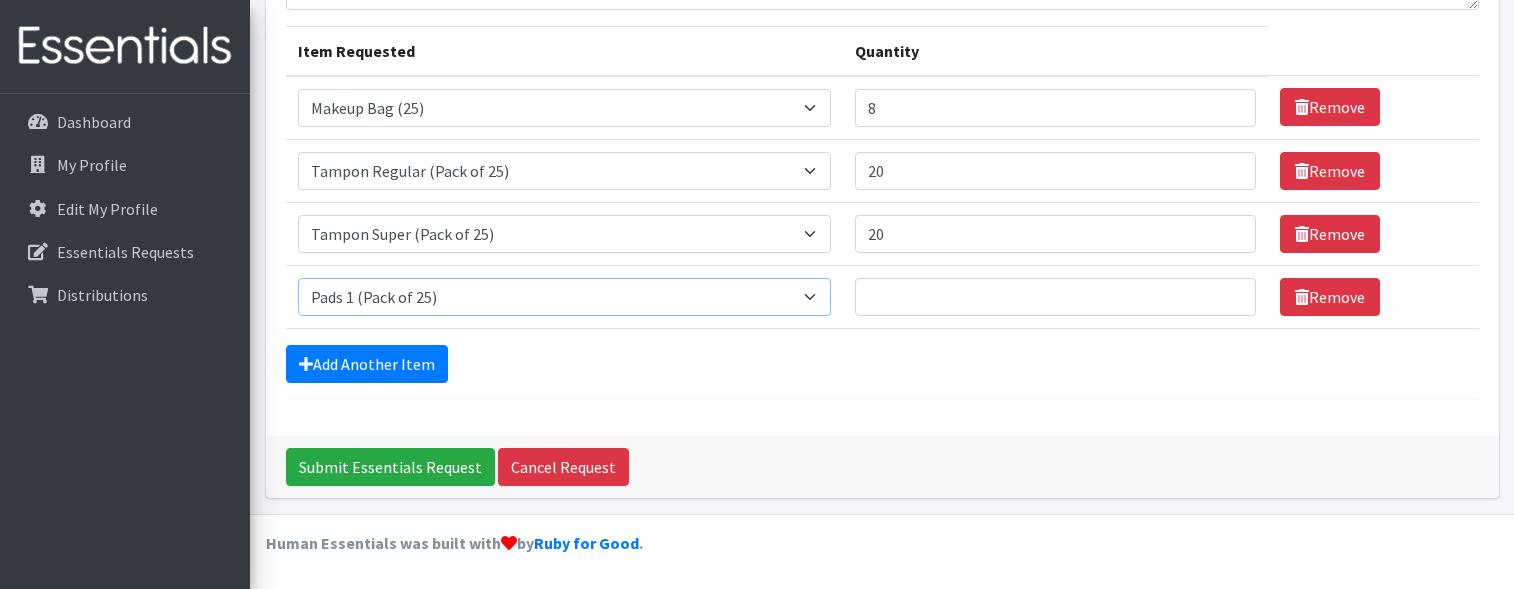 click on "Select an item
Liners (Pack of 100)
Makeup Bag (25)
Pads 1 (Pack of 25)
Pads 2 (Pack of 25)
Pads 3 (Pack of 25)
Pads 4 (Pack of 25)
Pads 5 (Pack of 25) LIMITED QUANTITIES
Tampon Regular (Pack of 25)
Tampon Super (Pack of 25)
Tampons Light (Pack of 25)" at bounding box center (565, 297) 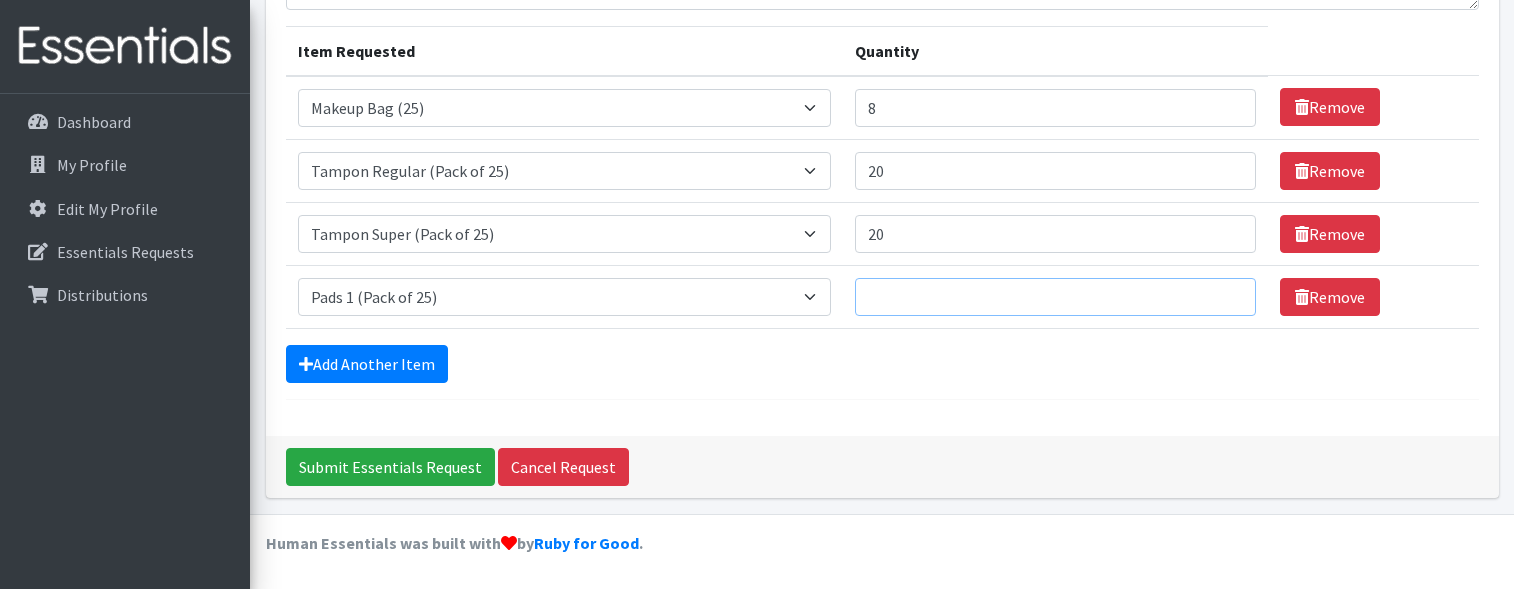 click on "Quantity" at bounding box center (1055, 297) 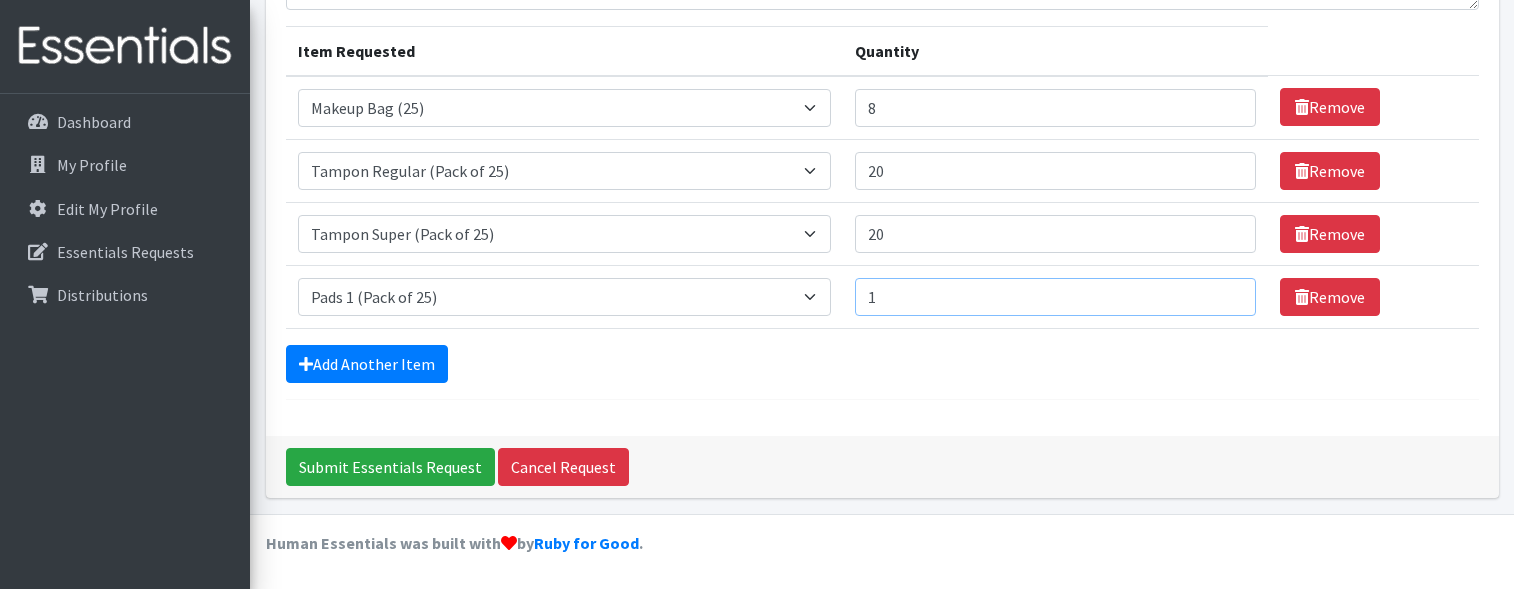 click on "1" at bounding box center (1055, 297) 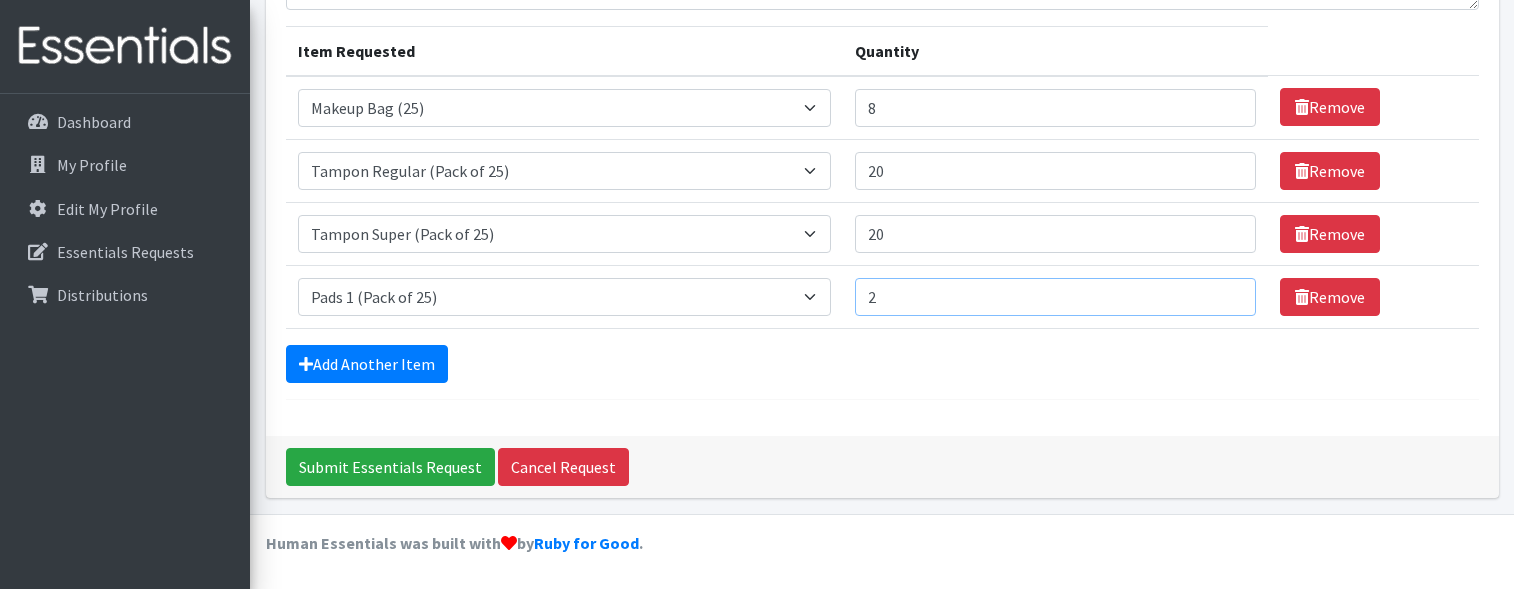 click on "2" at bounding box center [1055, 297] 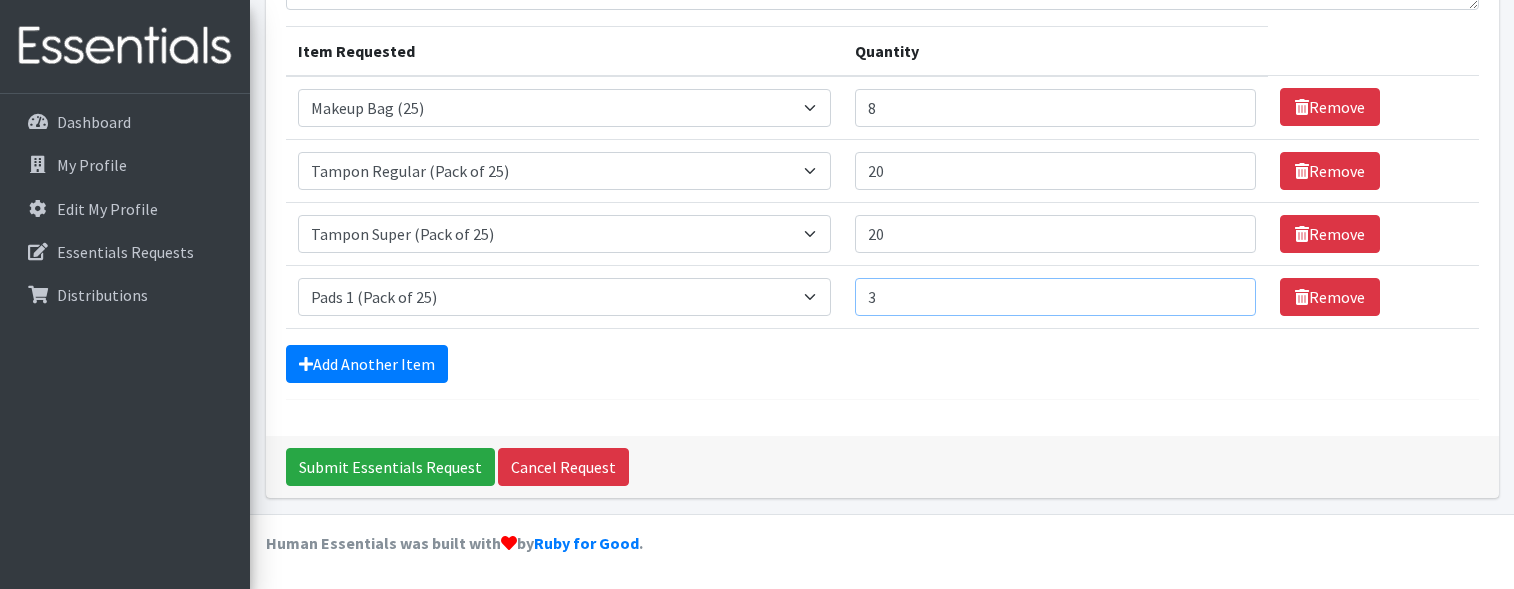 click on "3" at bounding box center [1055, 297] 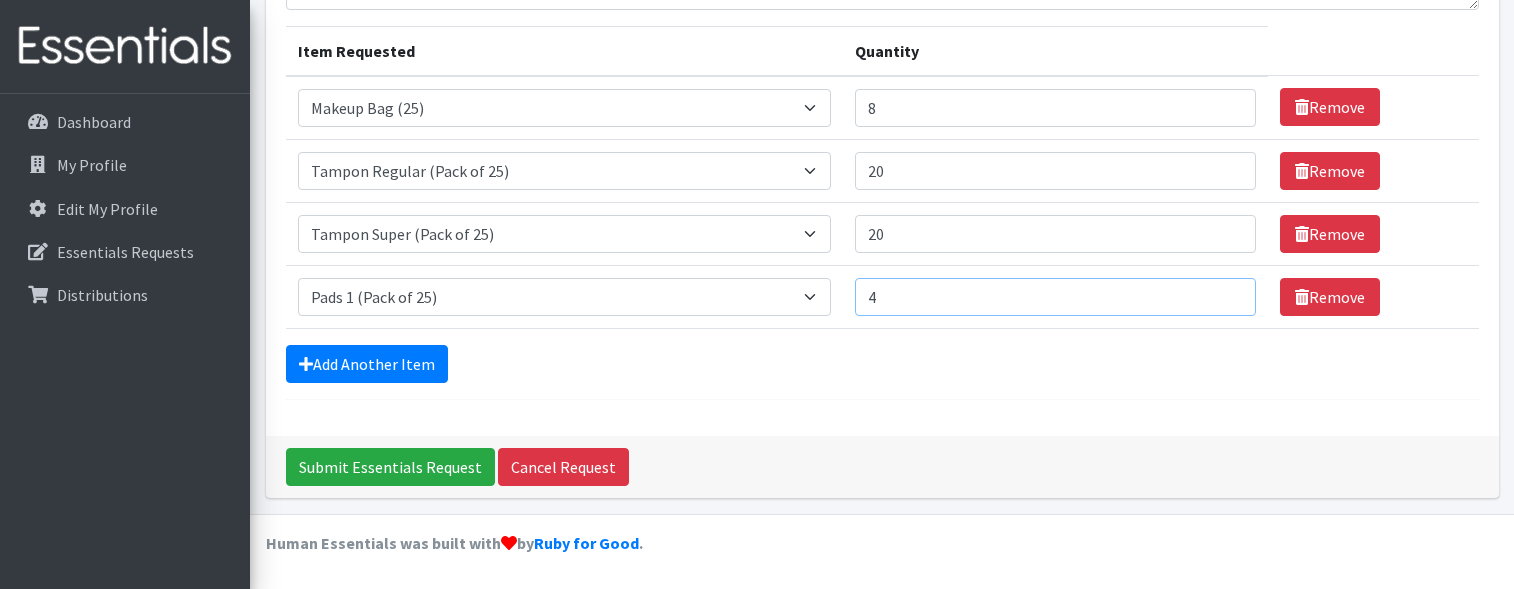 click on "4" at bounding box center (1055, 297) 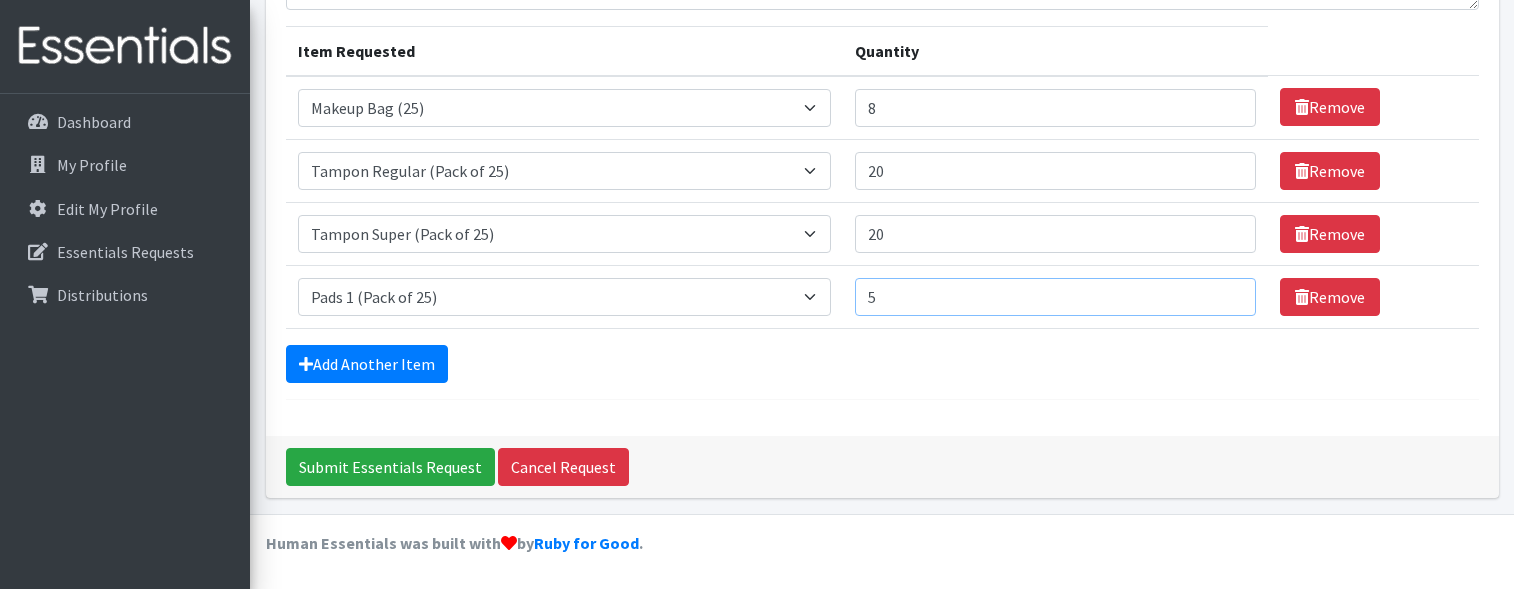 click on "5" at bounding box center [1055, 297] 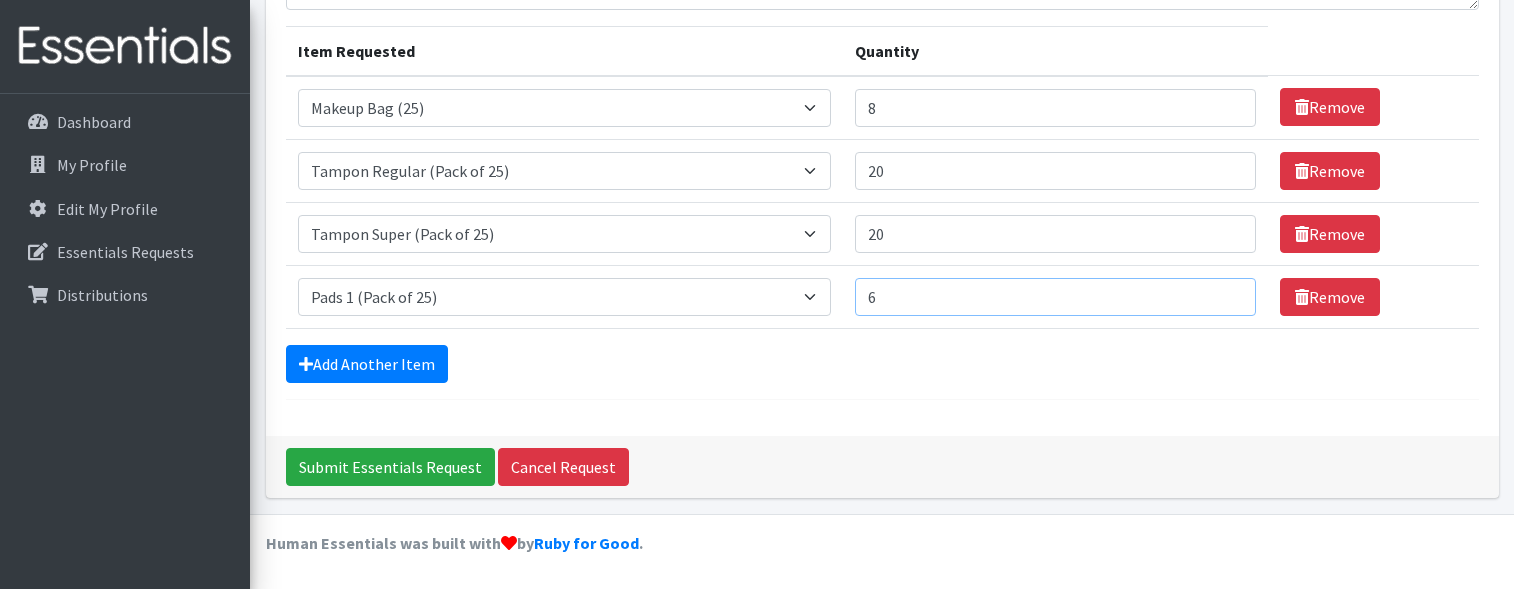 click on "6" at bounding box center [1055, 297] 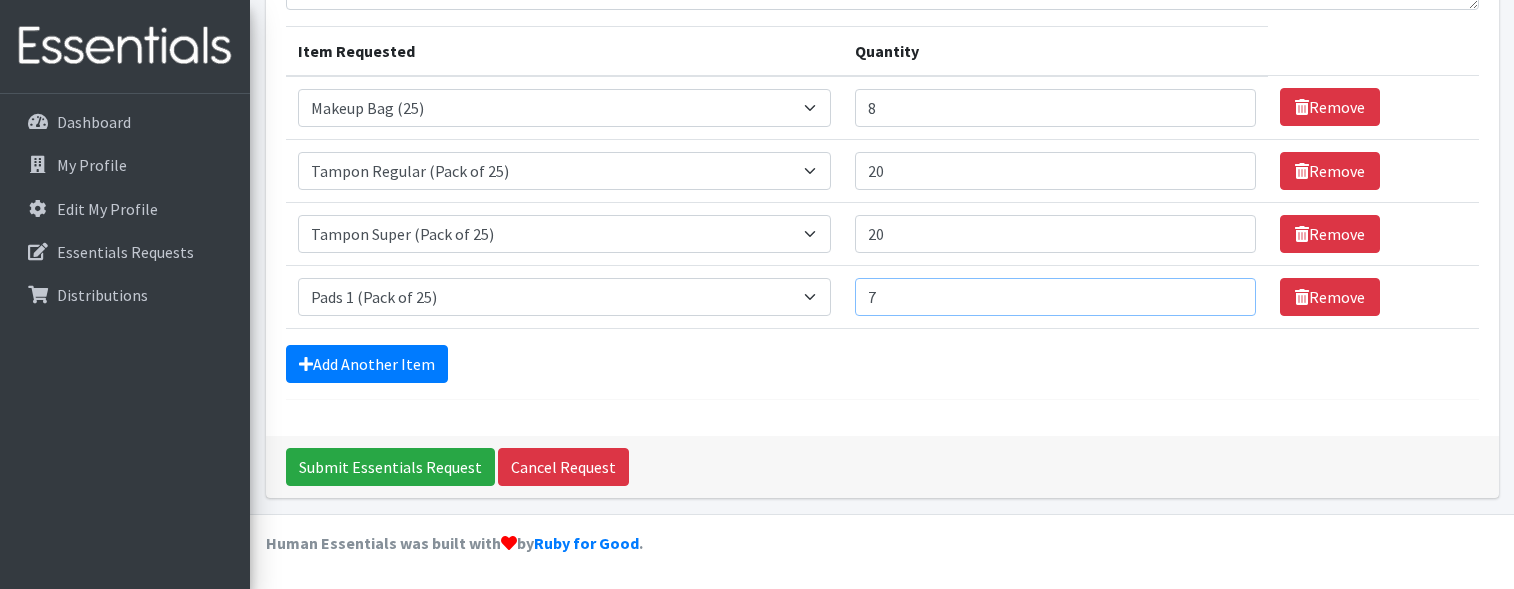 click on "7" at bounding box center [1055, 297] 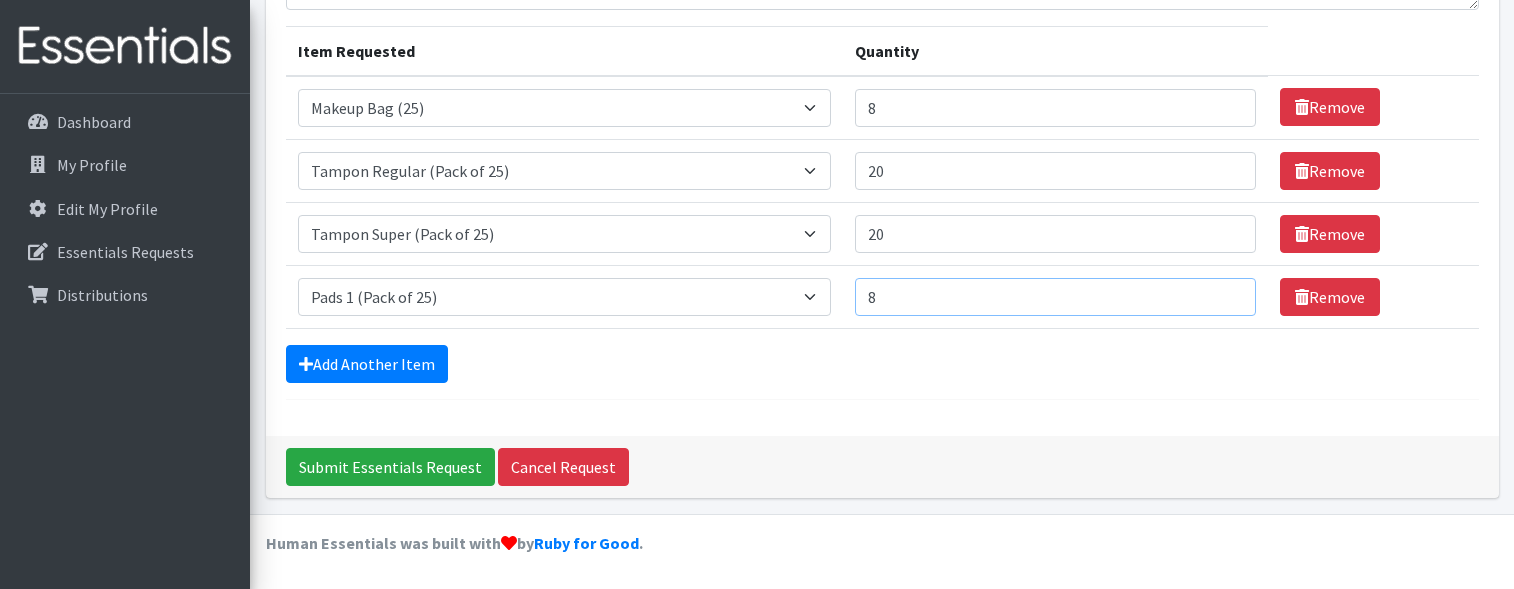 click on "8" at bounding box center [1055, 297] 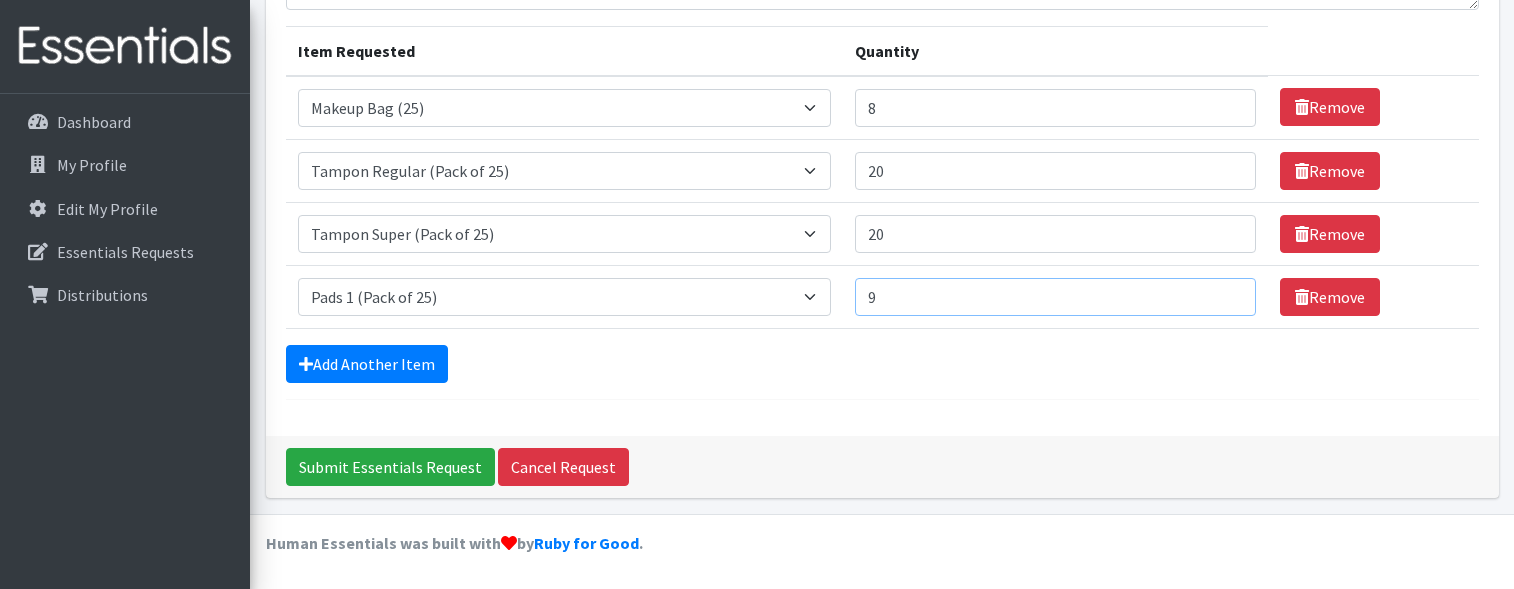 click on "9" at bounding box center (1055, 297) 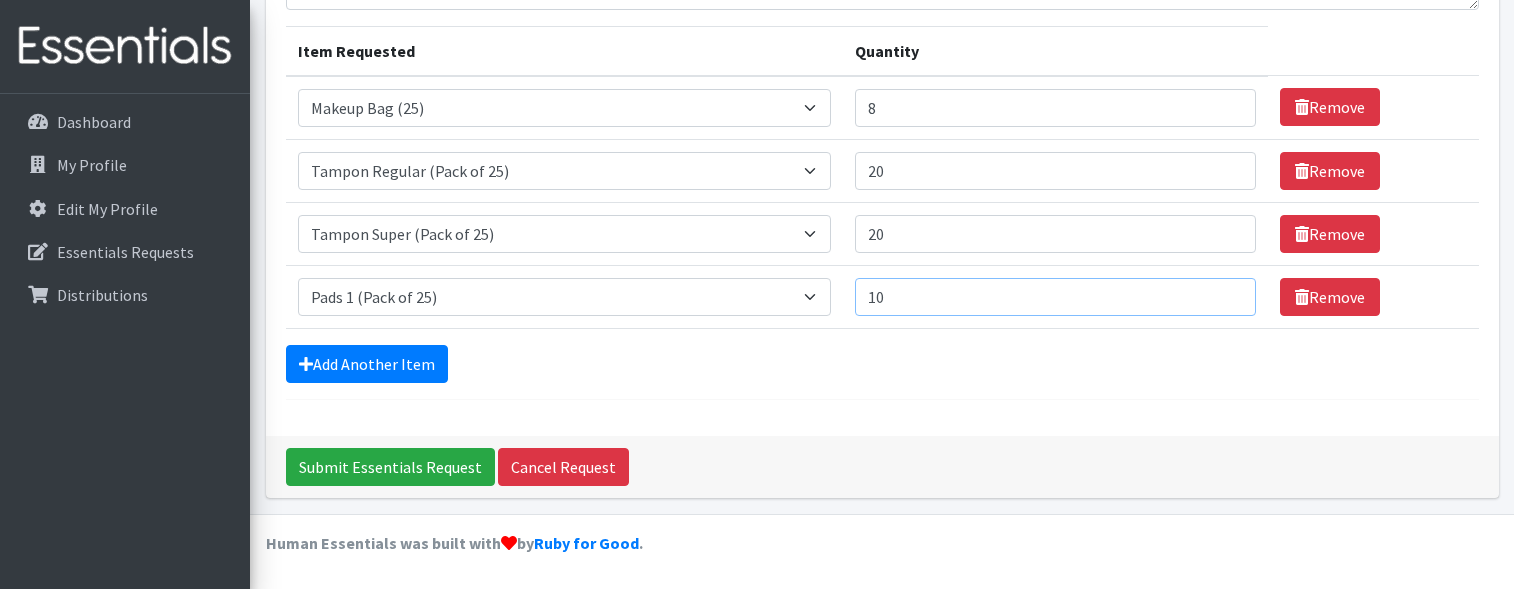 click on "10" at bounding box center (1055, 297) 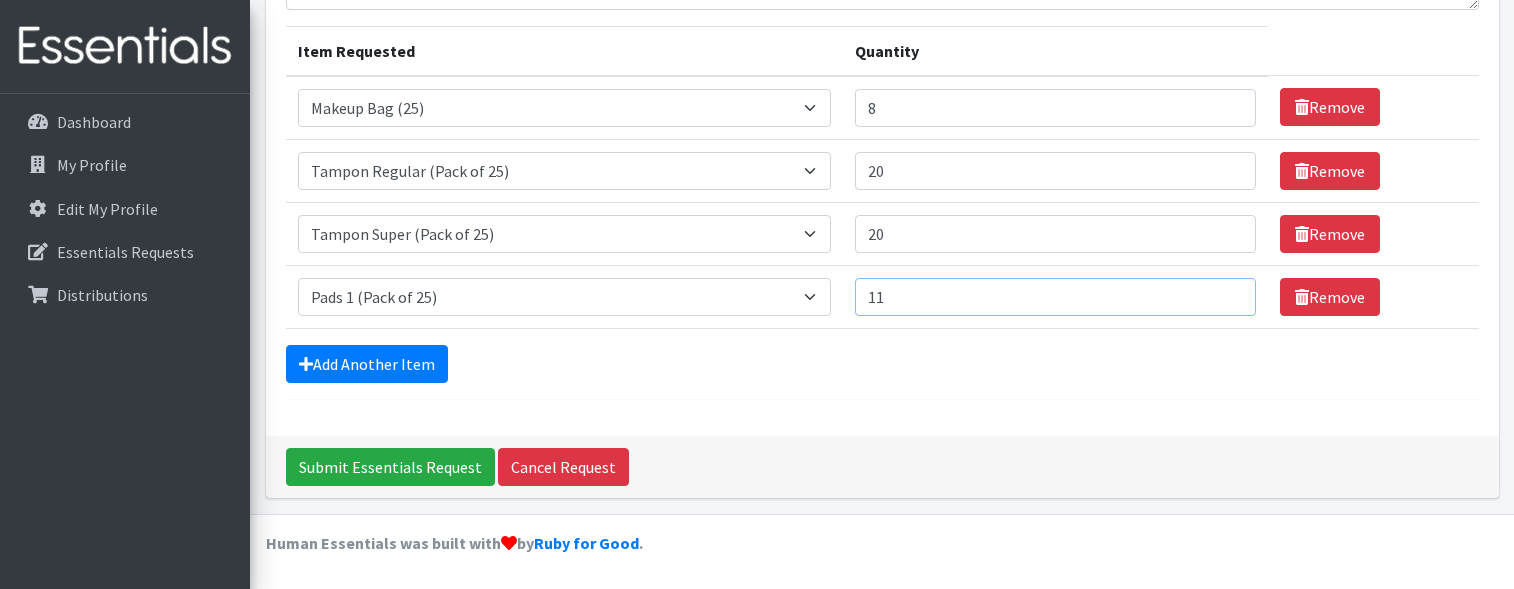click on "11" at bounding box center (1055, 297) 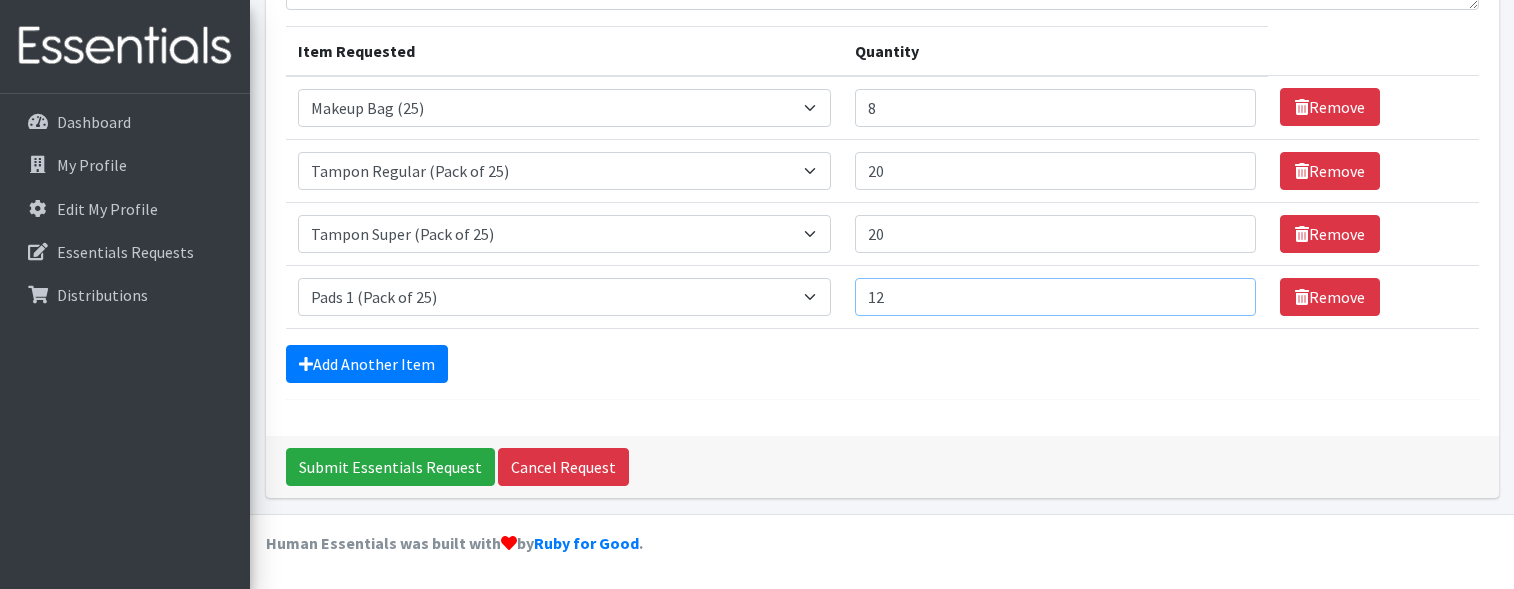 type on "12" 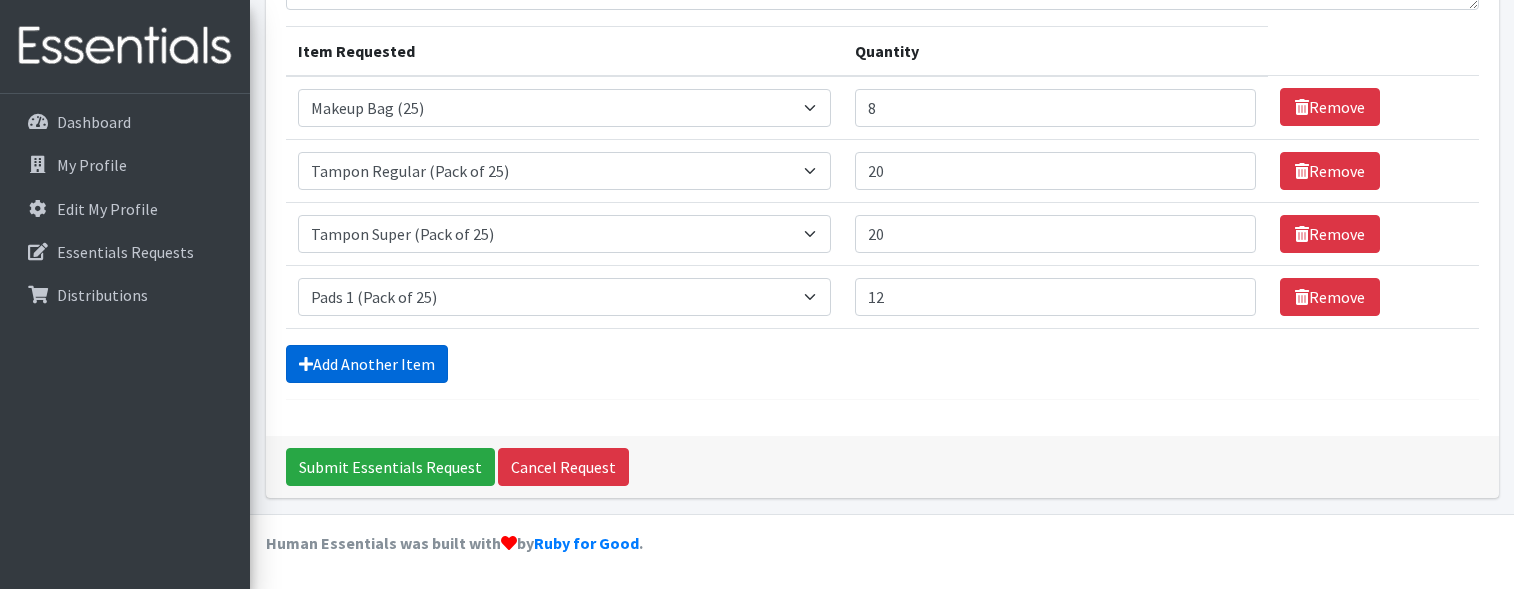 click on "Add Another Item" at bounding box center (367, 364) 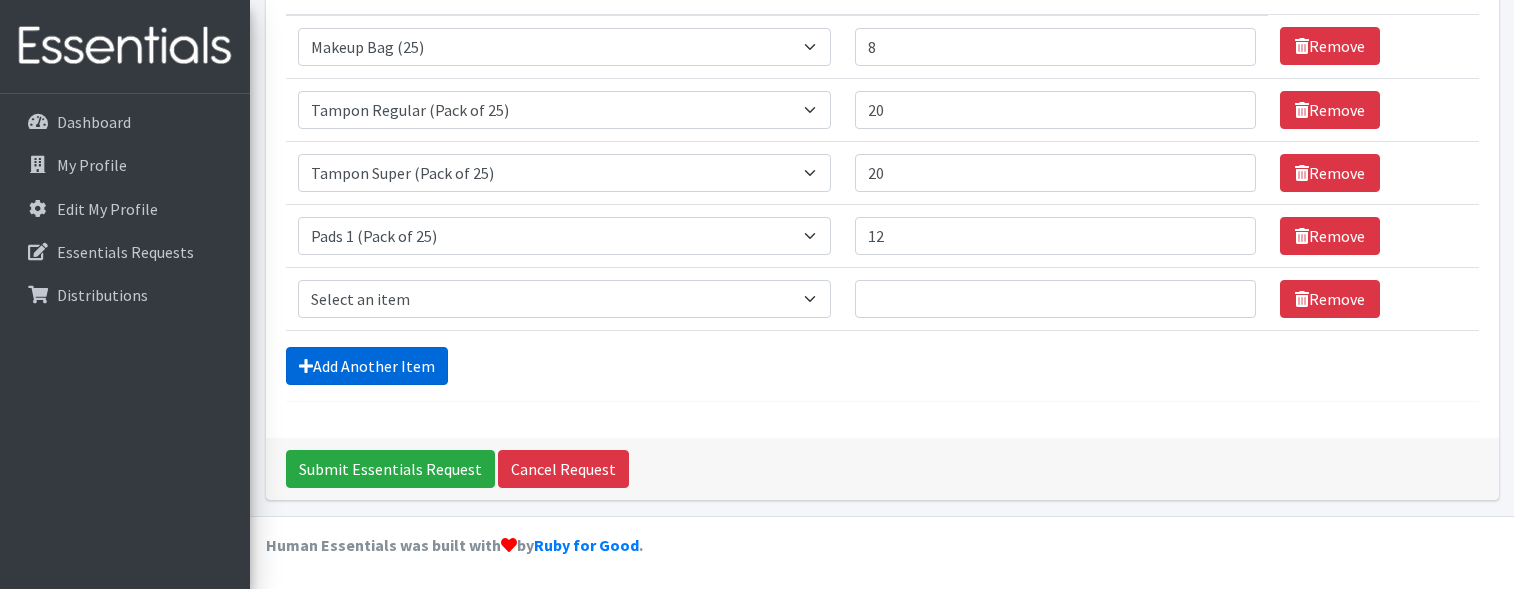 scroll, scrollTop: 297, scrollLeft: 0, axis: vertical 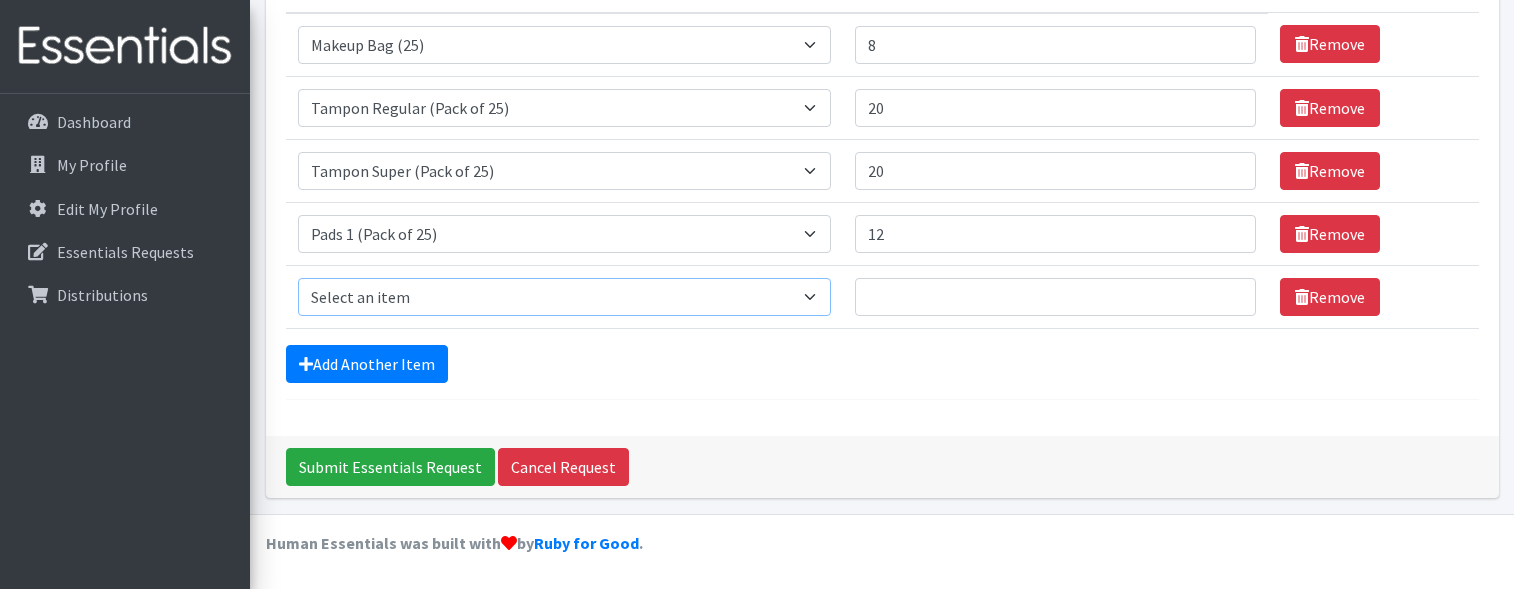 click on "Select an item
Liners (Pack of 100)
Makeup Bag (25)
Pads 1 (Pack of 25)
Pads 2 (Pack of 25)
Pads 3 (Pack of 25)
Pads 4 (Pack of 25)
Pads 5 (Pack of 25) LIMITED QUANTITIES
Tampon Regular (Pack of 25)
Tampon Super (Pack of 25)
Tampons Light (Pack of 25)" at bounding box center [565, 297] 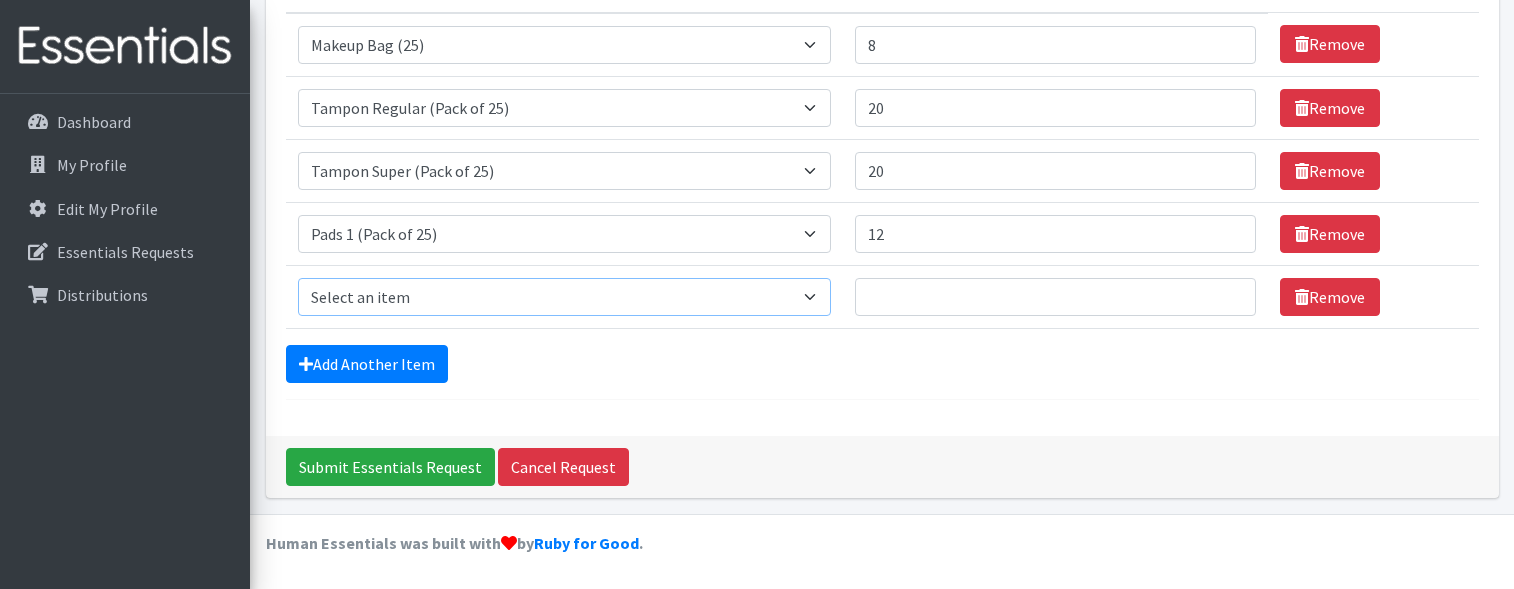 select on "13534" 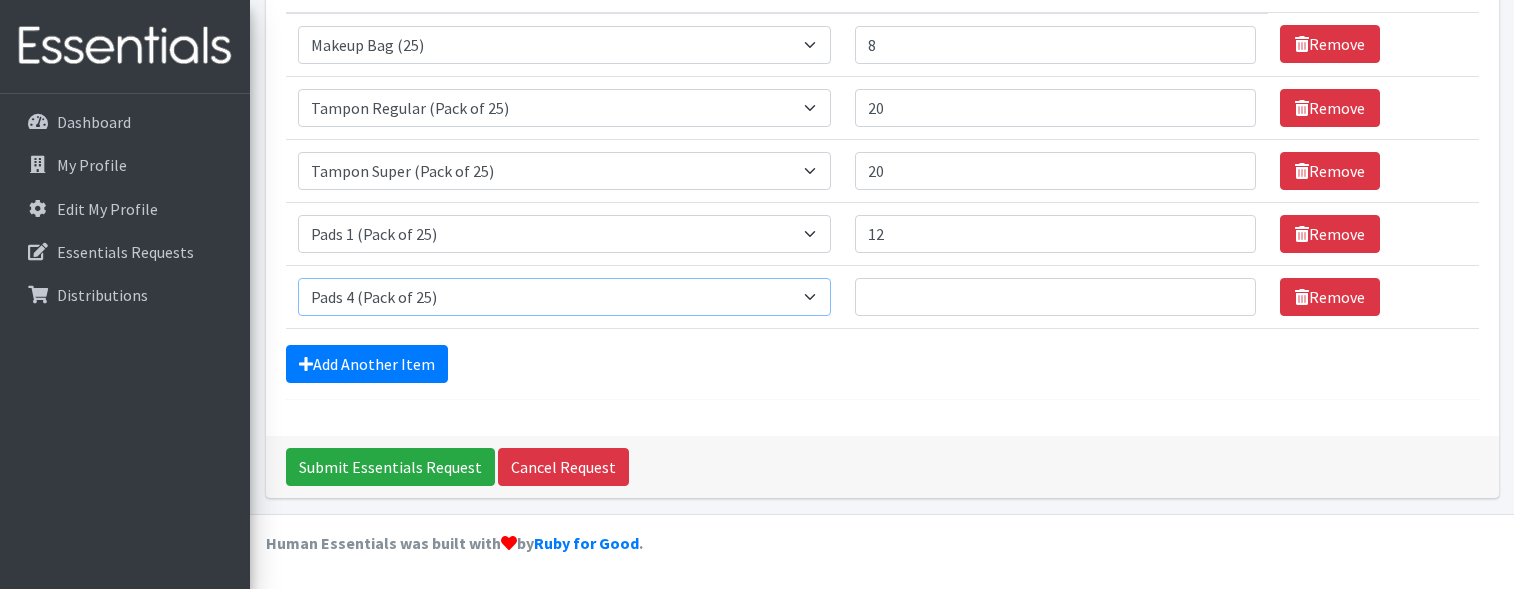click on "Select an item
Liners (Pack of 100)
Makeup Bag (25)
Pads 1 (Pack of 25)
Pads 2 (Pack of 25)
Pads 3 (Pack of 25)
Pads 4 (Pack of 25)
Pads 5 (Pack of 25) LIMITED QUANTITIES
Tampon Regular (Pack of 25)
Tampon Super (Pack of 25)
Tampons Light (Pack of 25)" at bounding box center [565, 297] 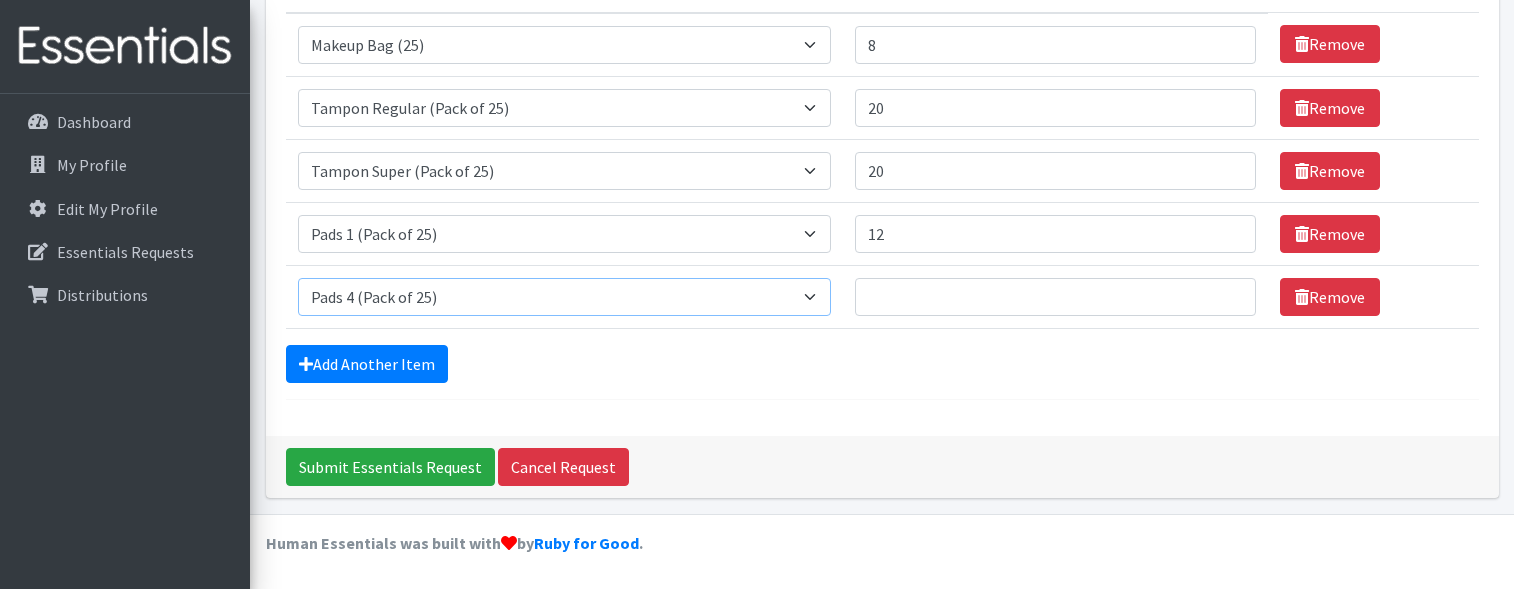 click on "Select an item
Liners (Pack of 100)
Makeup Bag (25)
Pads 1 (Pack of 25)
Pads 2 (Pack of 25)
Pads 3 (Pack of 25)
Pads 4 (Pack of 25)
Pads 5 (Pack of 25) LIMITED QUANTITIES
Tampon Regular (Pack of 25)
Tampon Super (Pack of 25)
Tampons Light (Pack of 25)" at bounding box center (565, 297) 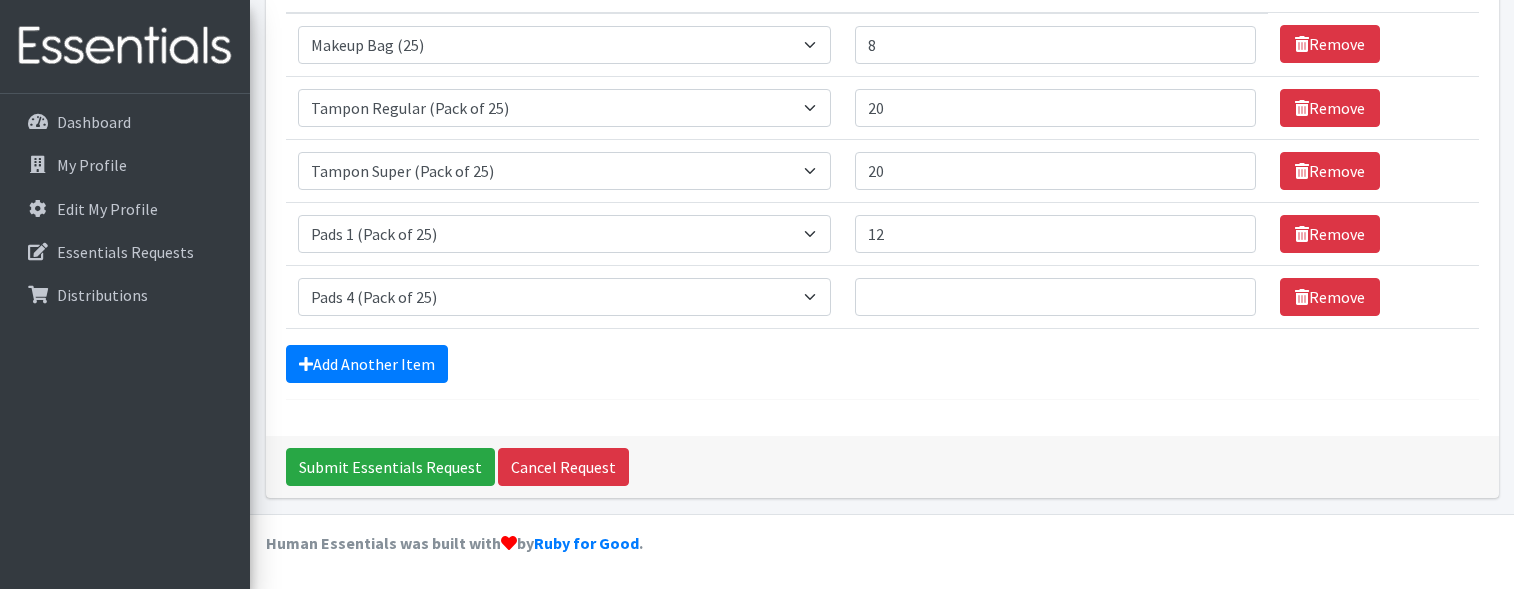 click on "Comments:
Item Requested
Quantity
Item Requested
Select an item
Liners (Pack of 100)
Makeup Bag (25)
Pads 1 (Pack of 25)
Pads 2 (Pack of 25)
Pads 3 (Pack of 25)
Pads 4 (Pack of 25)
Pads 5 (Pack of 25) LIMITED QUANTITIES
Tampon Regular (Pack of 25)
Tampon Super (Pack of 25)
Tampons Light (Pack of 25)
Quantity
8
Remove
Item Requested
Select an item
Liners (Pack of 100)
Makeup Bag (25)
Pads 1 (Pack of 25)
Pads 2 (Pack of 25)
Pads 3 (Pack of 25)
Pads 4 (Pack of 25)
Pads 5 (Pack of 25) LIMITED QUANTITIES
Tampon Regular (Pack of 25)
Tampon Super (Pack of 25)
Tampons Light (Pack of 25)
Quantity
20
Remove" at bounding box center [882, 126] 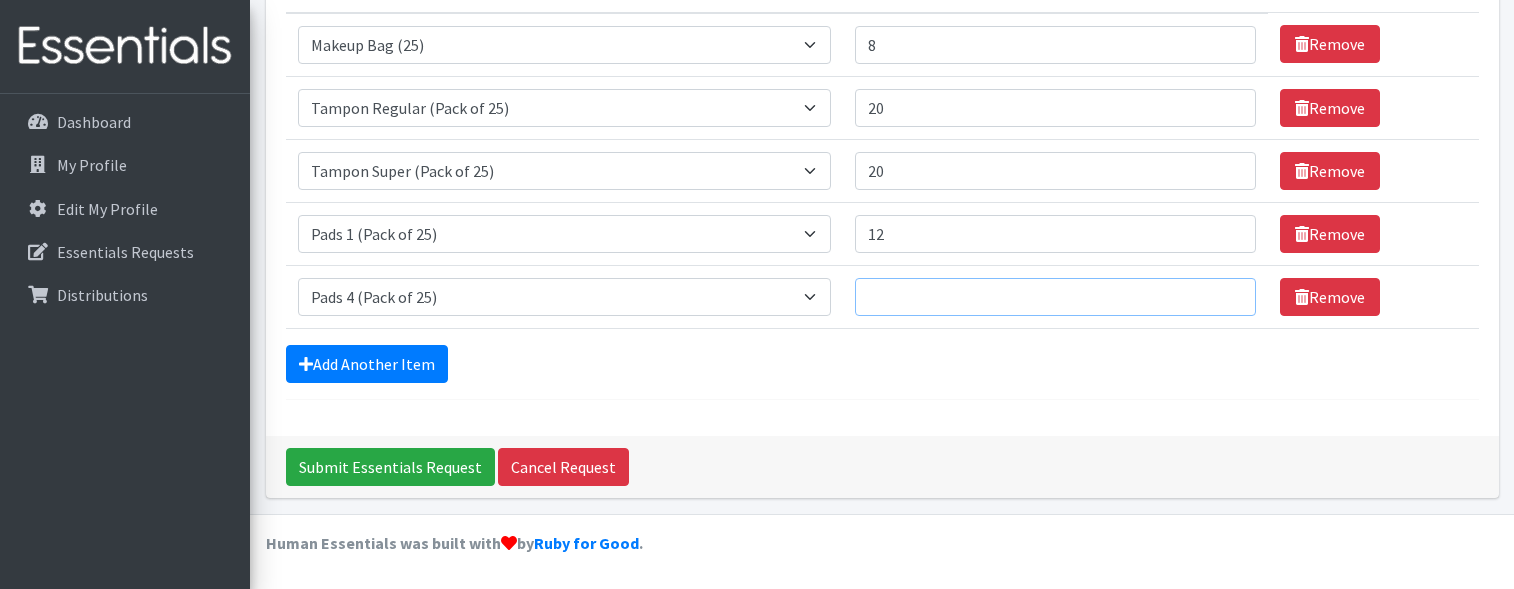 click on "Quantity" at bounding box center (1055, 297) 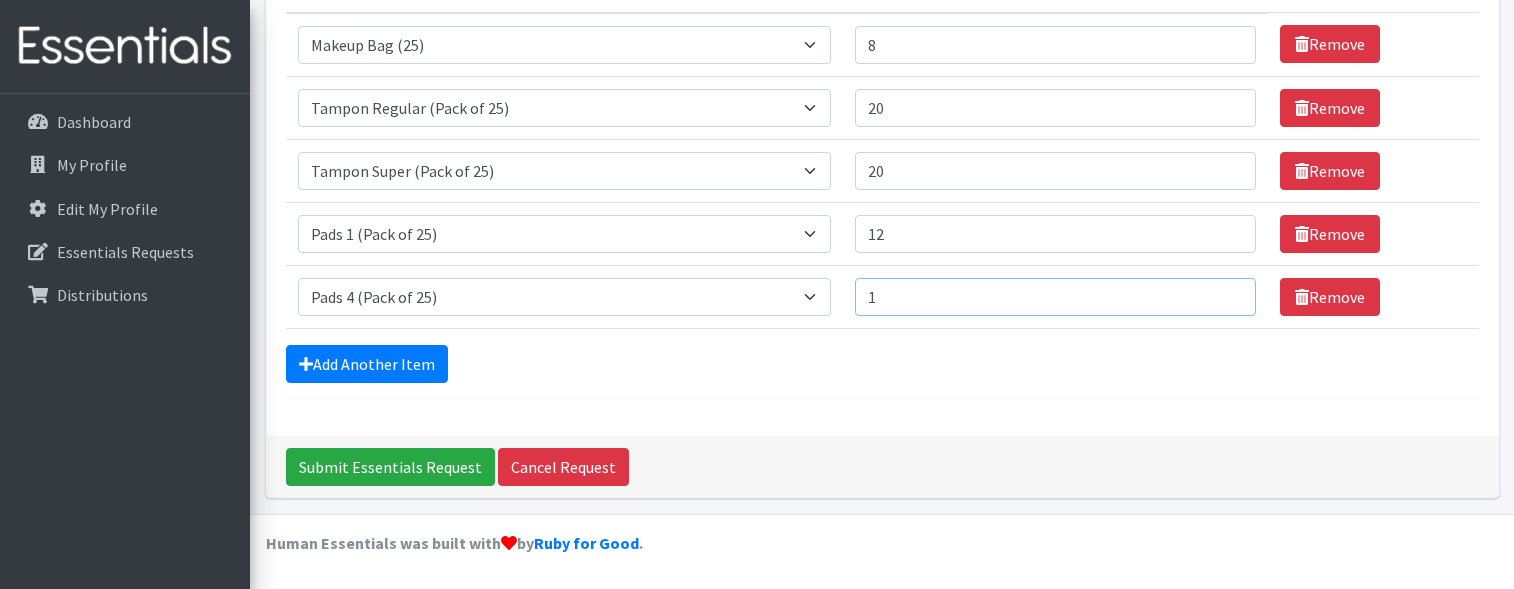 click on "1" at bounding box center (1055, 297) 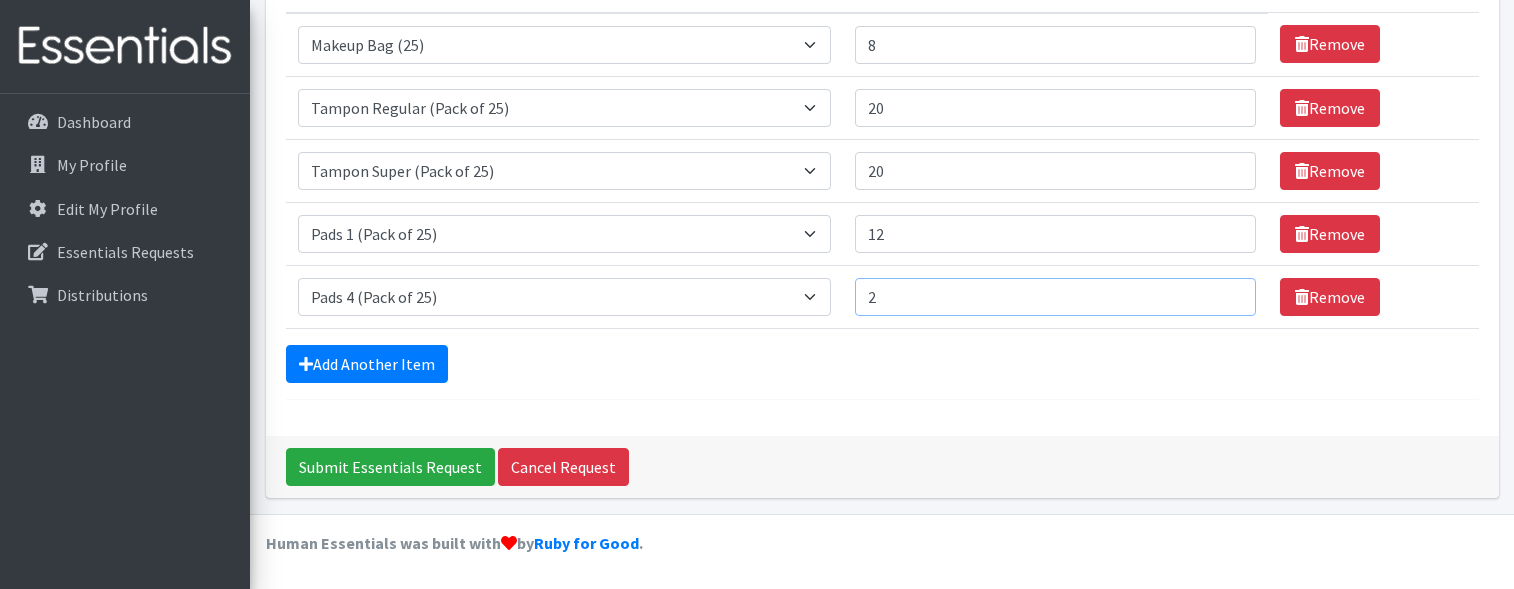 click on "2" at bounding box center [1055, 297] 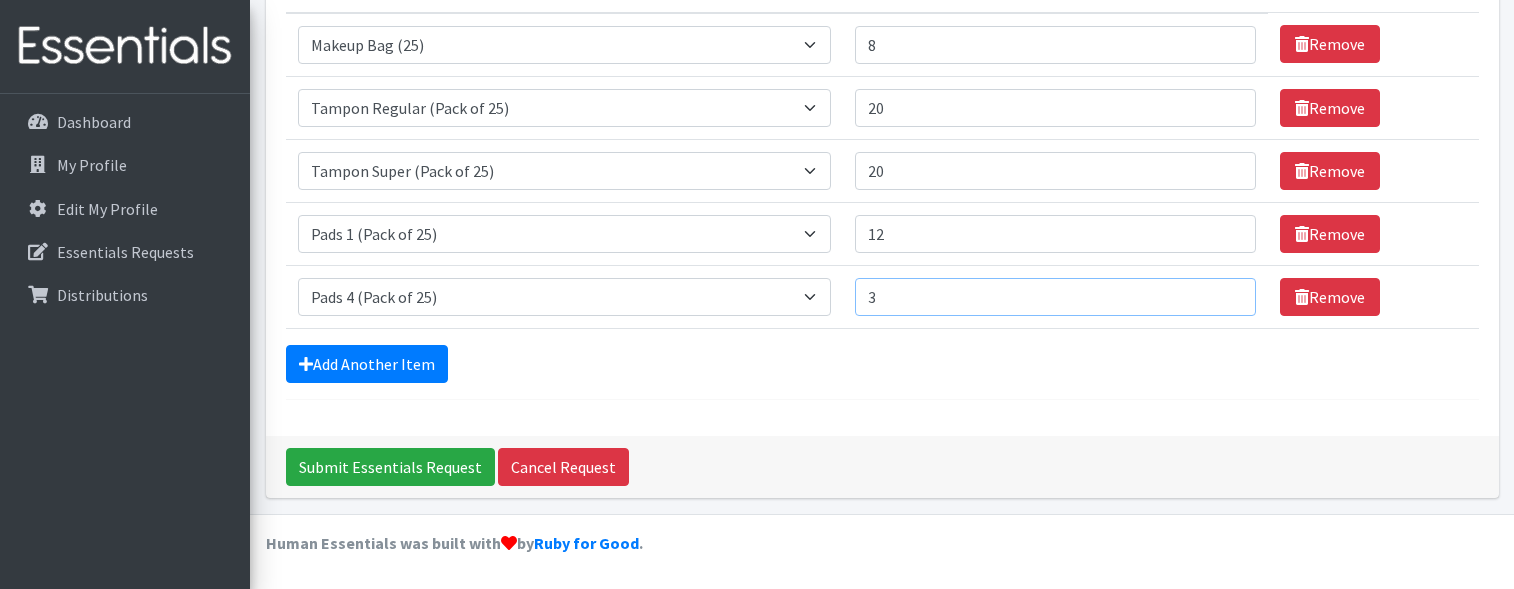 click on "3" at bounding box center (1055, 297) 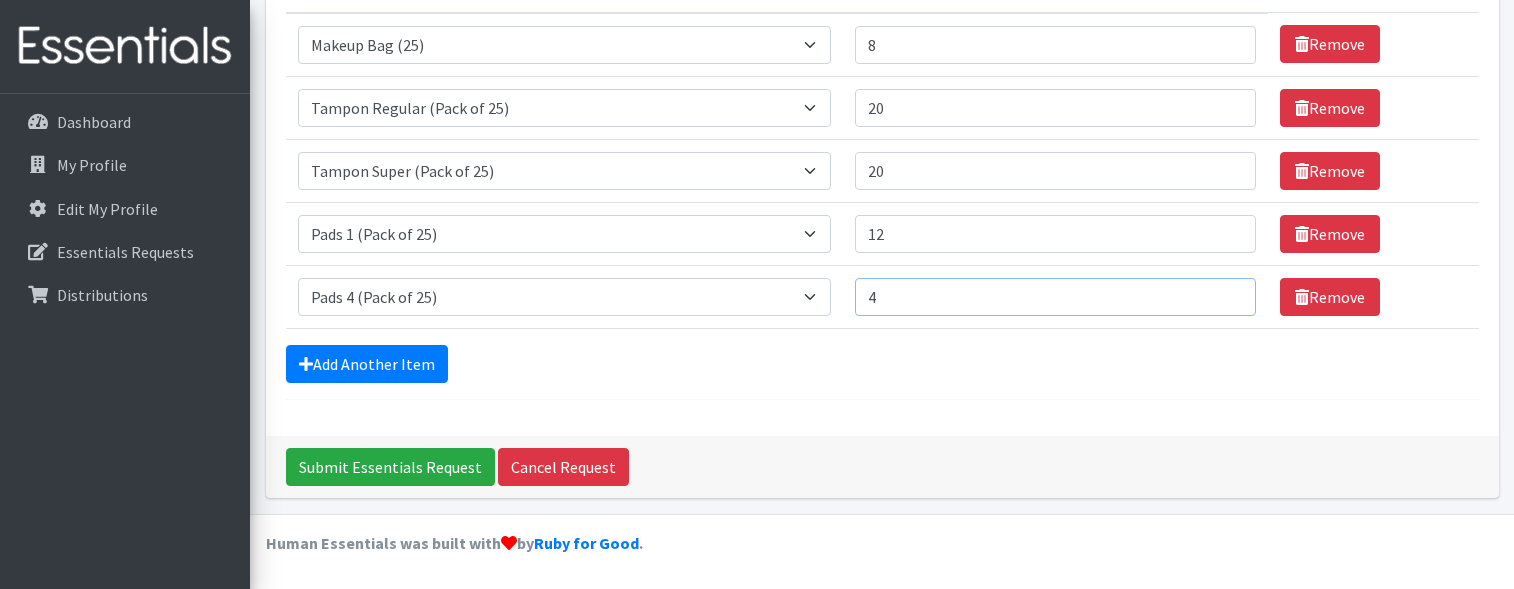 click on "4" at bounding box center [1055, 297] 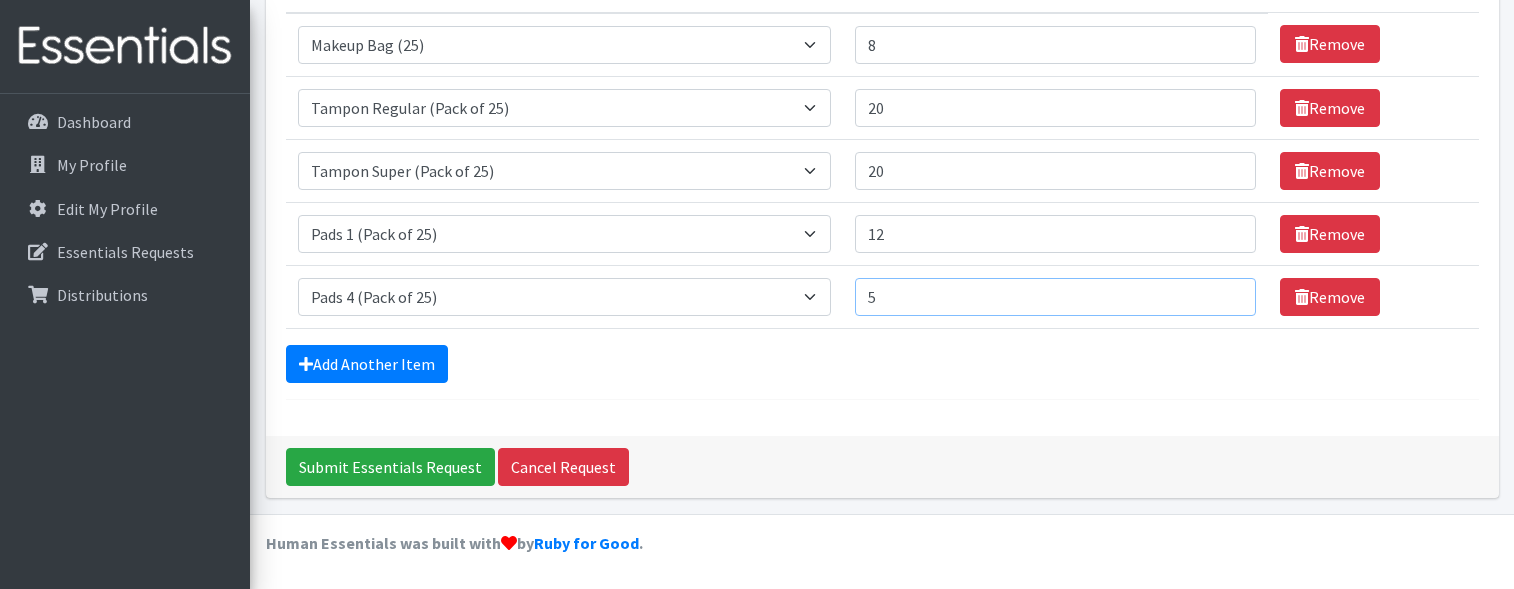 click on "5" at bounding box center (1055, 297) 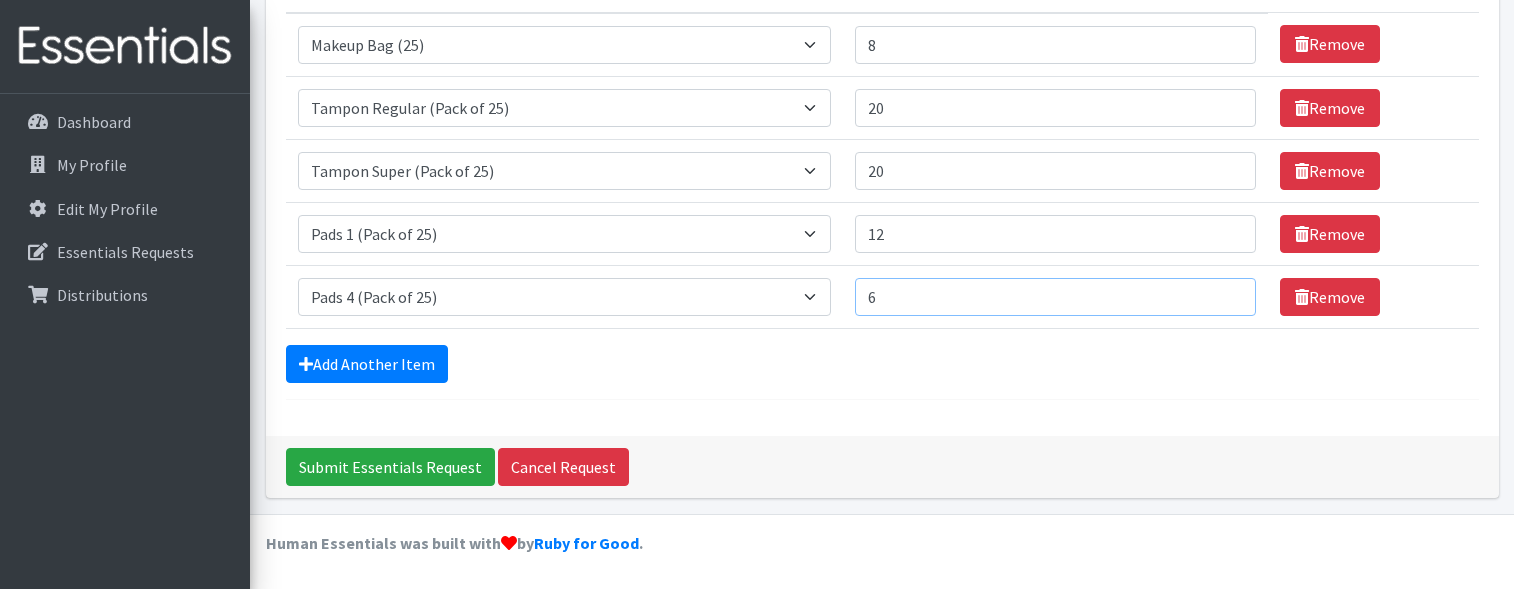 click on "6" at bounding box center [1055, 297] 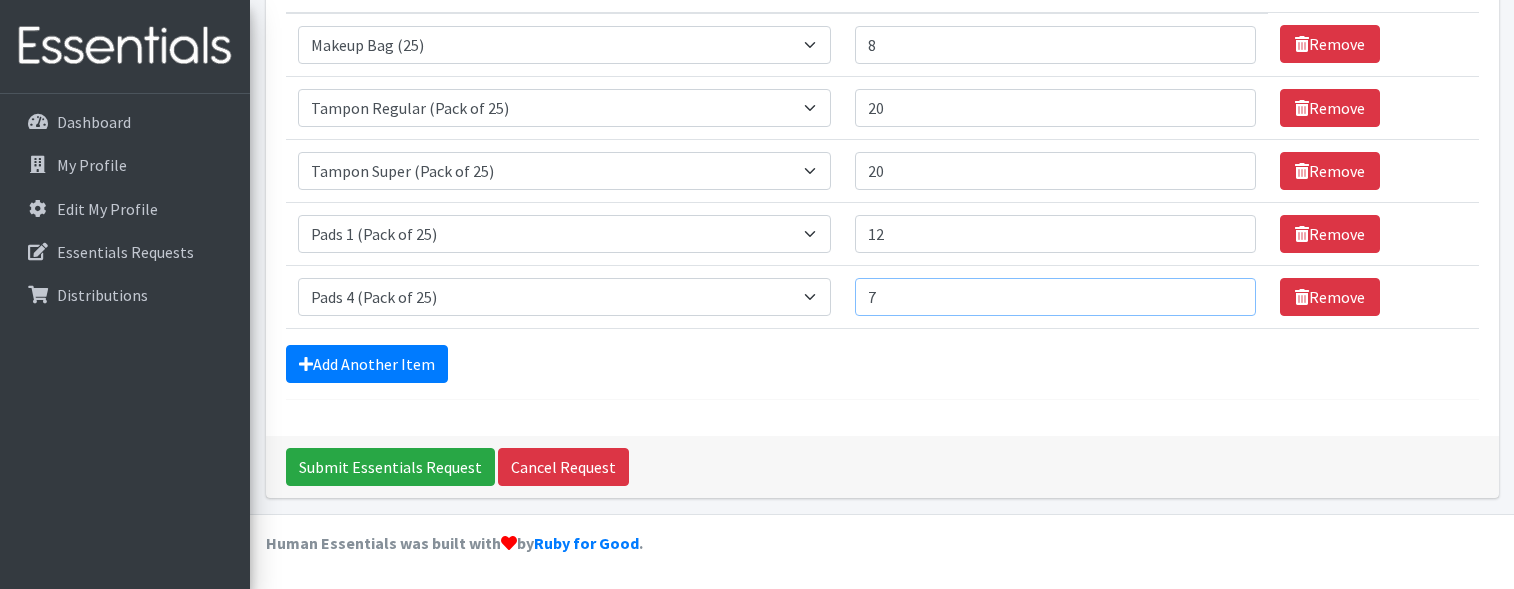 click on "7" at bounding box center (1055, 297) 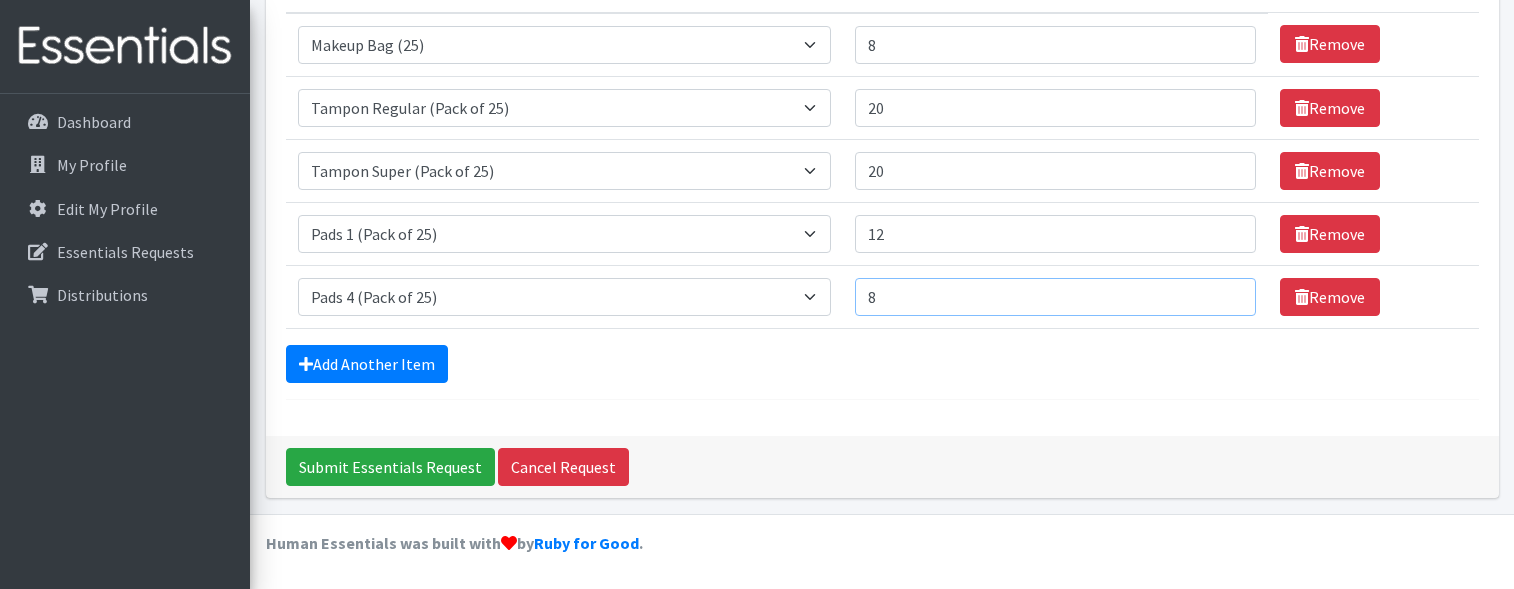 click on "8" at bounding box center (1055, 297) 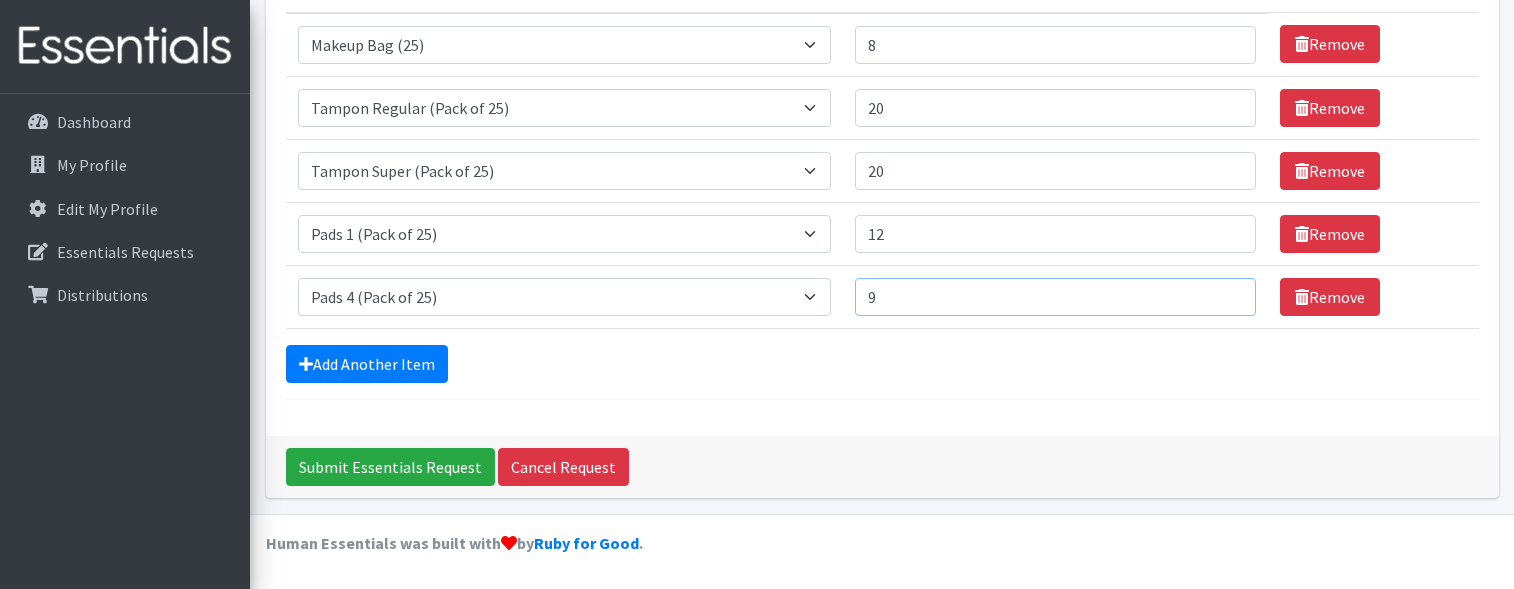 click on "9" at bounding box center [1055, 297] 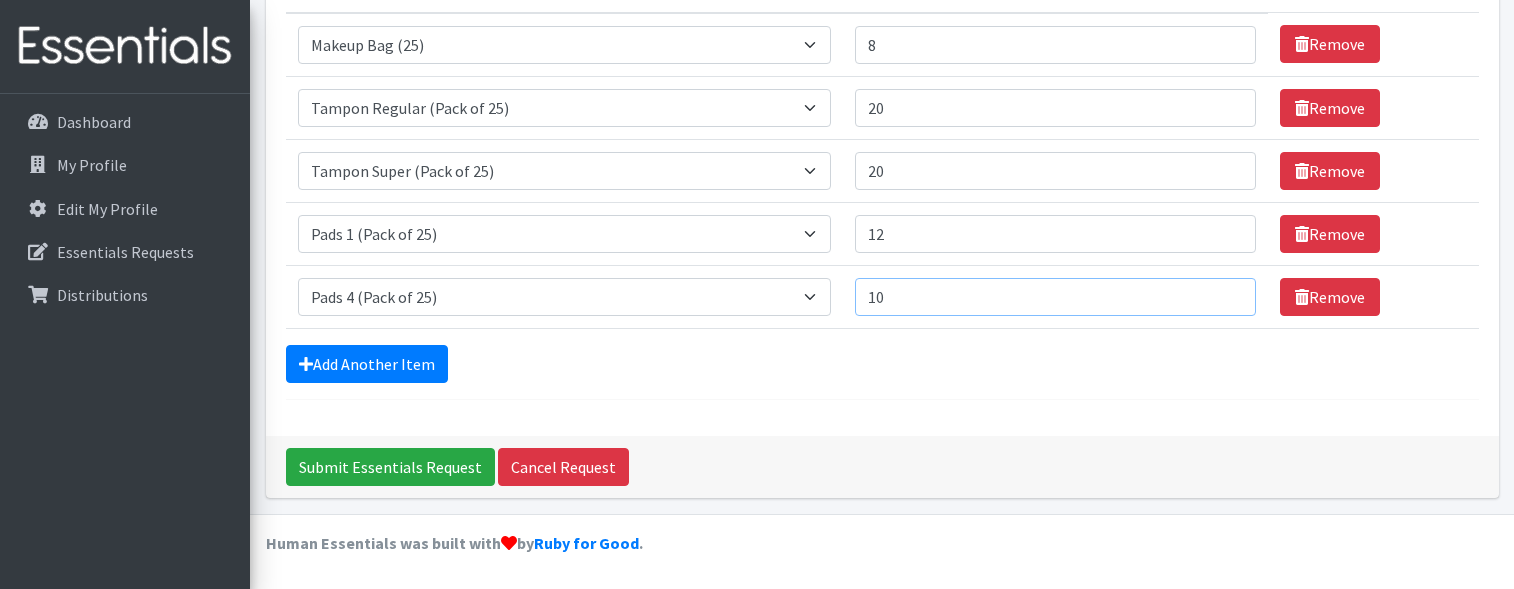 click on "10" at bounding box center (1055, 297) 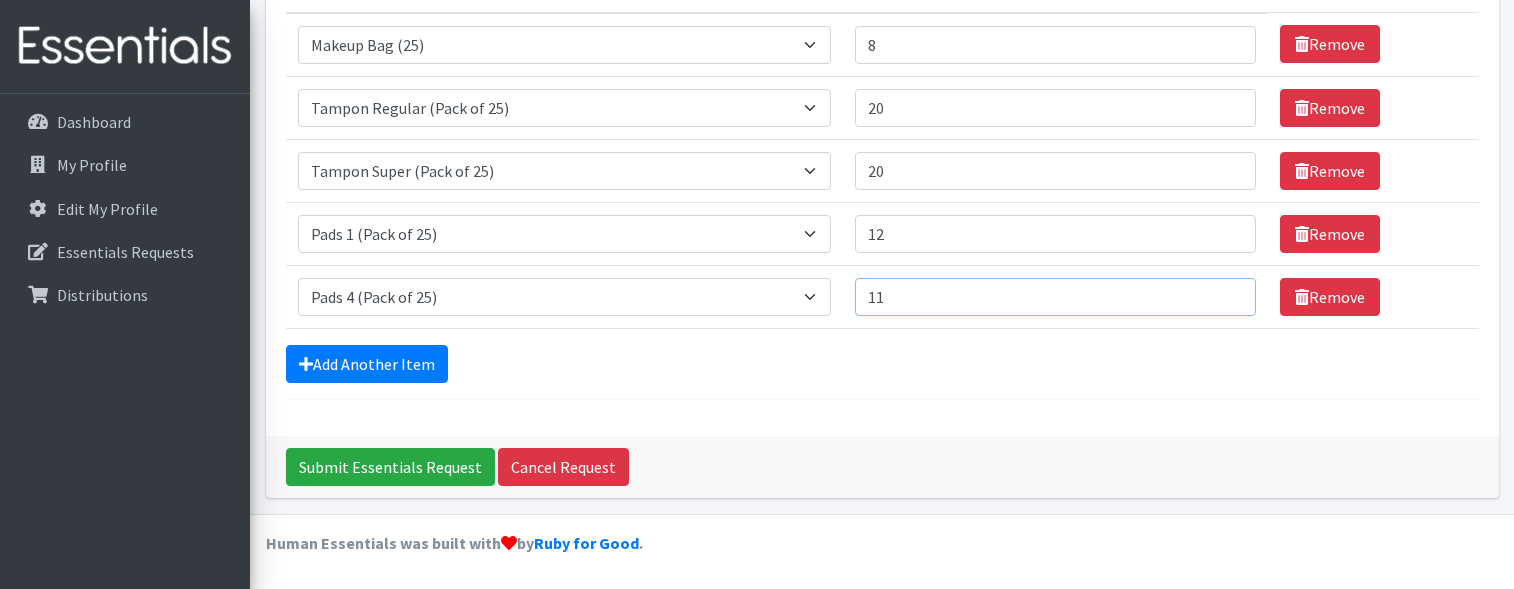 click on "11" at bounding box center [1055, 297] 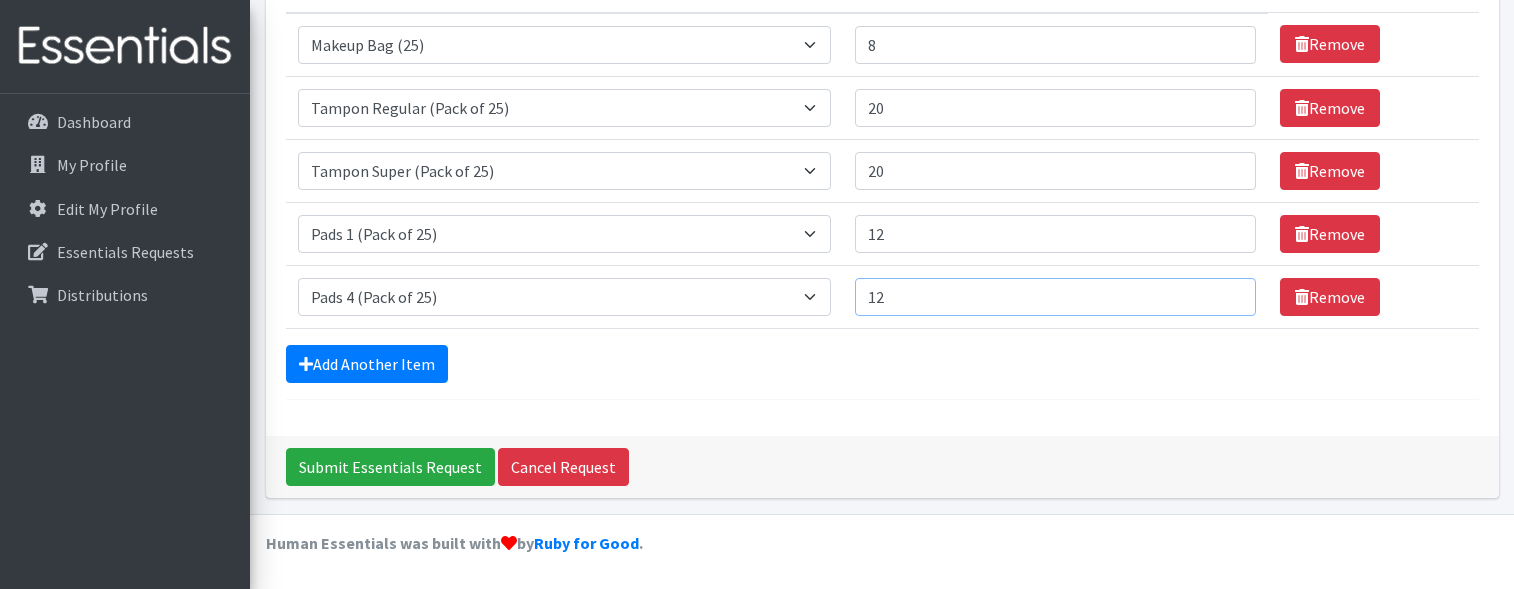 click on "12" at bounding box center (1055, 297) 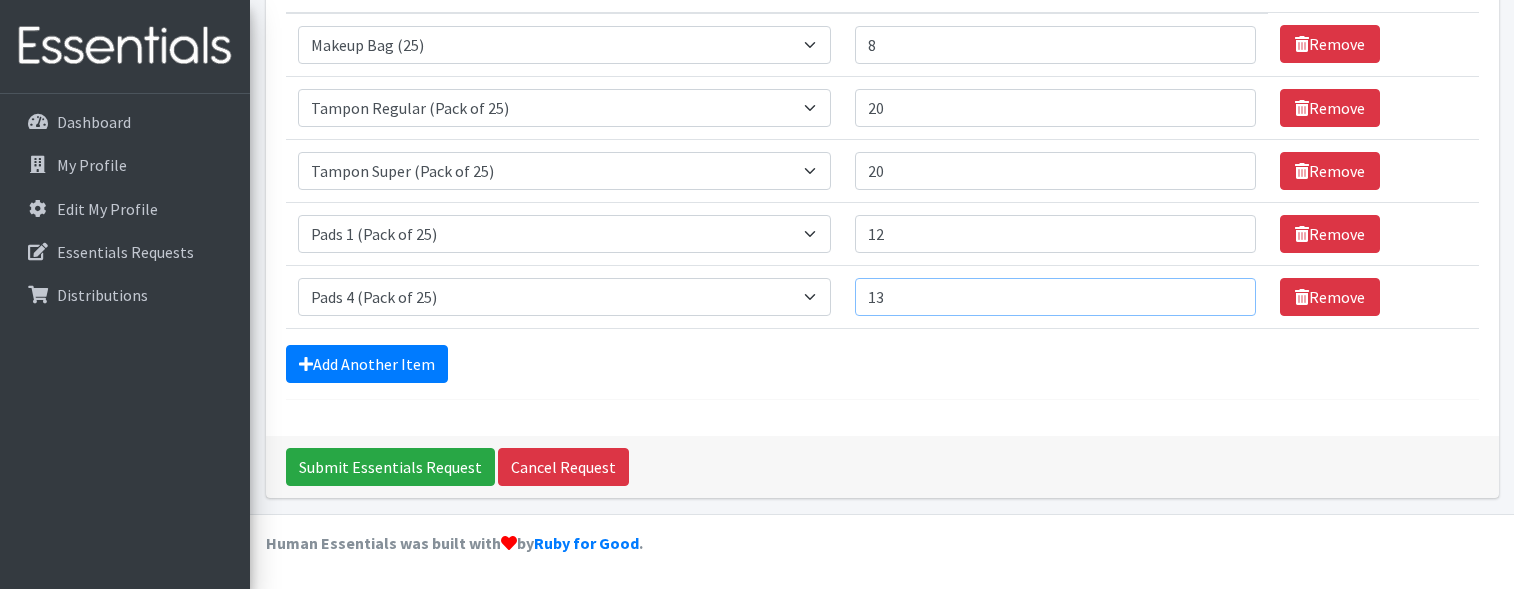 click on "13" at bounding box center [1055, 297] 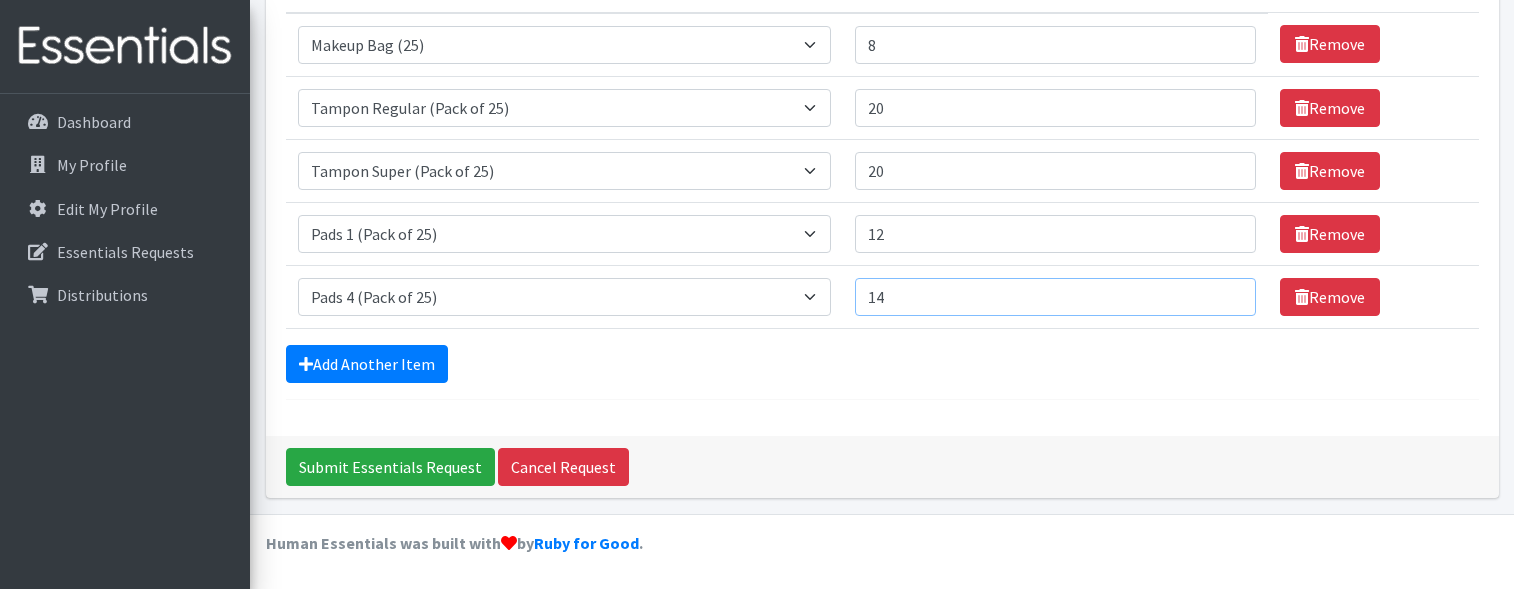 click on "14" at bounding box center [1055, 297] 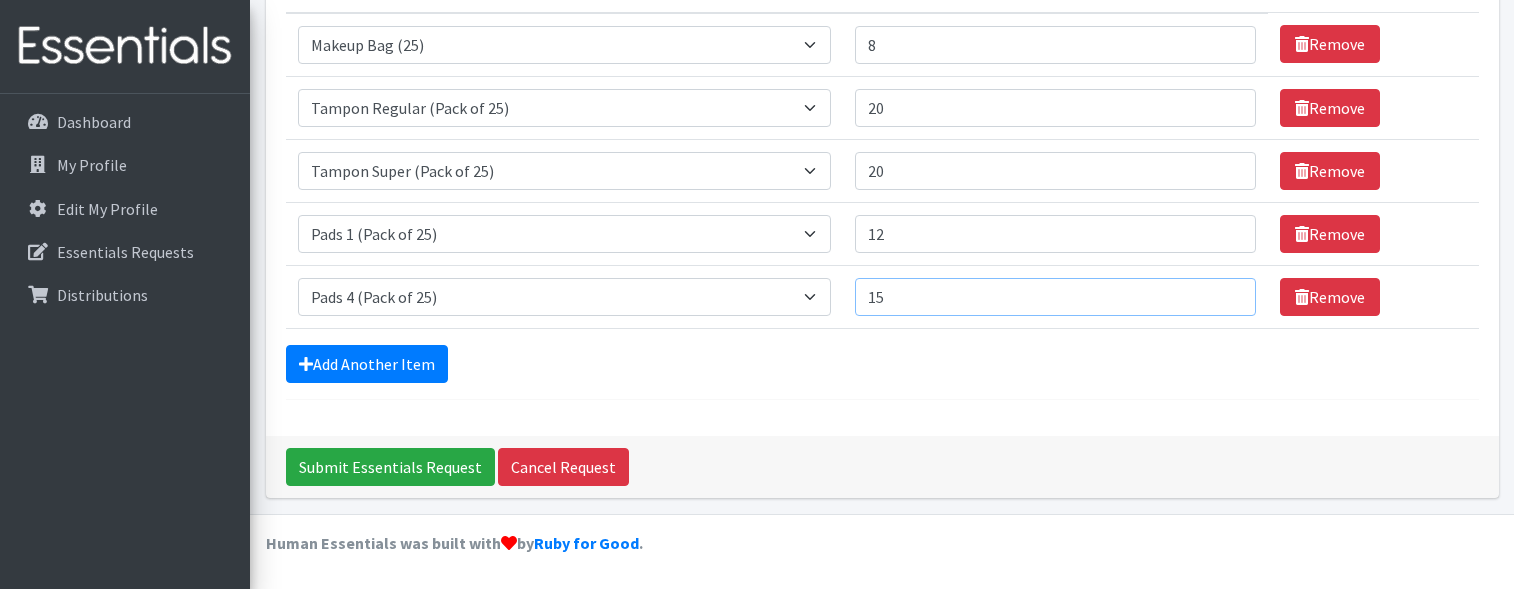 click on "15" at bounding box center (1055, 297) 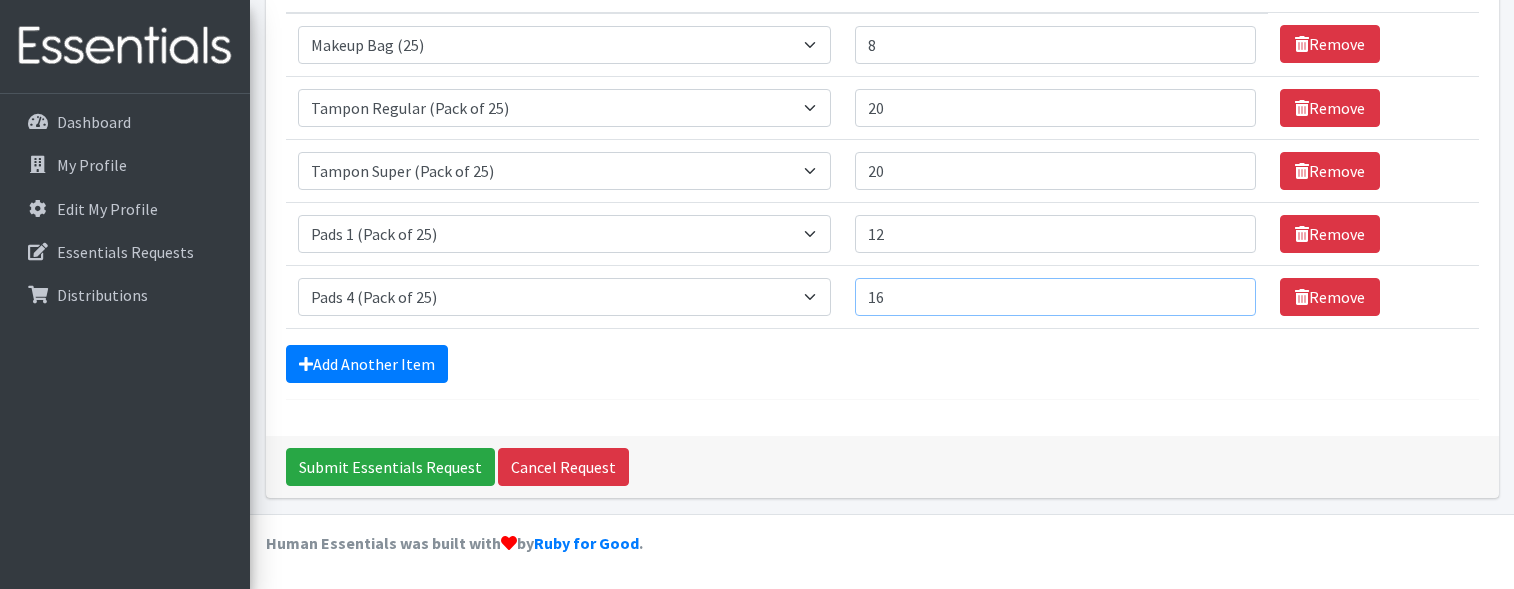 type on "16" 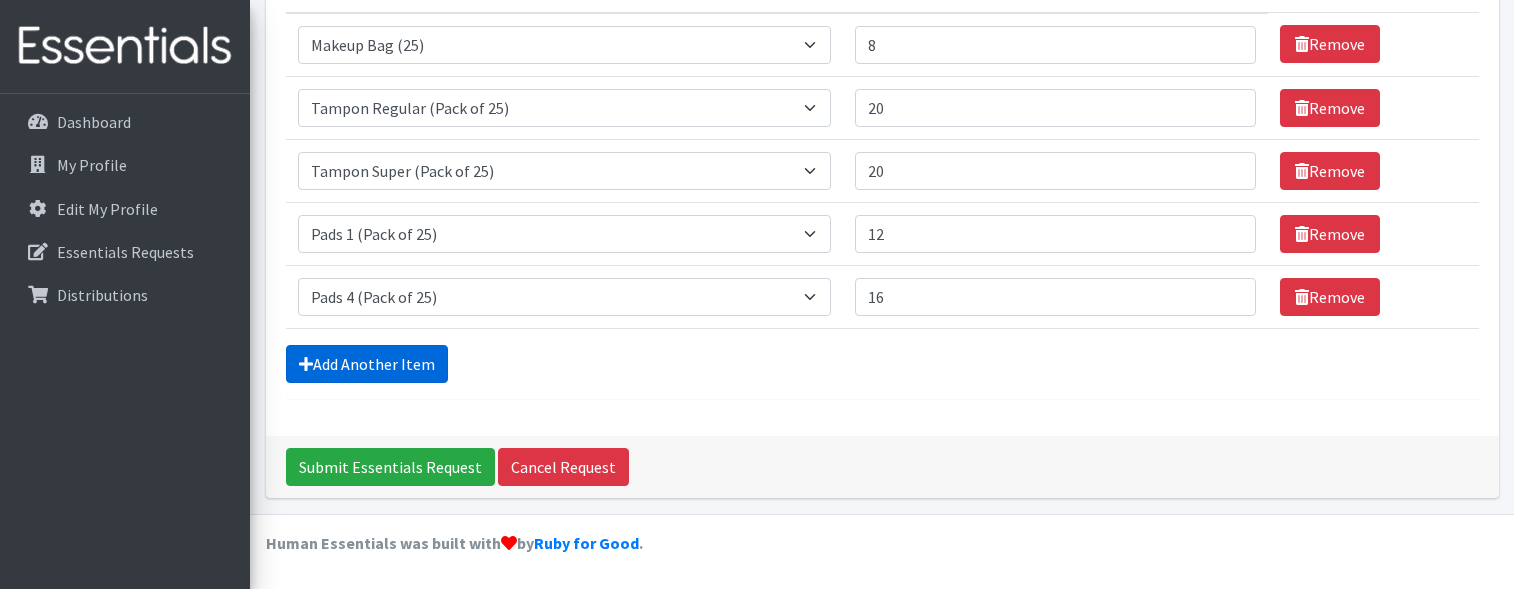 click on "Add Another Item" at bounding box center (367, 364) 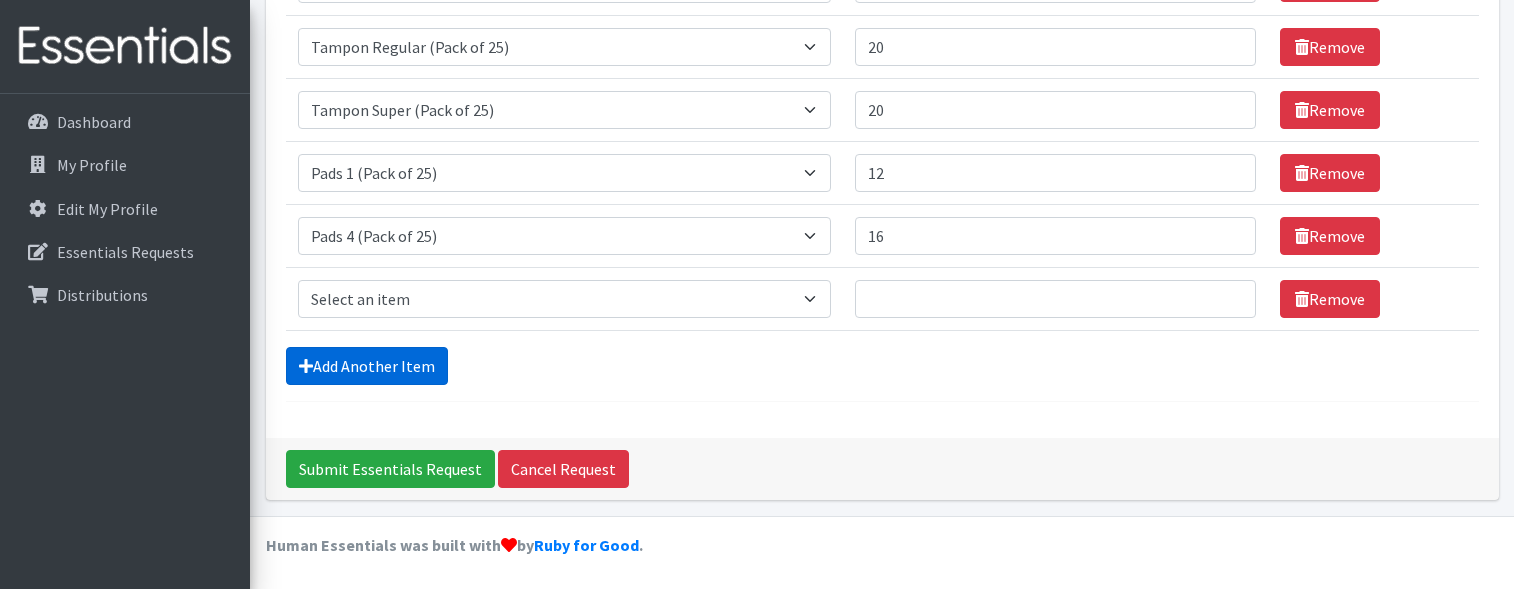 scroll, scrollTop: 360, scrollLeft: 0, axis: vertical 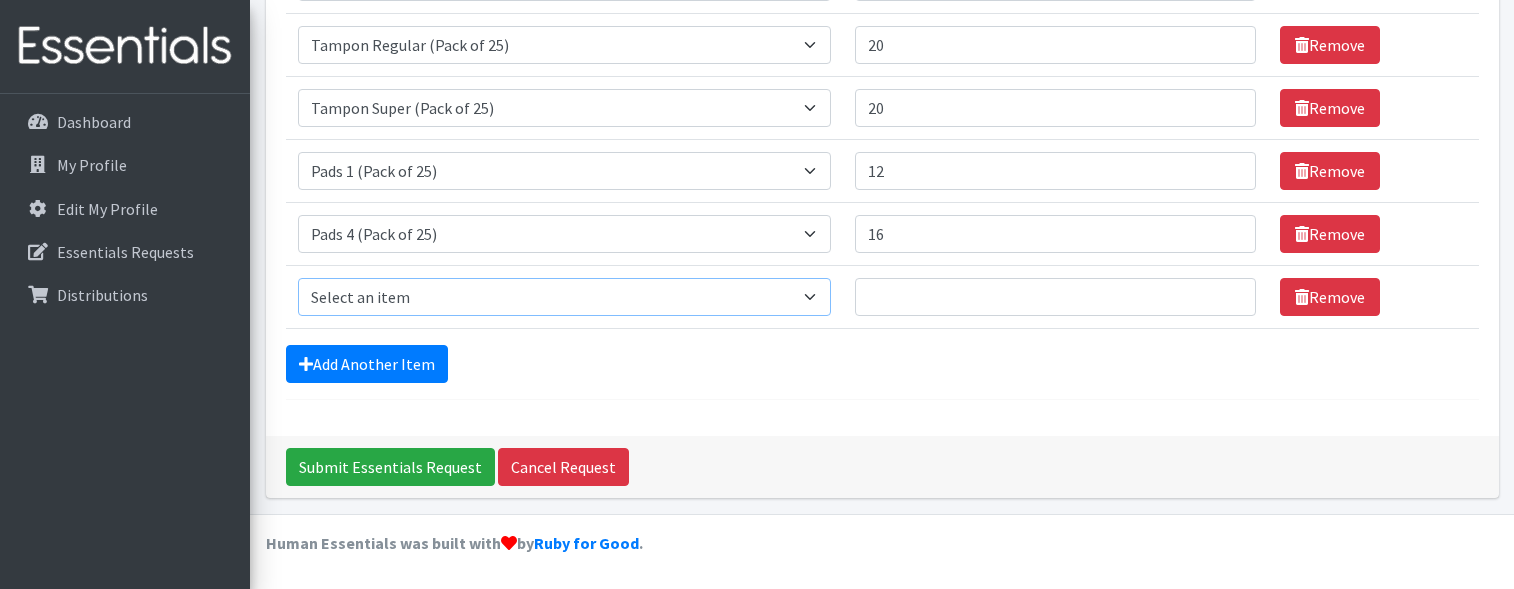 click on "Select an item
Liners (Pack of 100)
Makeup Bag (25)
Pads 1 (Pack of 25)
Pads 2 (Pack of 25)
Pads 3 (Pack of 25)
Pads 4 (Pack of 25)
Pads 5 (Pack of 25) LIMITED QUANTITIES
Tampon Regular (Pack of 25)
Tampon Super (Pack of 25)
Tampons Light (Pack of 25)" at bounding box center [565, 297] 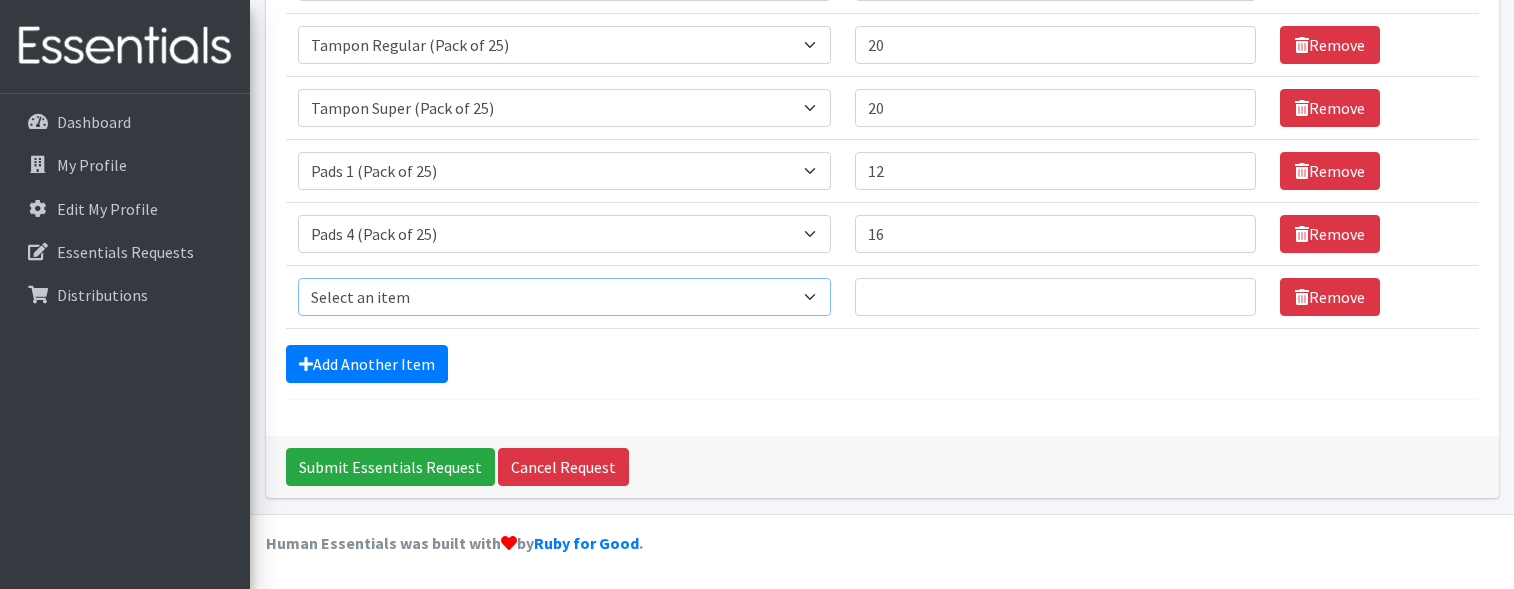 select on "14155" 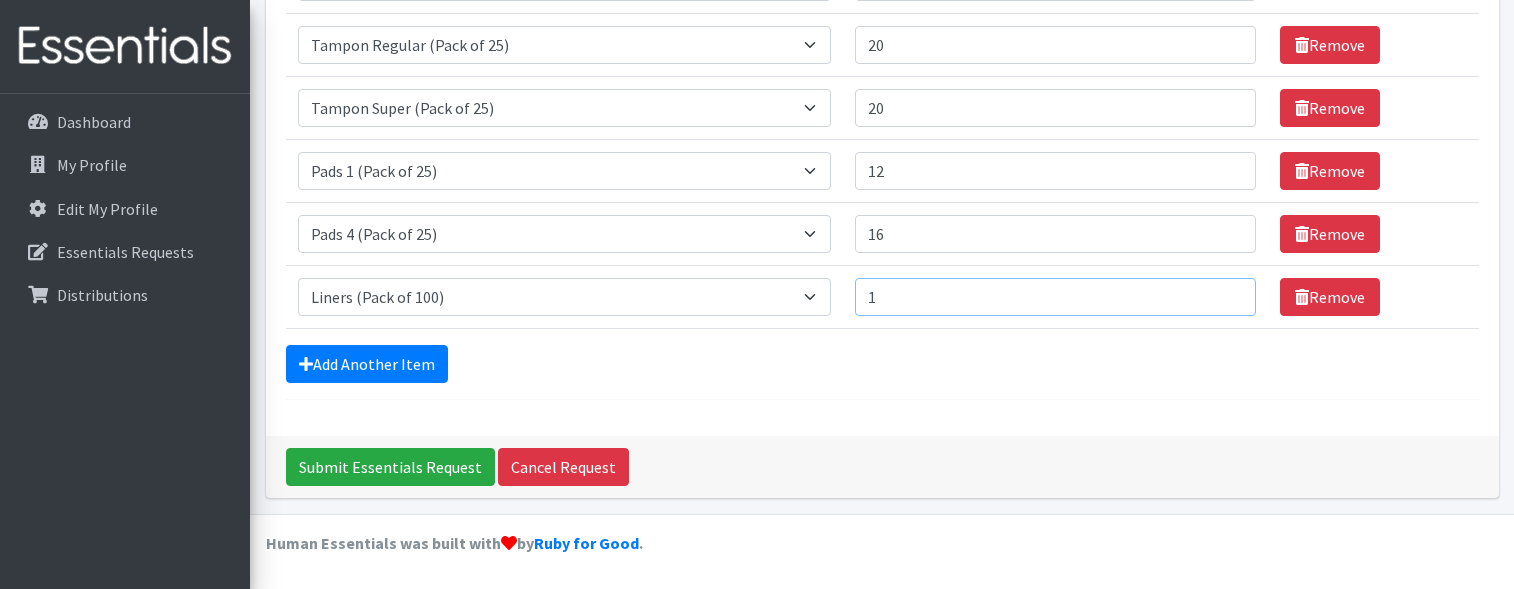 click on "1" at bounding box center [1055, 297] 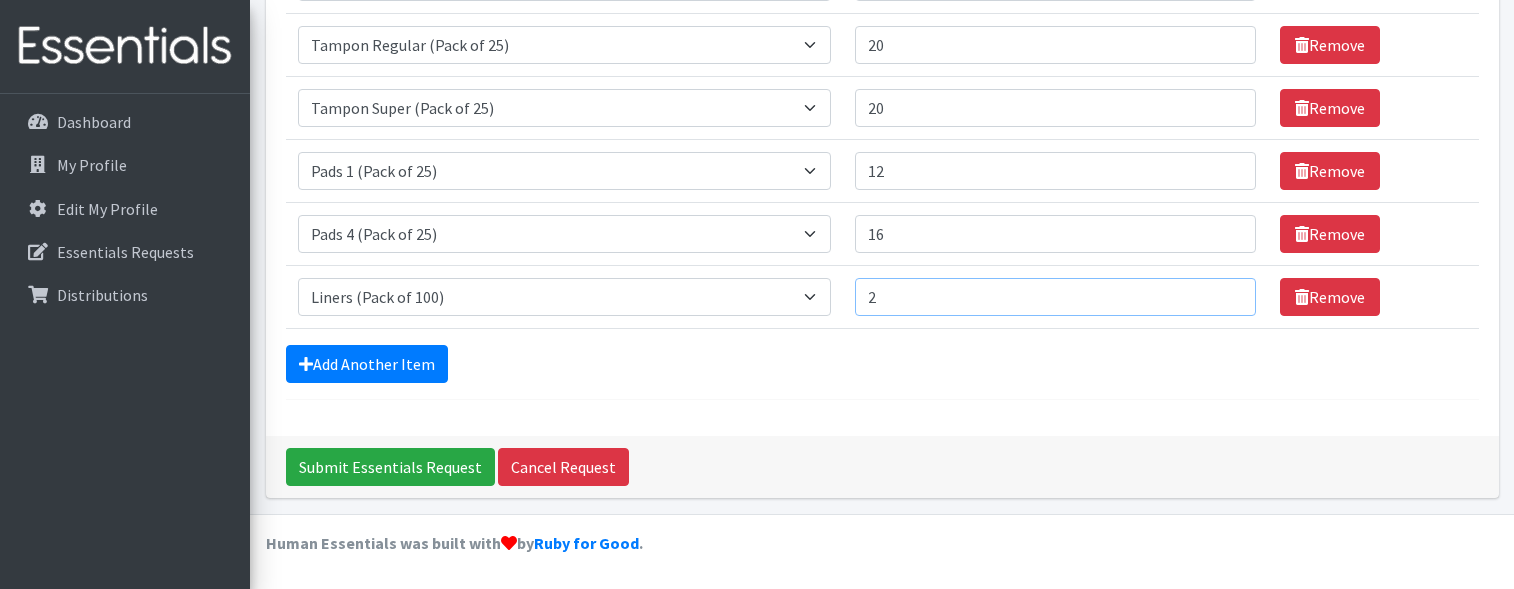 click on "2" at bounding box center (1055, 297) 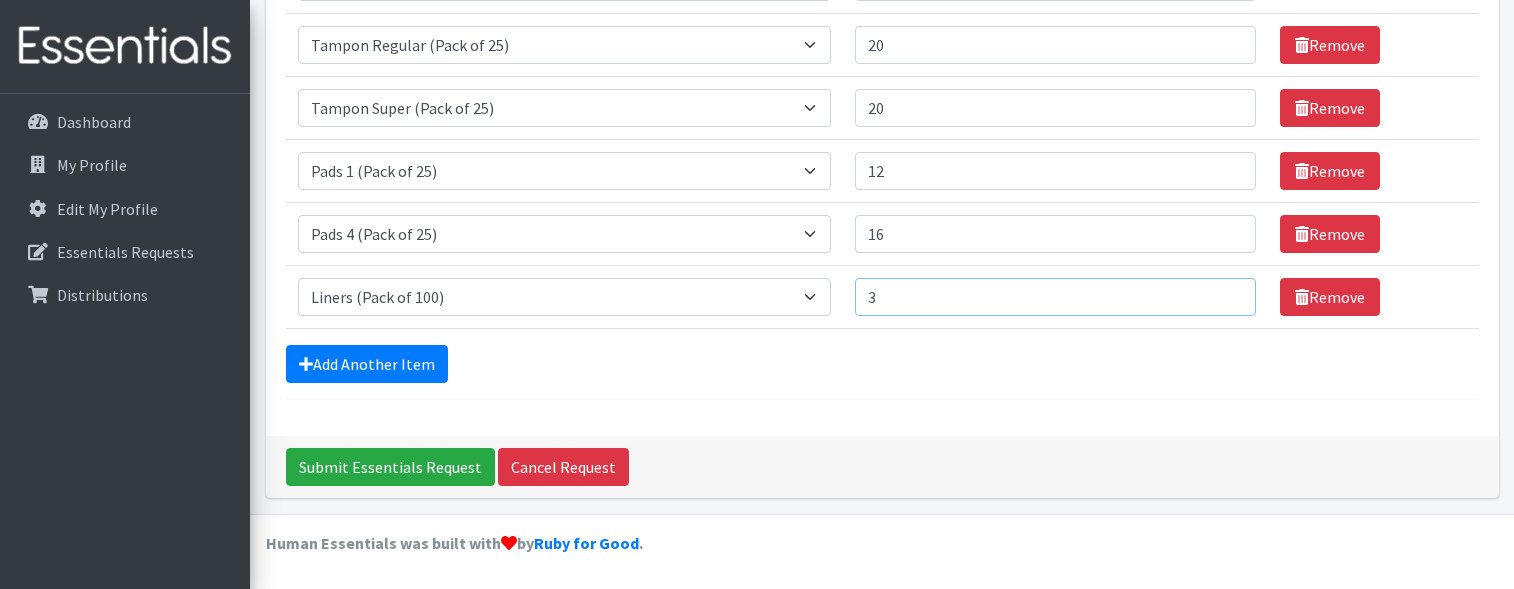click on "3" at bounding box center [1055, 297] 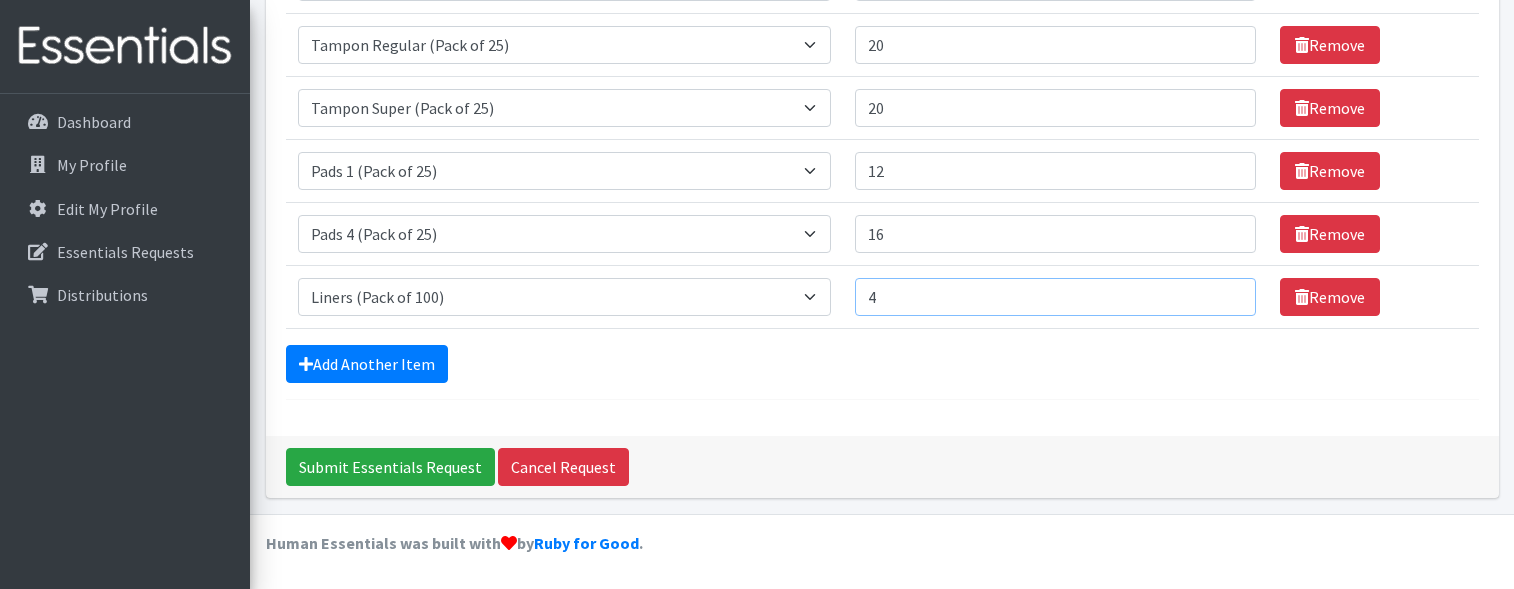 type on "4" 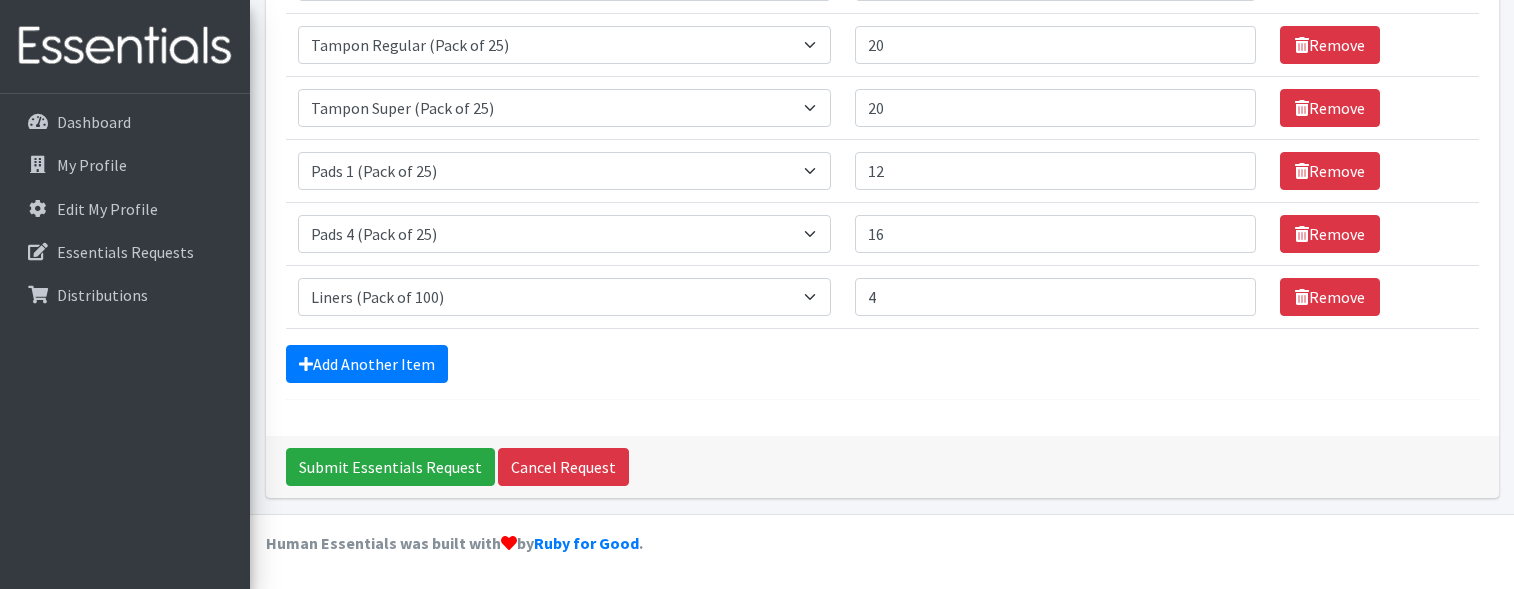 click on "Comments:
Item Requested
Quantity
Item Requested
Select an item
Liners (Pack of 100)
Makeup Bag (25)
Pads 1 (Pack of 25)
Pads 2 (Pack of 25)
Pads 3 (Pack of 25)
Pads 4 (Pack of 25)
Pads 5 (Pack of 25) LIMITED QUANTITIES
Tampon Regular (Pack of 25)
Tampon Super (Pack of 25)
Tampons Light (Pack of 25)
Quantity
8
Remove
Item Requested
Select an item
Liners (Pack of 100)
Makeup Bag (25)
Pads 1 (Pack of 25)
Pads 2 (Pack of 25)
Pads 3 (Pack of 25)
Pads 4 (Pack of 25)
Pads 5 (Pack of 25) LIMITED QUANTITIES
Tampon Regular (Pack of 25)
Tampon Super (Pack of 25)
Tampons Light (Pack of 25)
Quantity
20" at bounding box center (882, 103) 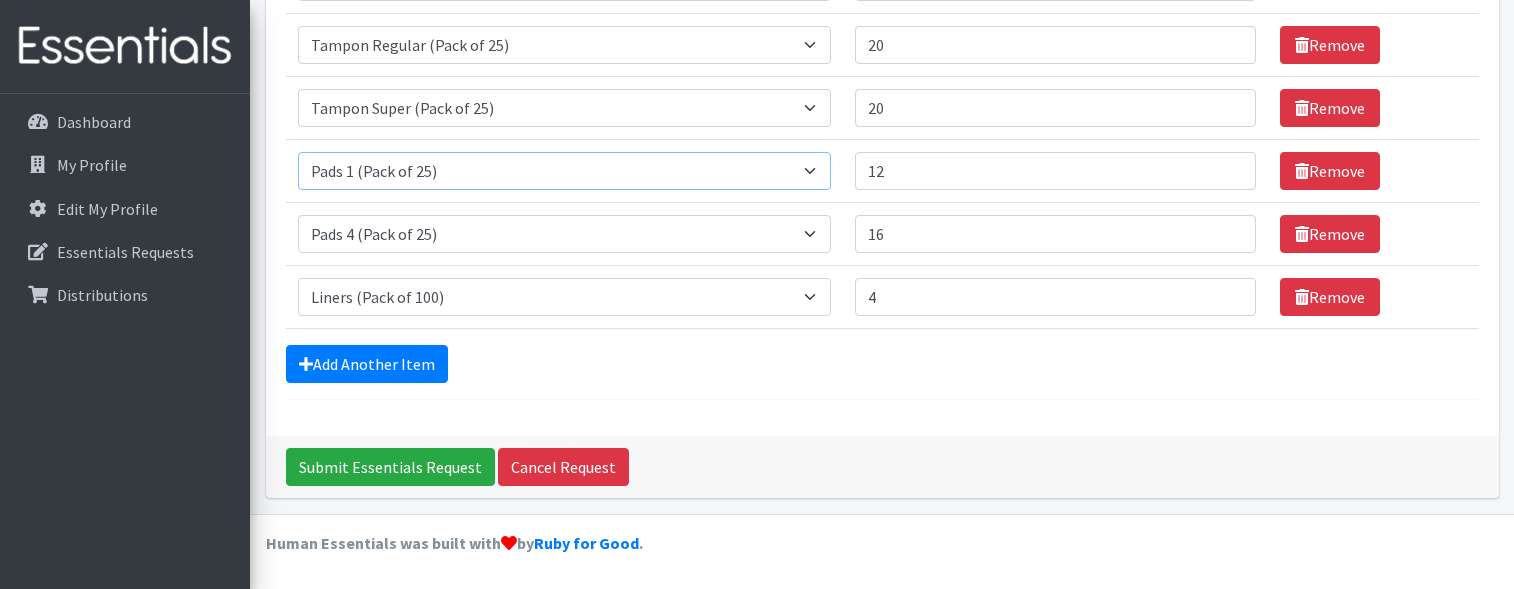 click on "Select an item
Liners (Pack of 100)
Makeup Bag (25)
Pads 1 (Pack of 25)
Pads 2 (Pack of 25)
Pads 3 (Pack of 25)
Pads 4 (Pack of 25)
Pads 5 (Pack of 25) LIMITED QUANTITIES
Tampon Regular (Pack of 25)
Tampon Super (Pack of 25)
Tampons Light (Pack of 25)" at bounding box center (565, 171) 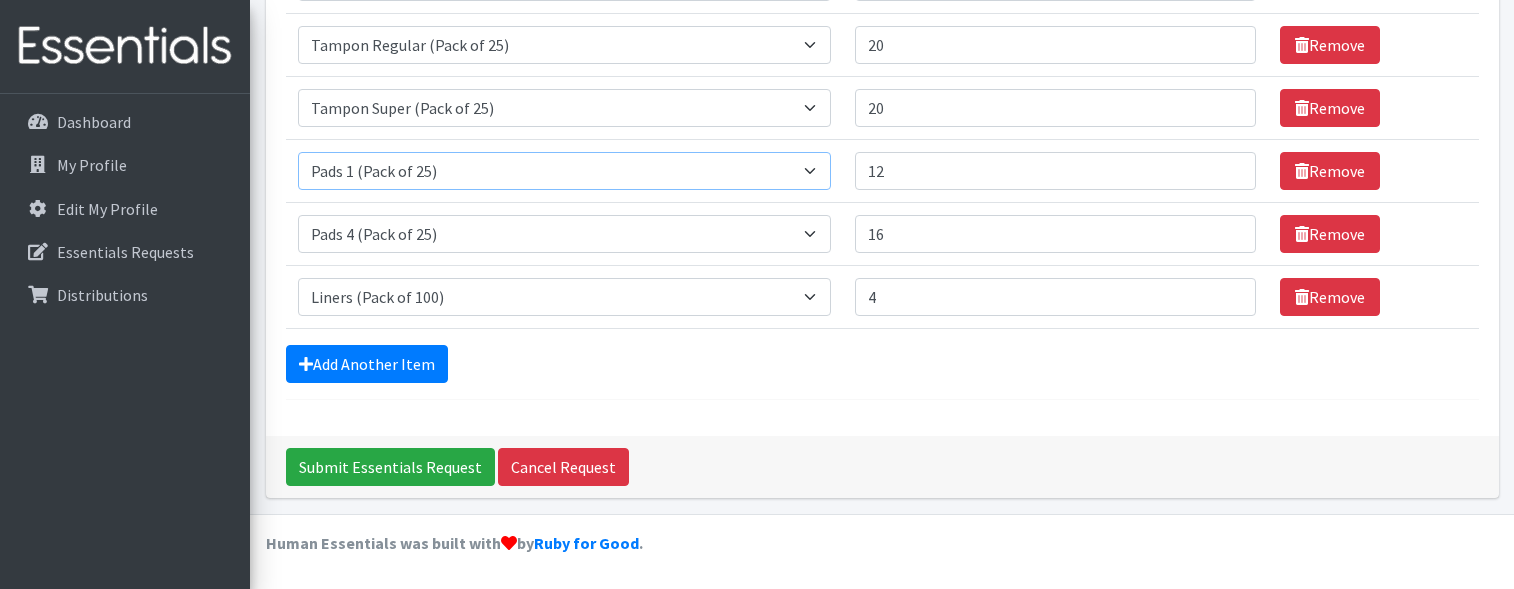 select on "13532" 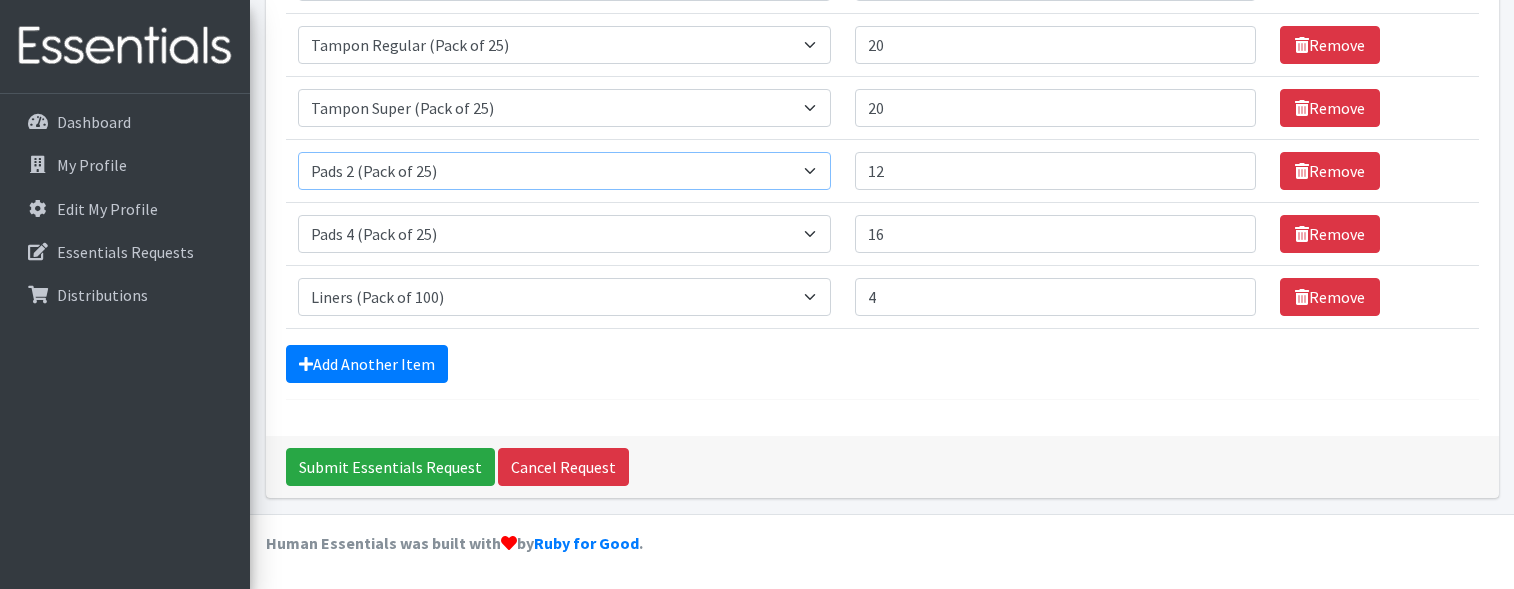 click on "Select an item
Liners (Pack of 100)
Makeup Bag (25)
Pads 1 (Pack of 25)
Pads 2 (Pack of 25)
Pads 3 (Pack of 25)
Pads 4 (Pack of 25)
Pads 5 (Pack of 25) LIMITED QUANTITIES
Tampon Regular (Pack of 25)
Tampon Super (Pack of 25)
Tampons Light (Pack of 25)" at bounding box center (565, 171) 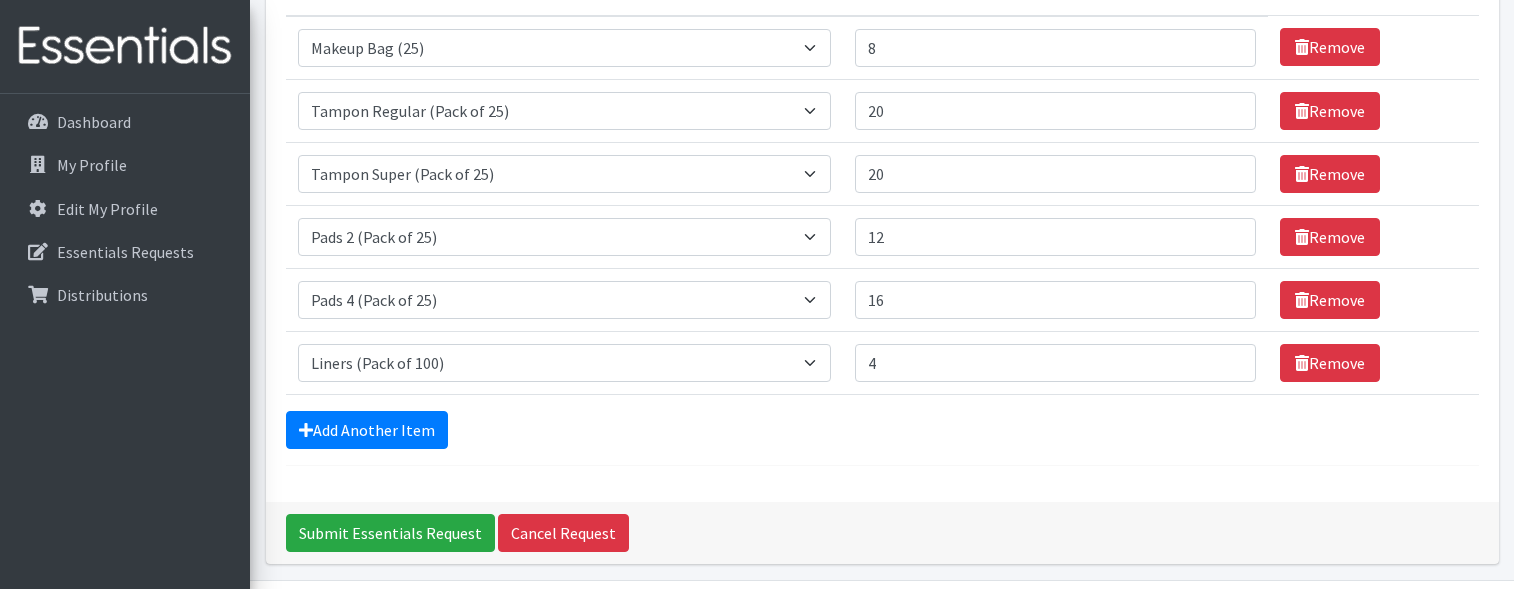 scroll, scrollTop: 300, scrollLeft: 0, axis: vertical 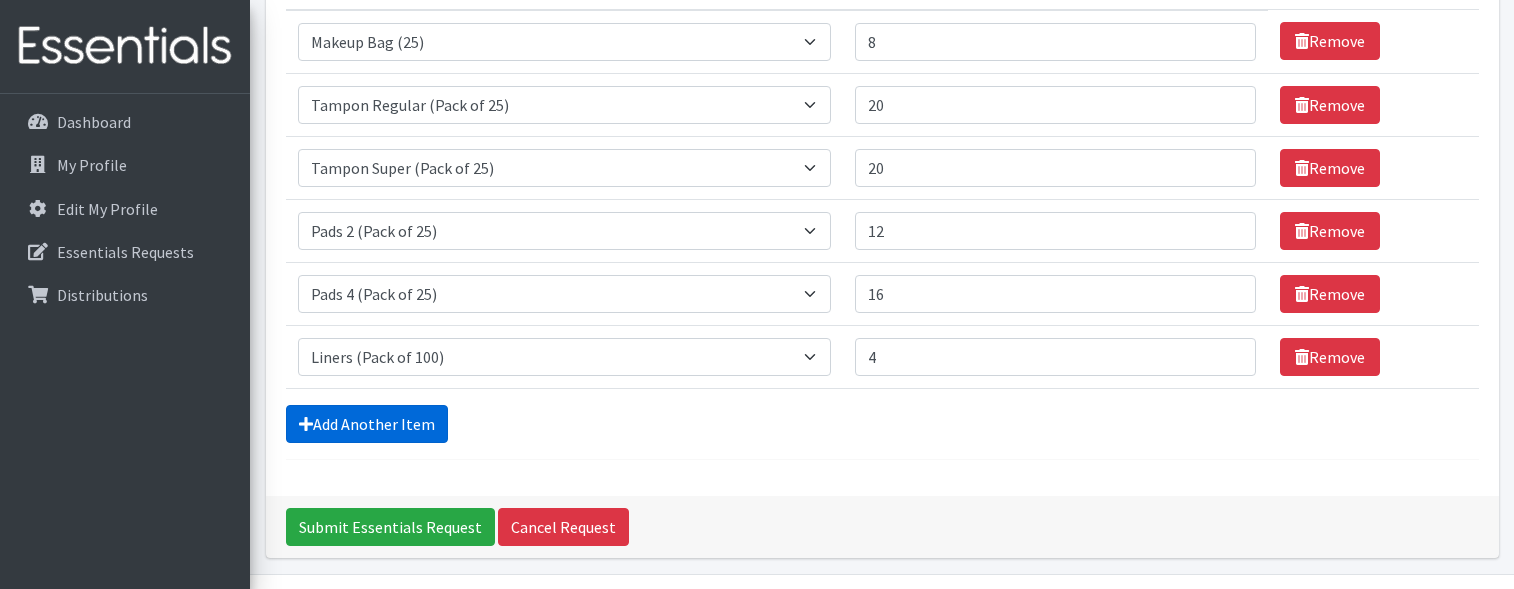 click on "Add Another Item" at bounding box center [367, 424] 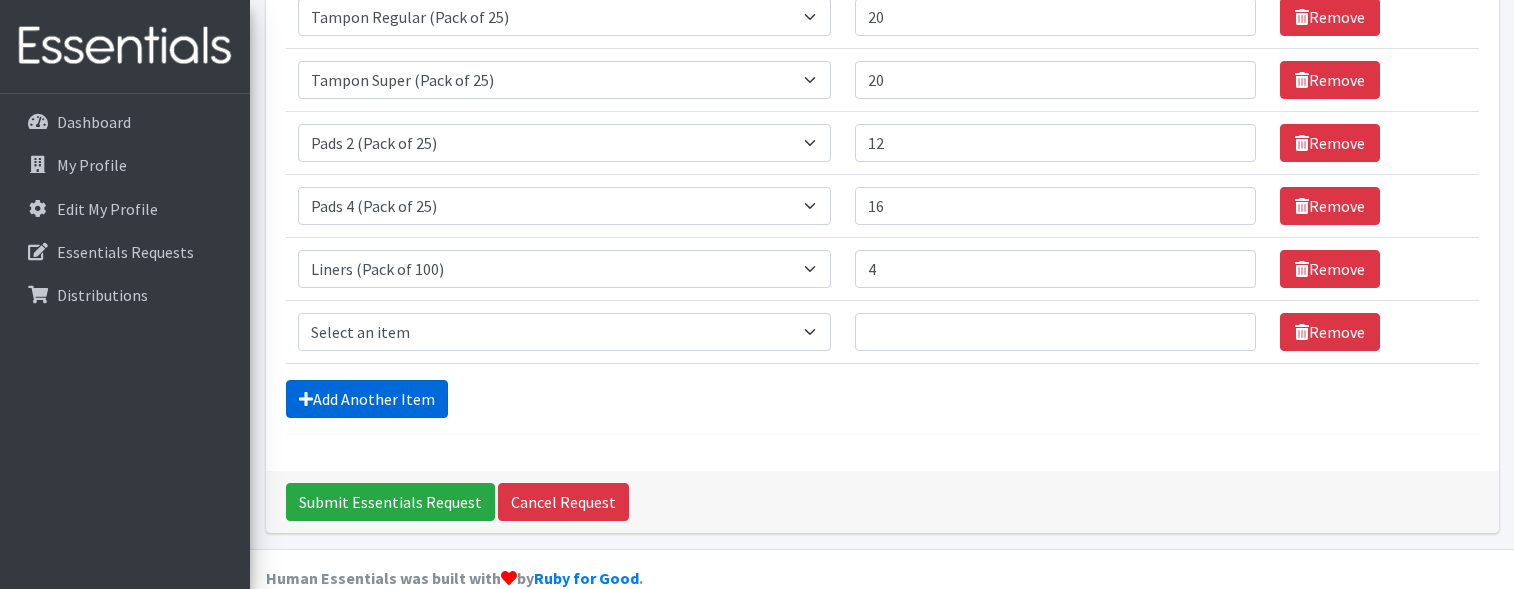 scroll, scrollTop: 423, scrollLeft: 0, axis: vertical 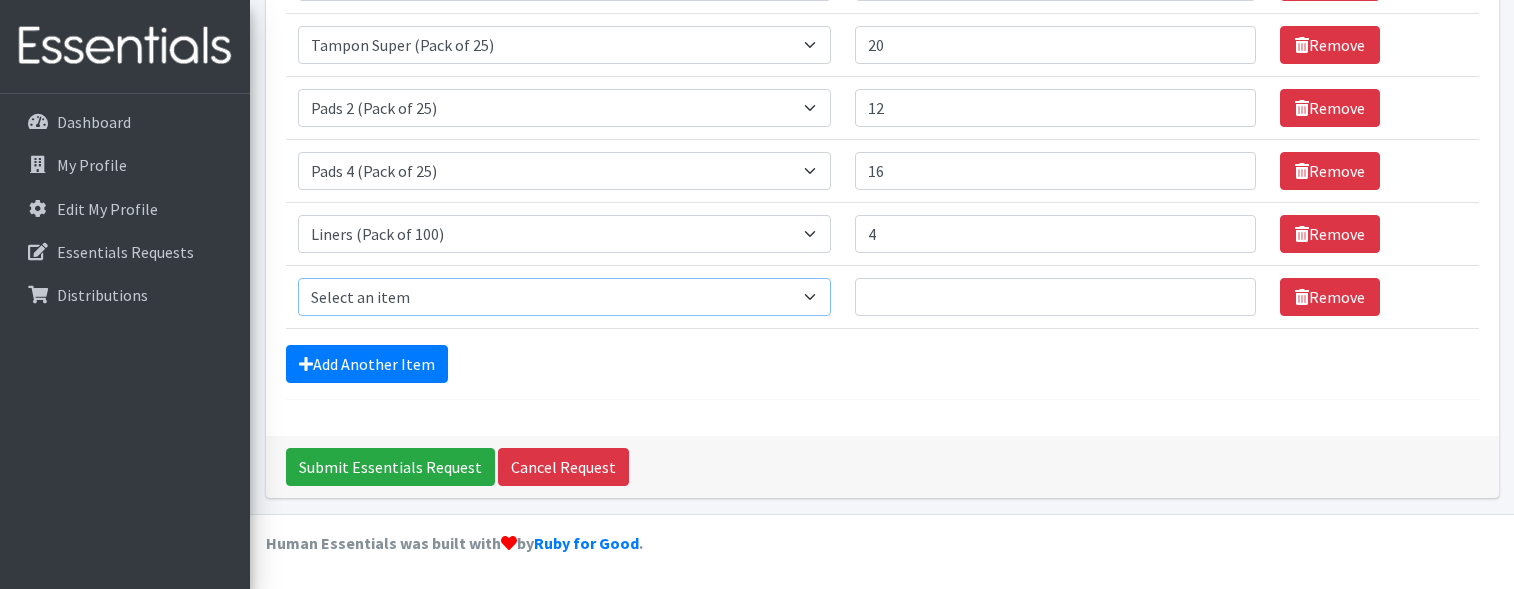 click on "Select an item
Liners (Pack of 100)
Makeup Bag (25)
Pads 1 (Pack of 25)
Pads 2 (Pack of 25)
Pads 3 (Pack of 25)
Pads 4 (Pack of 25)
Pads 5 (Pack of 25) LIMITED QUANTITIES
Tampon Regular (Pack of 25)
Tampon Super (Pack of 25)
Tampons Light (Pack of 25)" at bounding box center (565, 297) 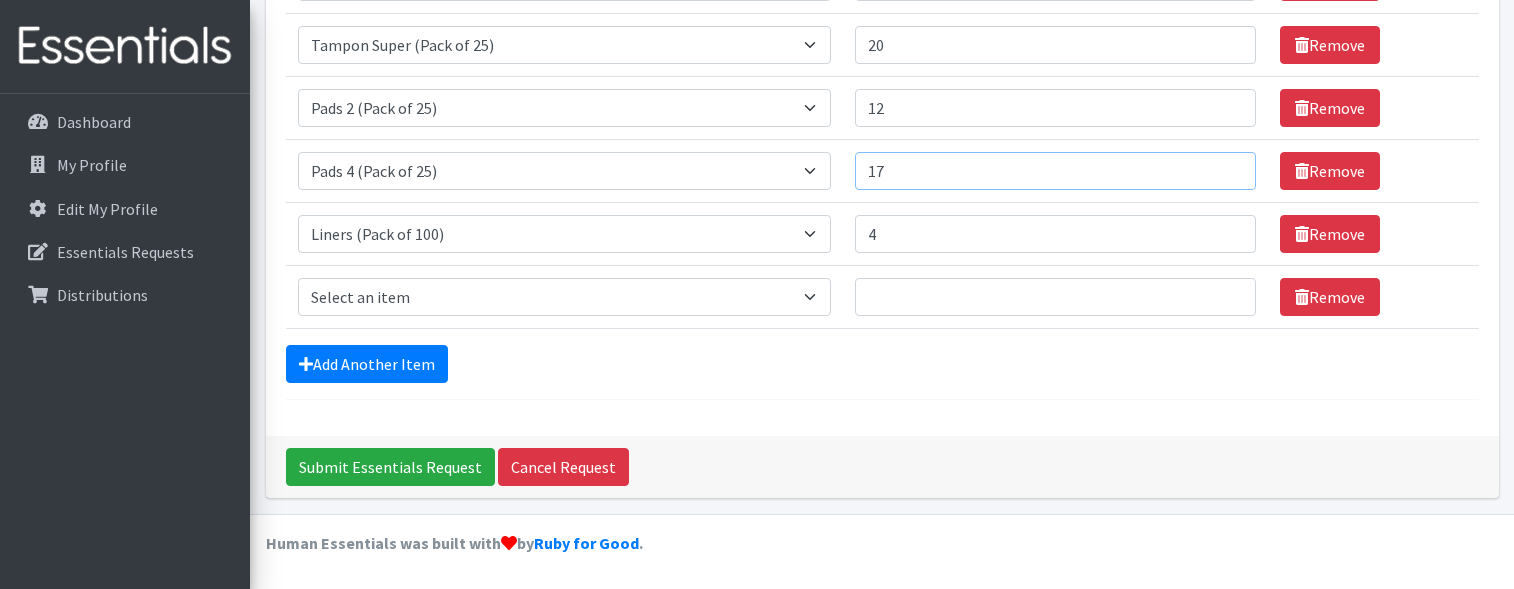 click on "17" at bounding box center (1055, 171) 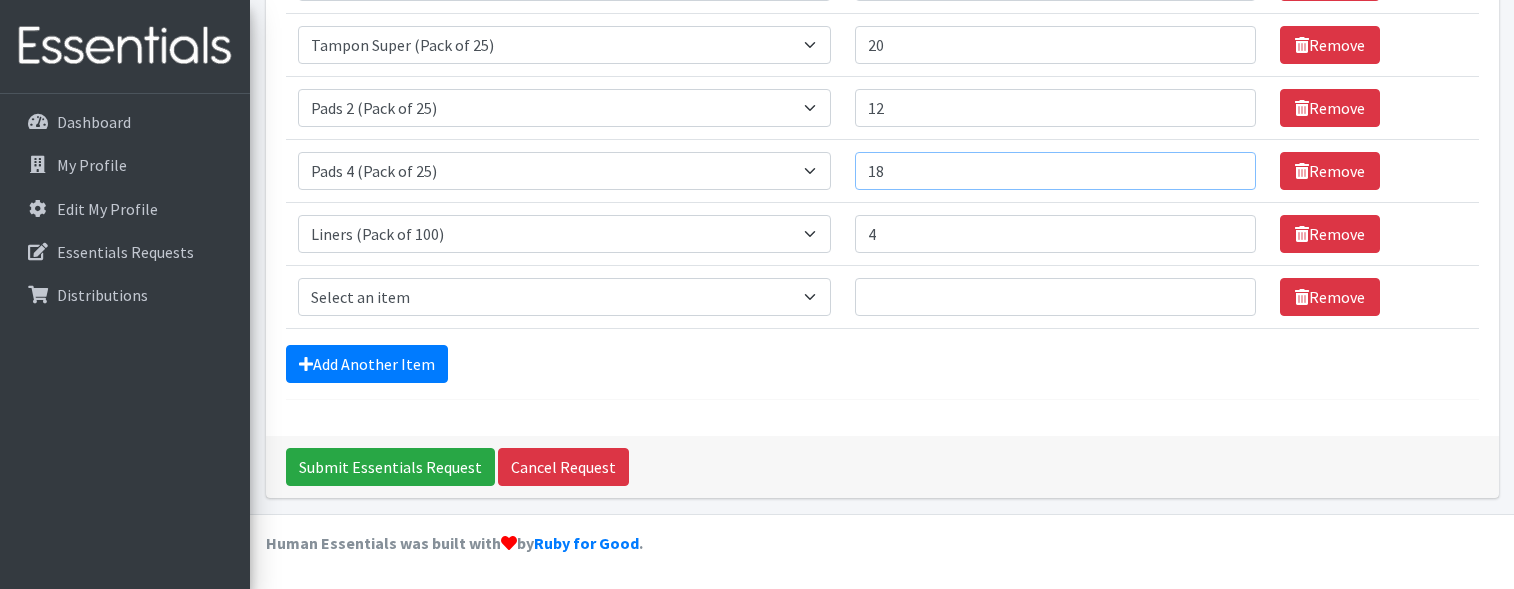click on "18" at bounding box center [1055, 171] 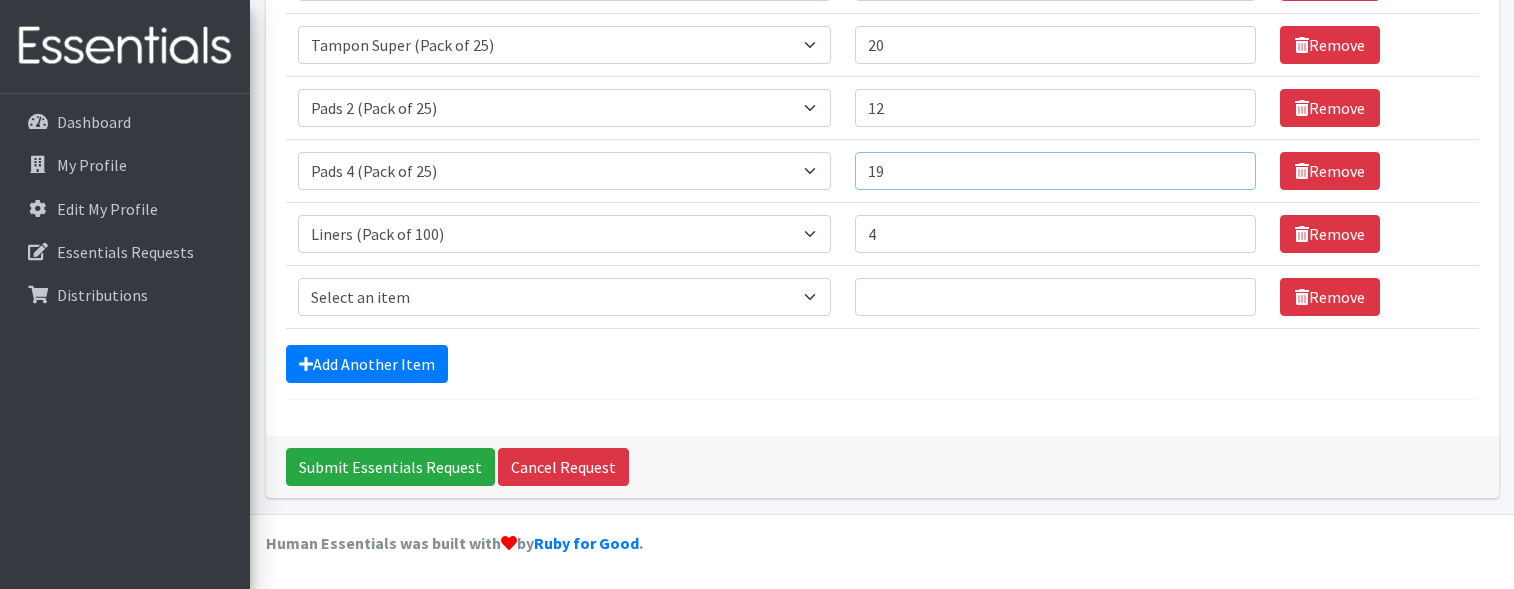 click on "19" at bounding box center [1055, 171] 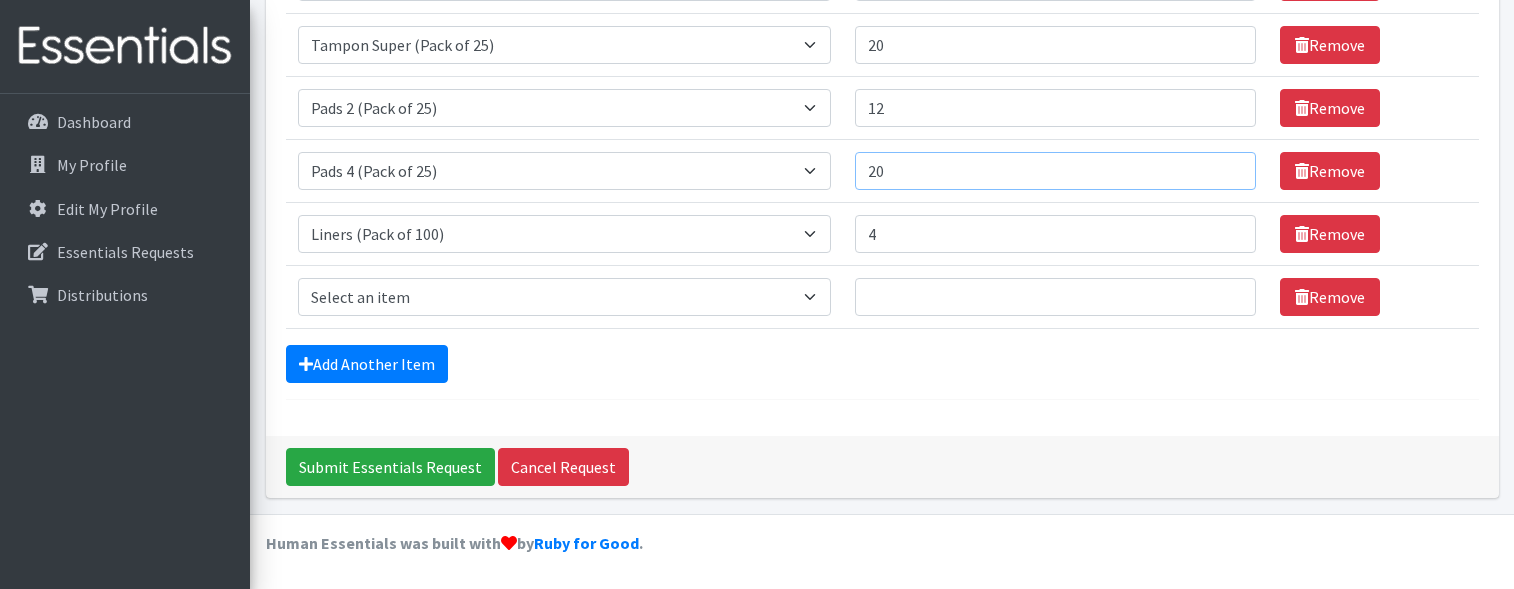 type on "20" 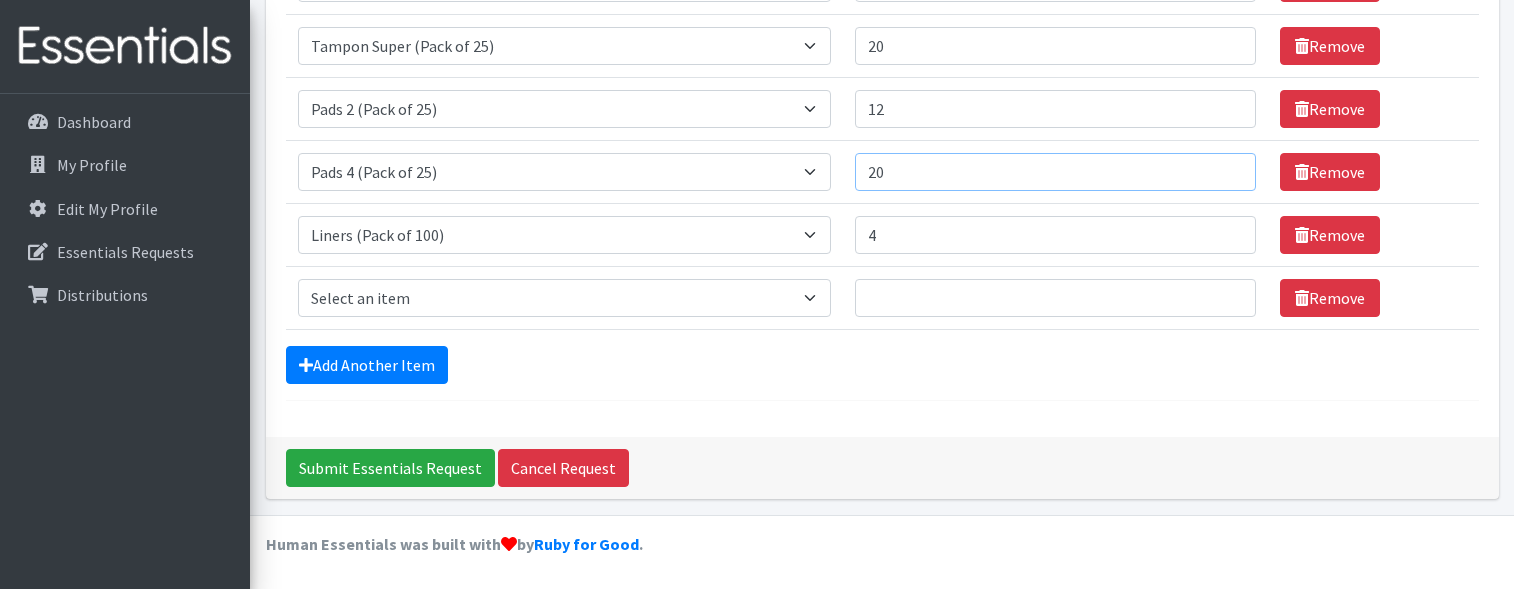 scroll, scrollTop: 423, scrollLeft: 0, axis: vertical 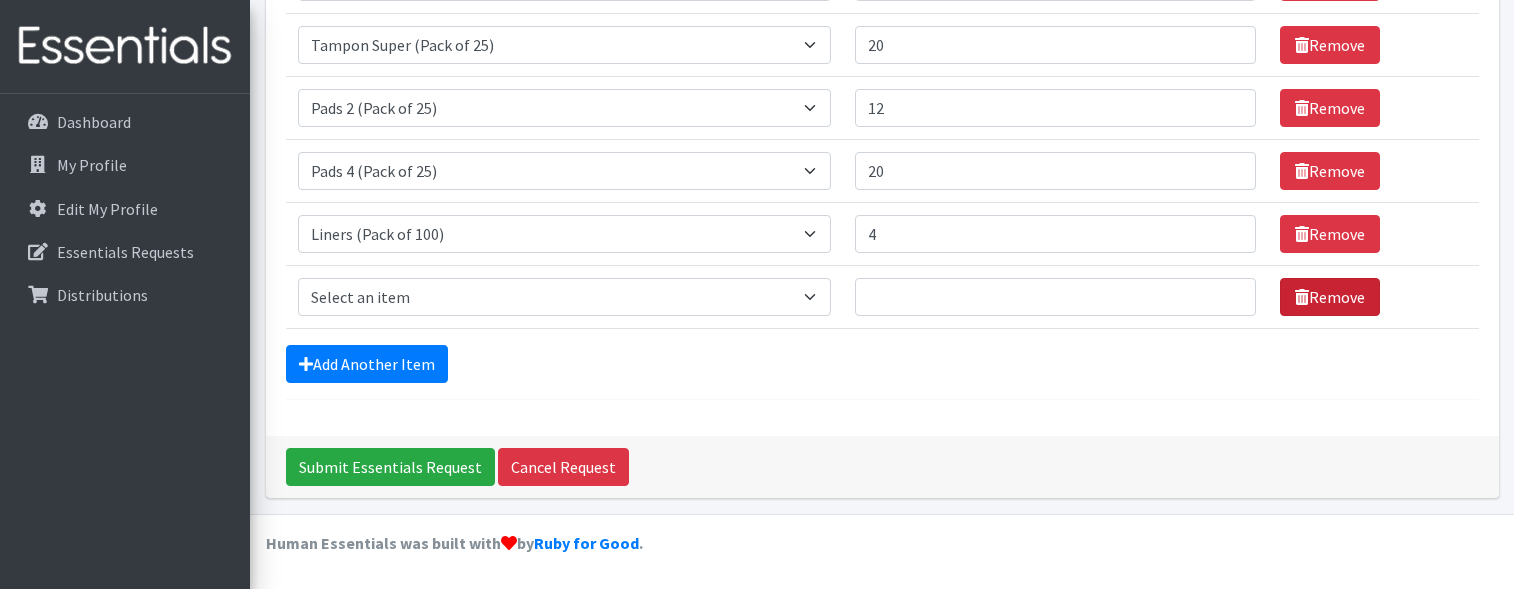 click on "Remove" at bounding box center [1330, 297] 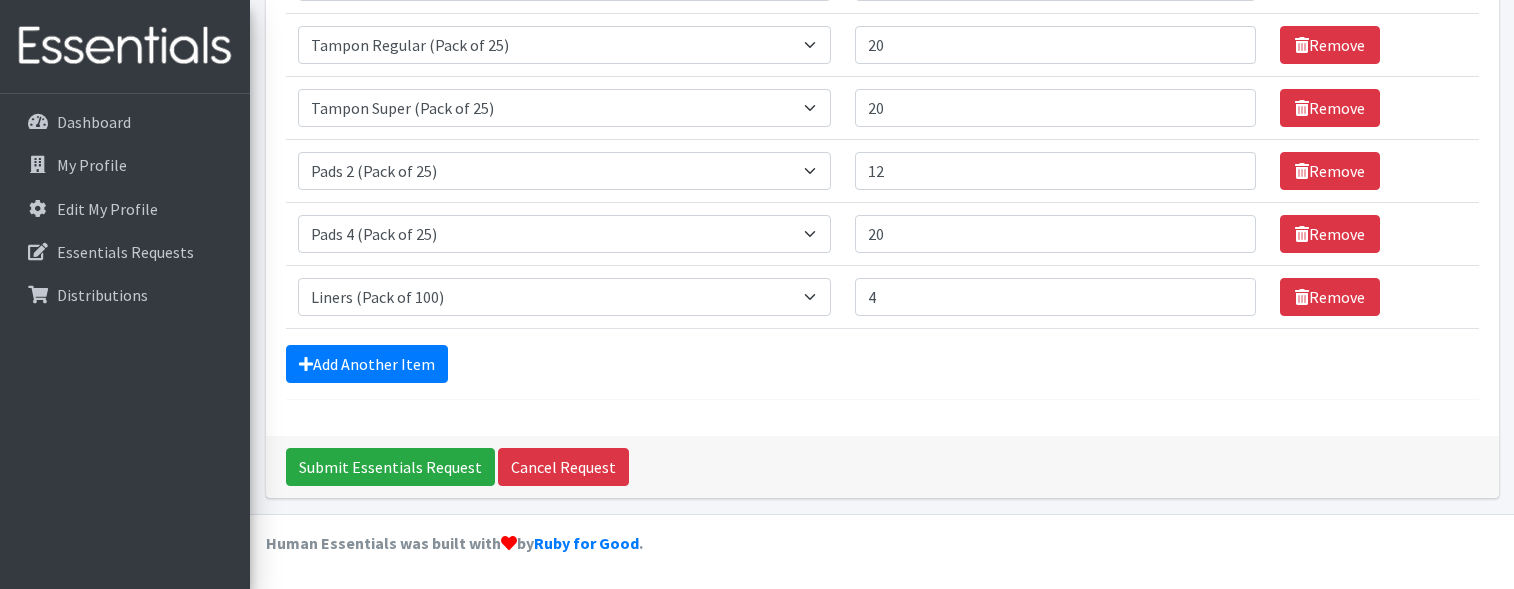 scroll, scrollTop: 360, scrollLeft: 0, axis: vertical 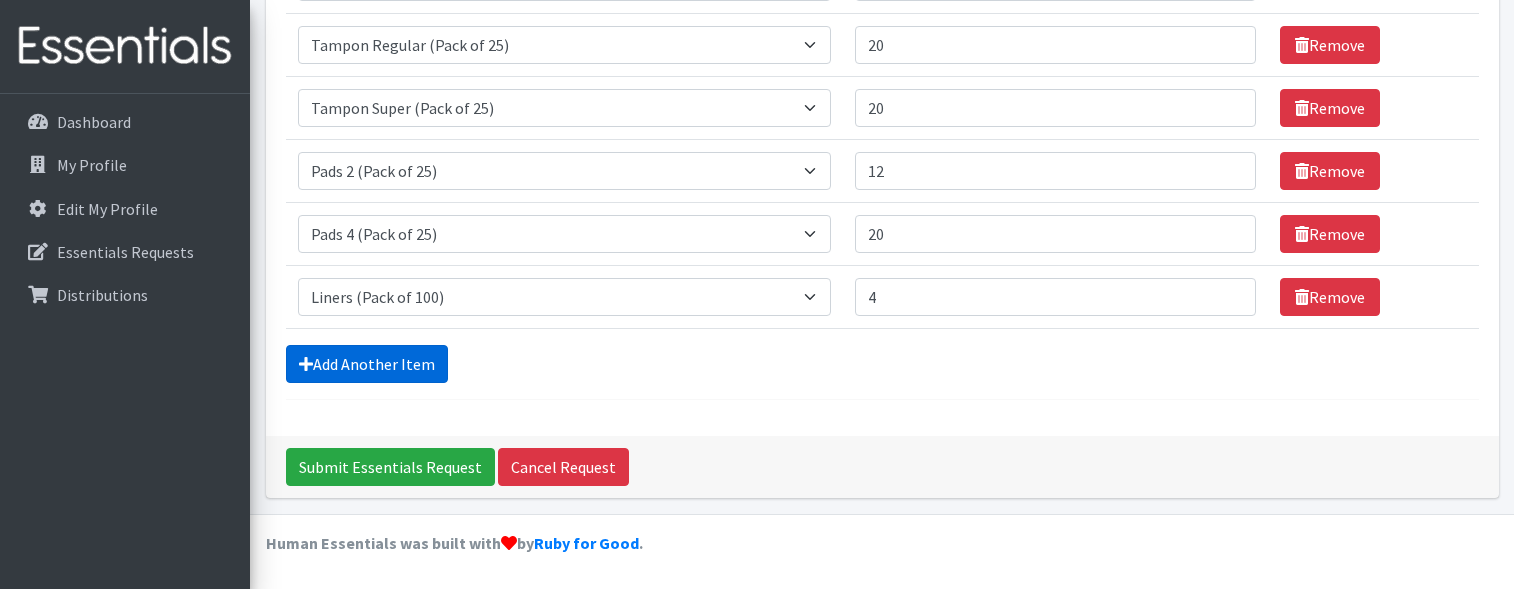 drag, startPoint x: 353, startPoint y: 357, endPoint x: 788, endPoint y: 515, distance: 462.80557 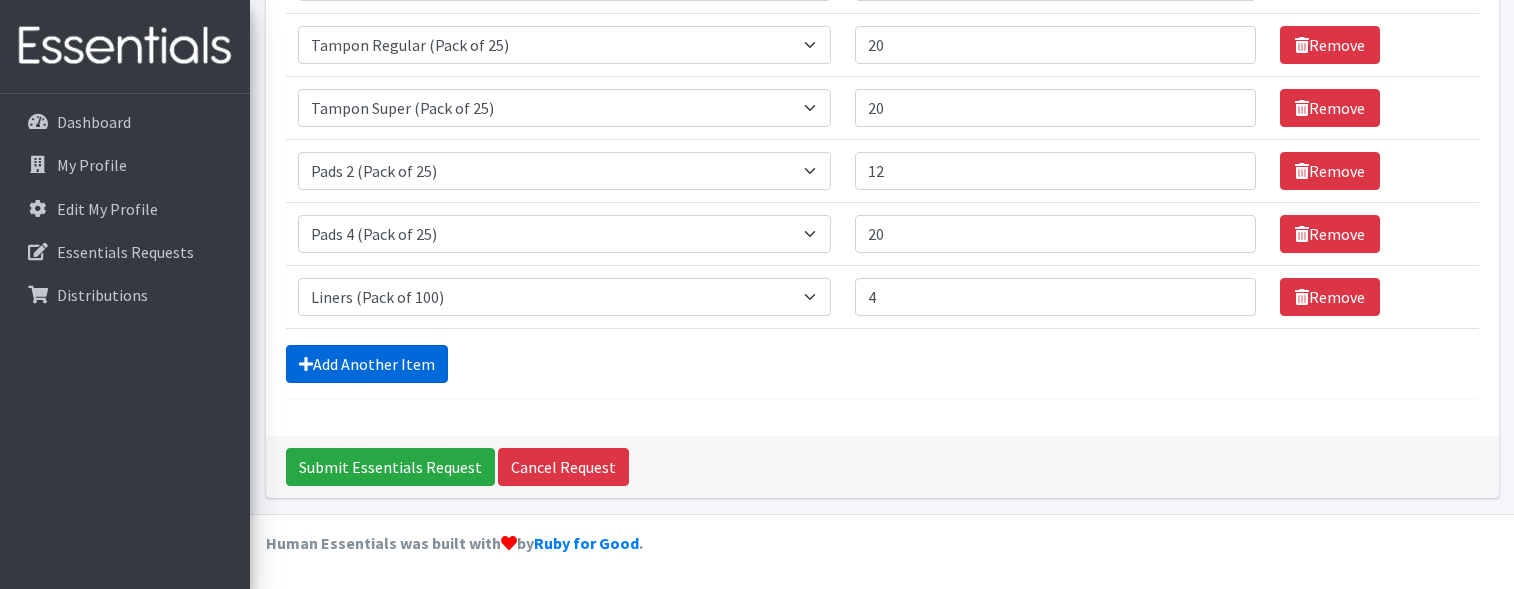 click on "Add Another Item" at bounding box center [367, 364] 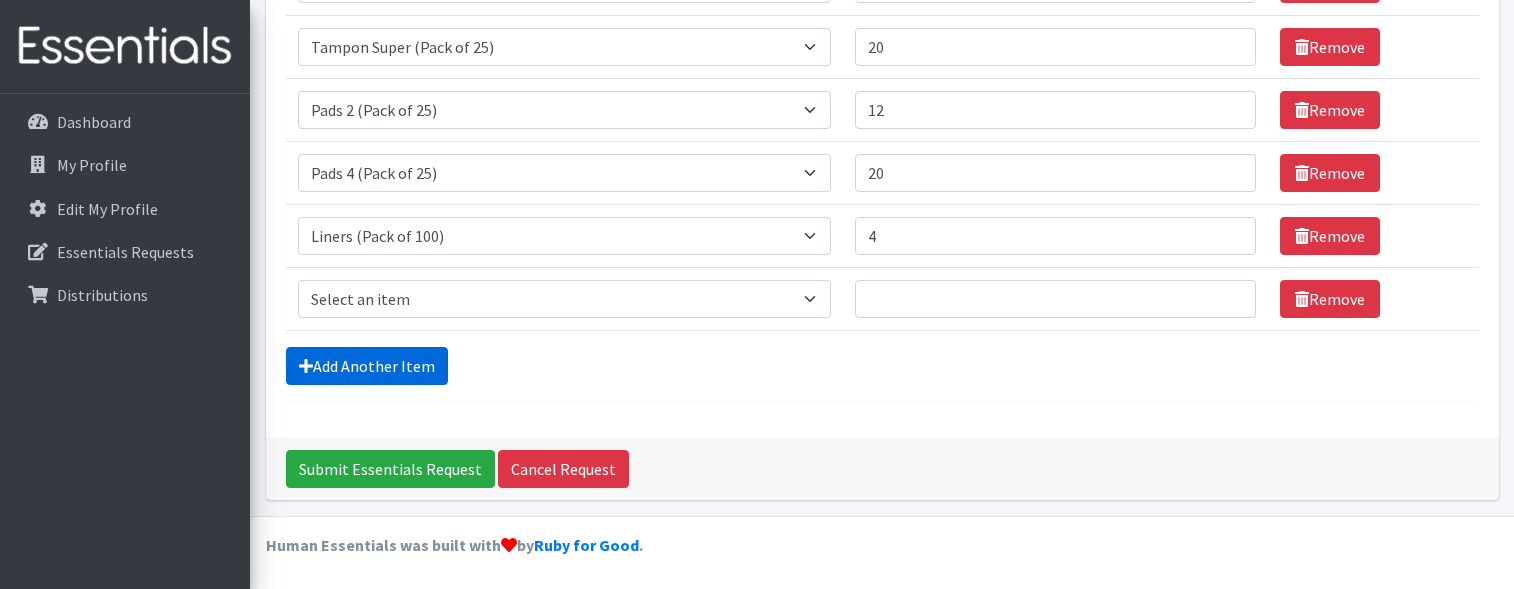 scroll, scrollTop: 423, scrollLeft: 0, axis: vertical 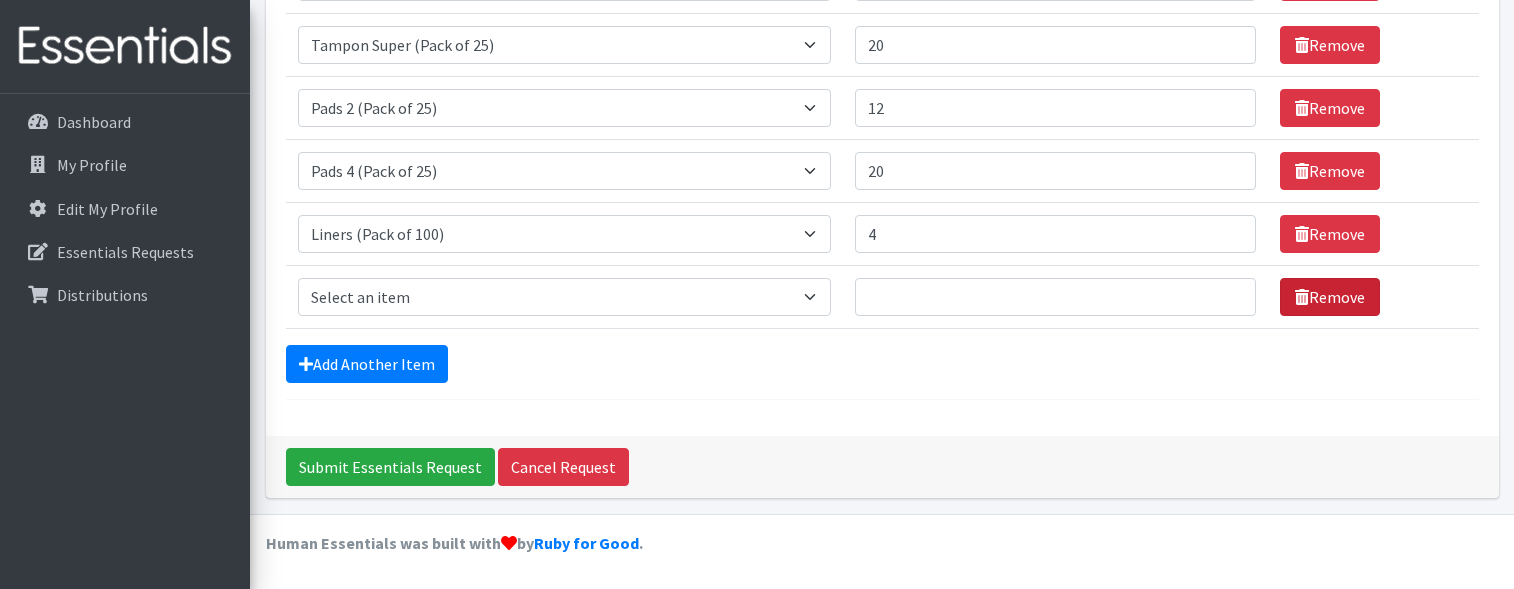 click on "Remove" at bounding box center (1330, 297) 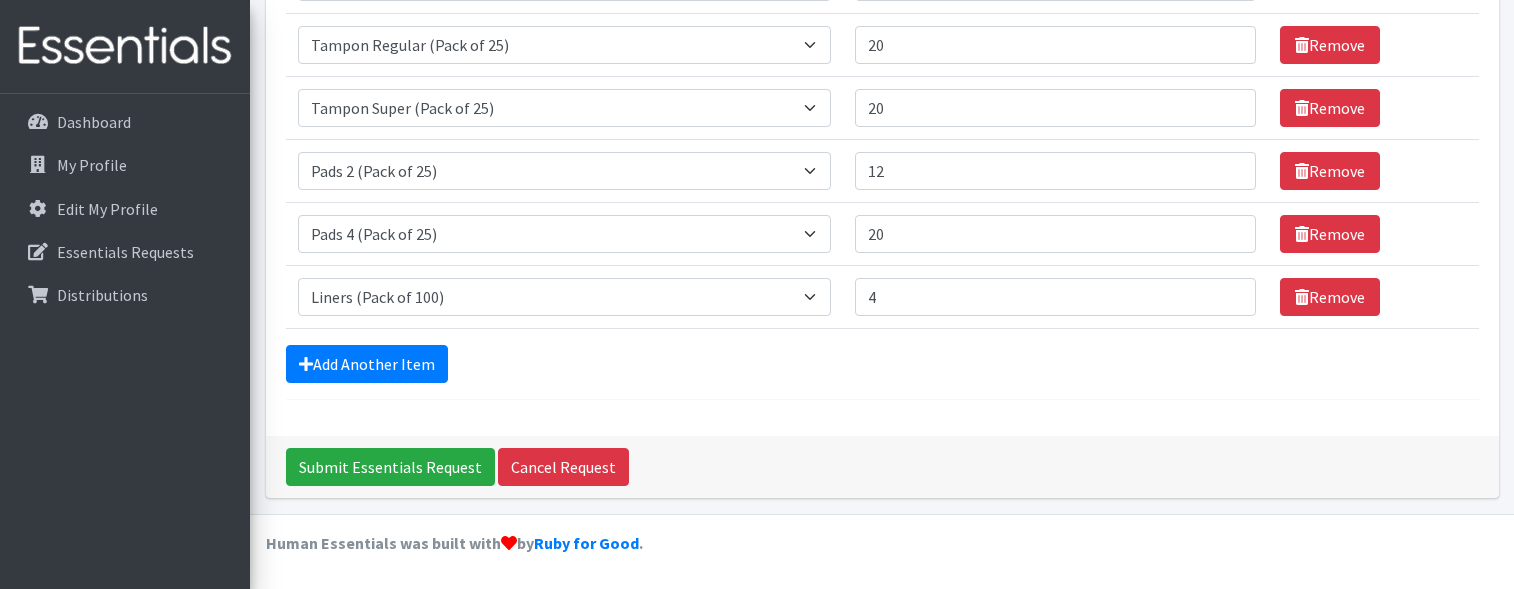 scroll, scrollTop: 360, scrollLeft: 0, axis: vertical 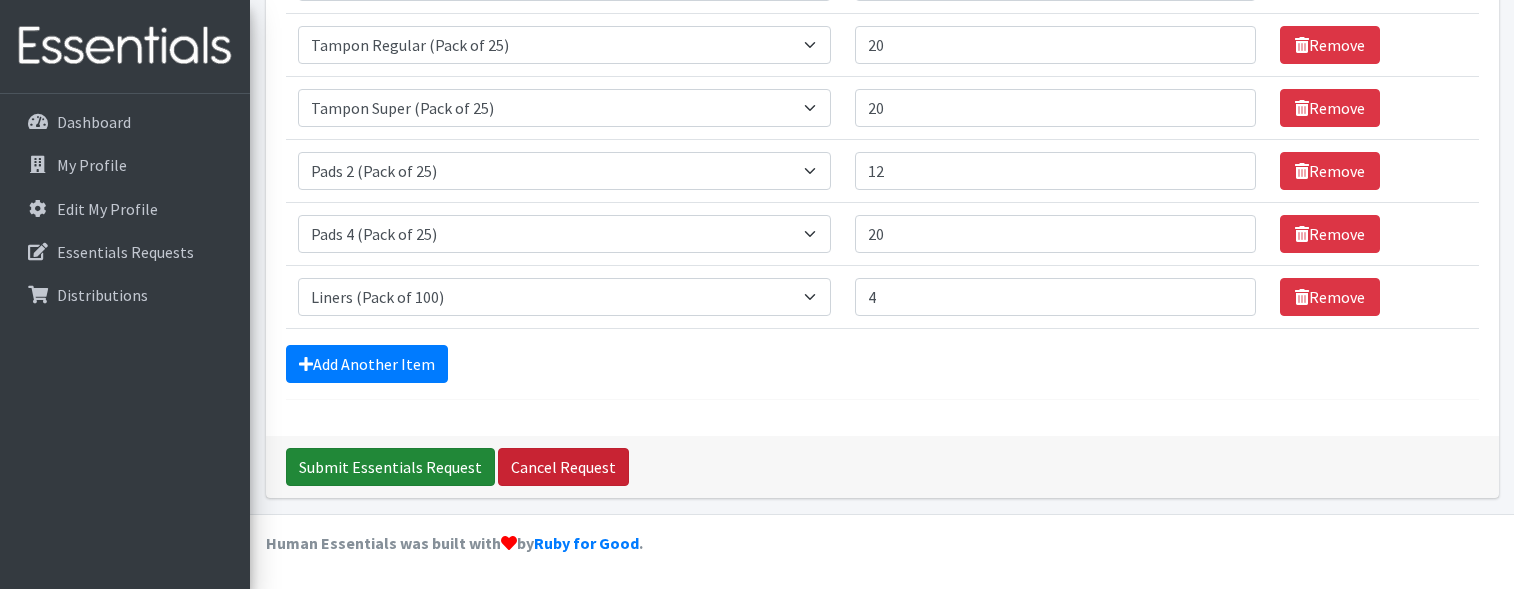drag, startPoint x: 399, startPoint y: 468, endPoint x: 514, endPoint y: 484, distance: 116.10771 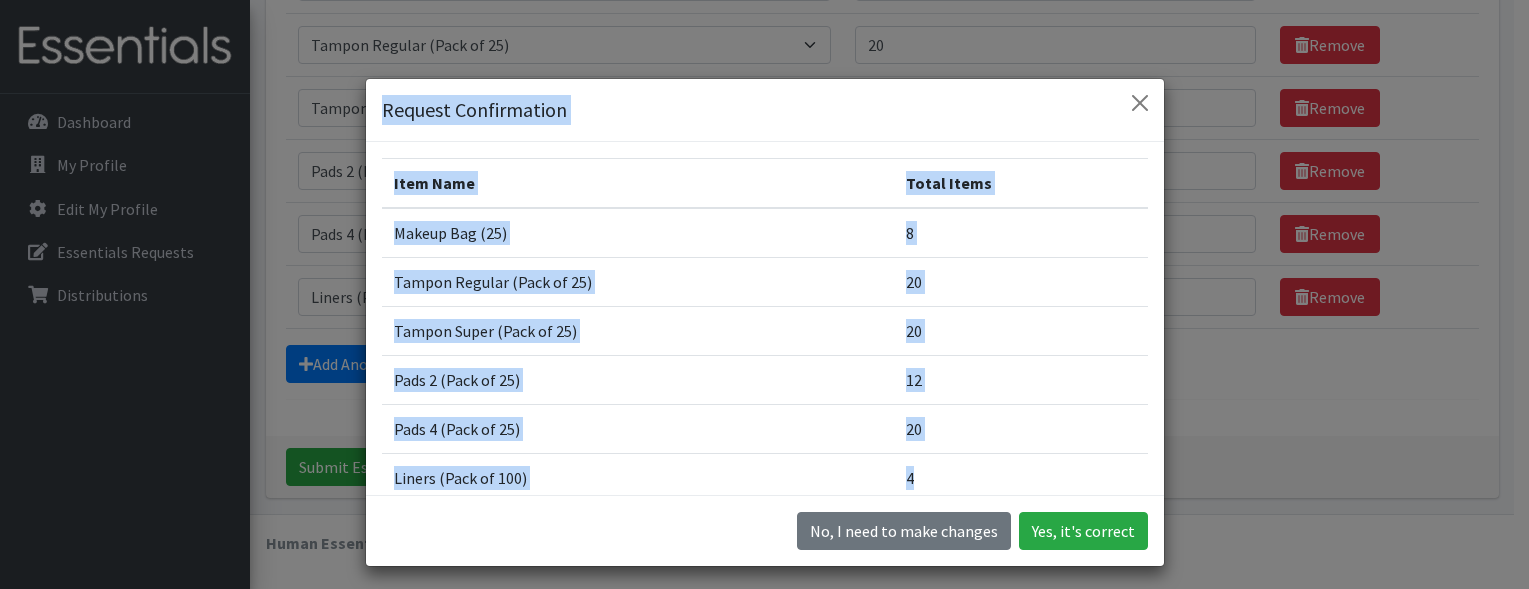 drag, startPoint x: 915, startPoint y: 474, endPoint x: 353, endPoint y: 130, distance: 658.92334 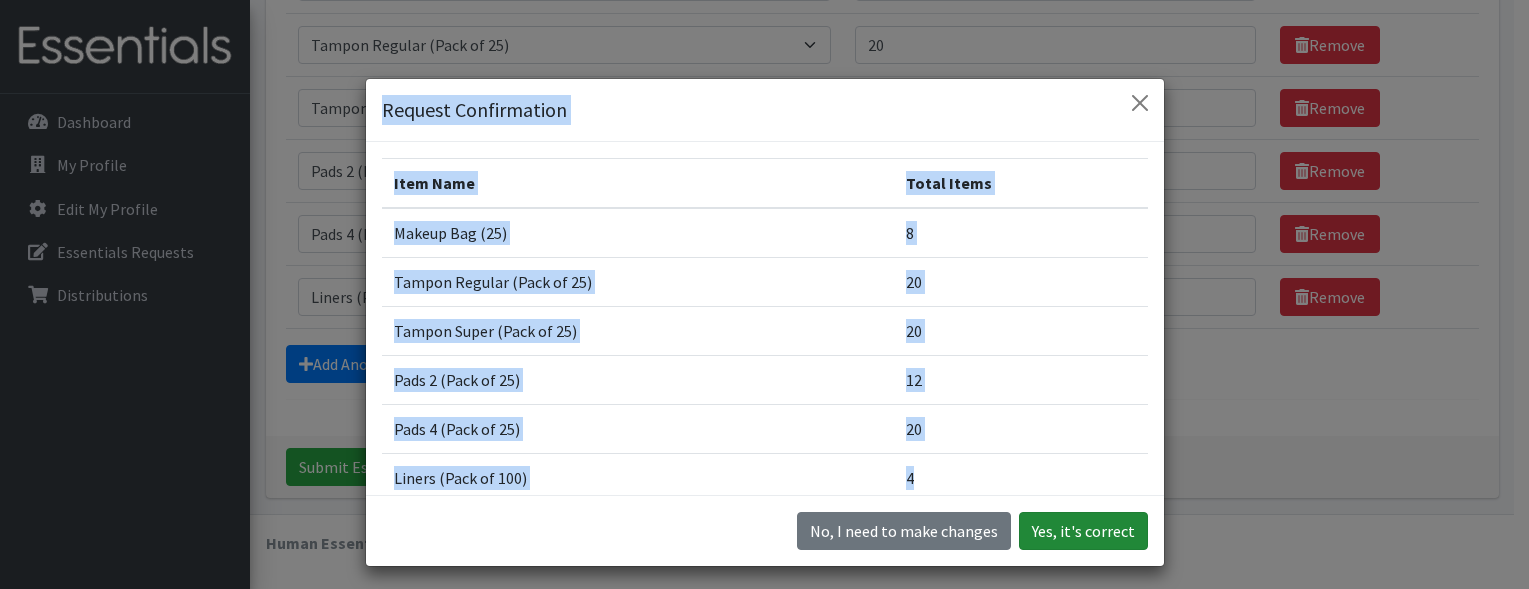 drag, startPoint x: 1099, startPoint y: 533, endPoint x: 1106, endPoint y: 518, distance: 16.552946 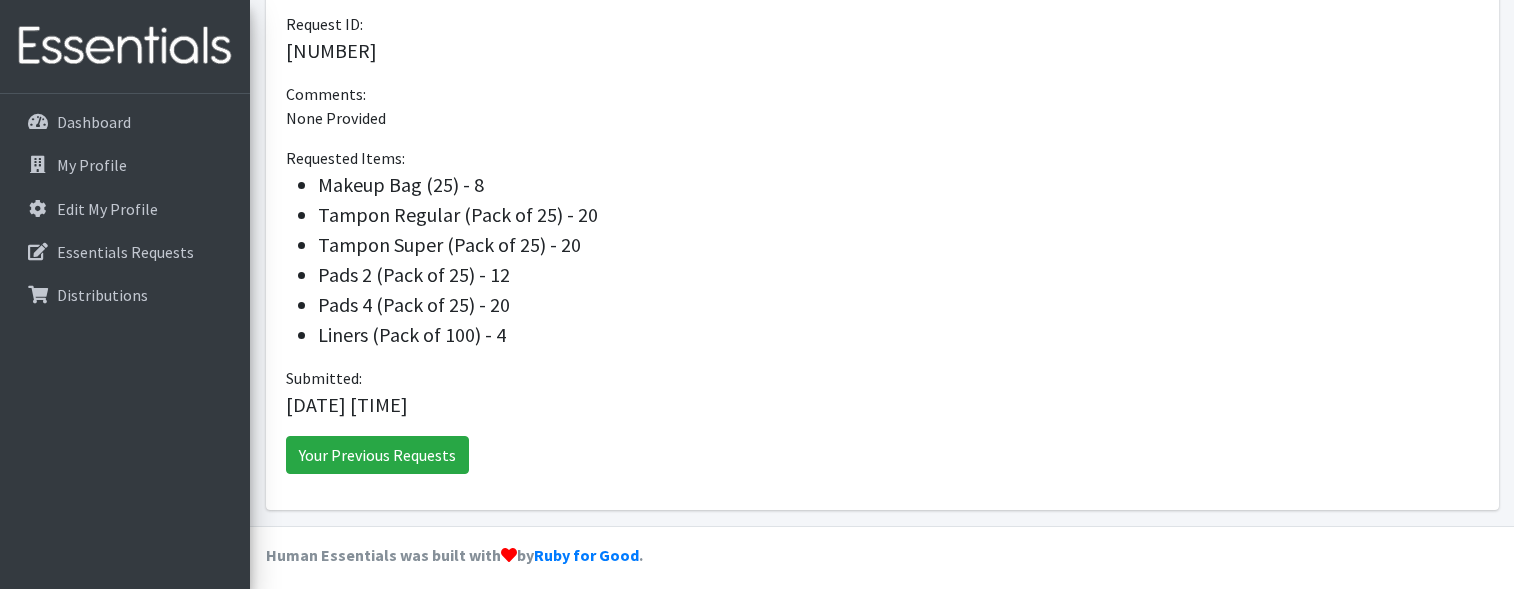 scroll, scrollTop: 609, scrollLeft: 0, axis: vertical 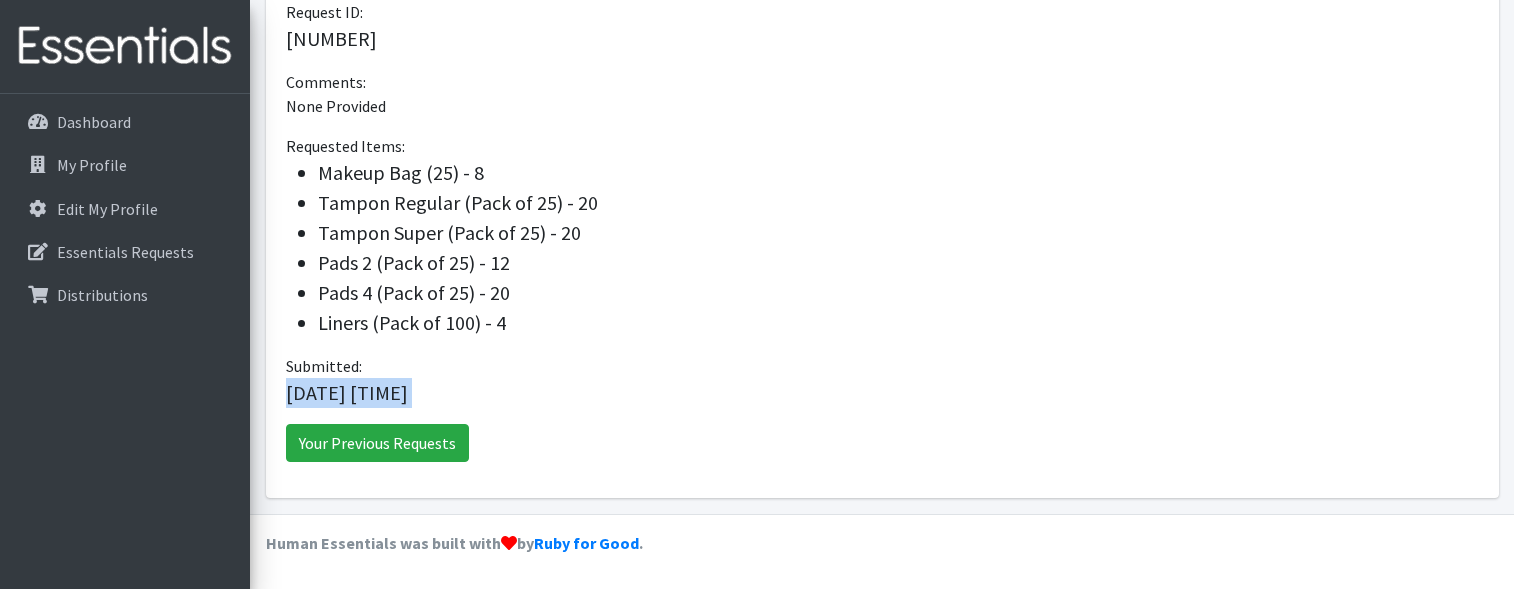 drag, startPoint x: 500, startPoint y: 449, endPoint x: 252, endPoint y: 389, distance: 255.15486 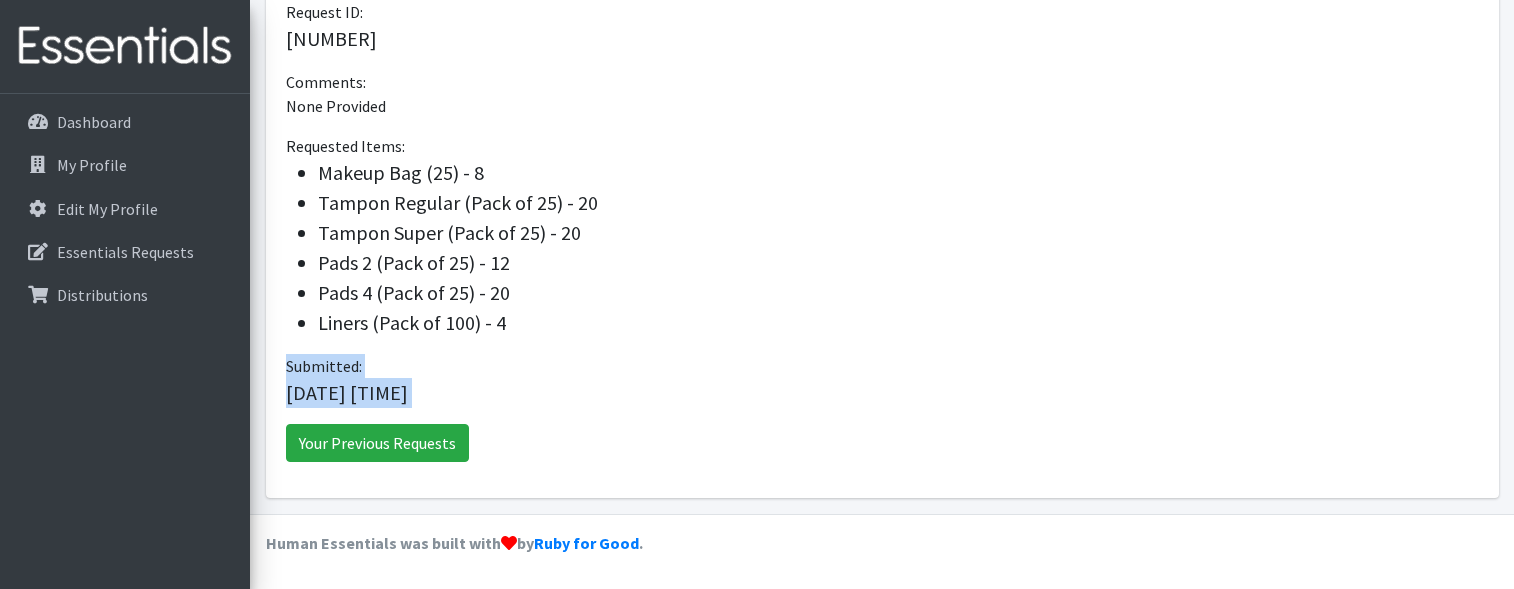 drag, startPoint x: 512, startPoint y: 409, endPoint x: 277, endPoint y: 371, distance: 238.05252 